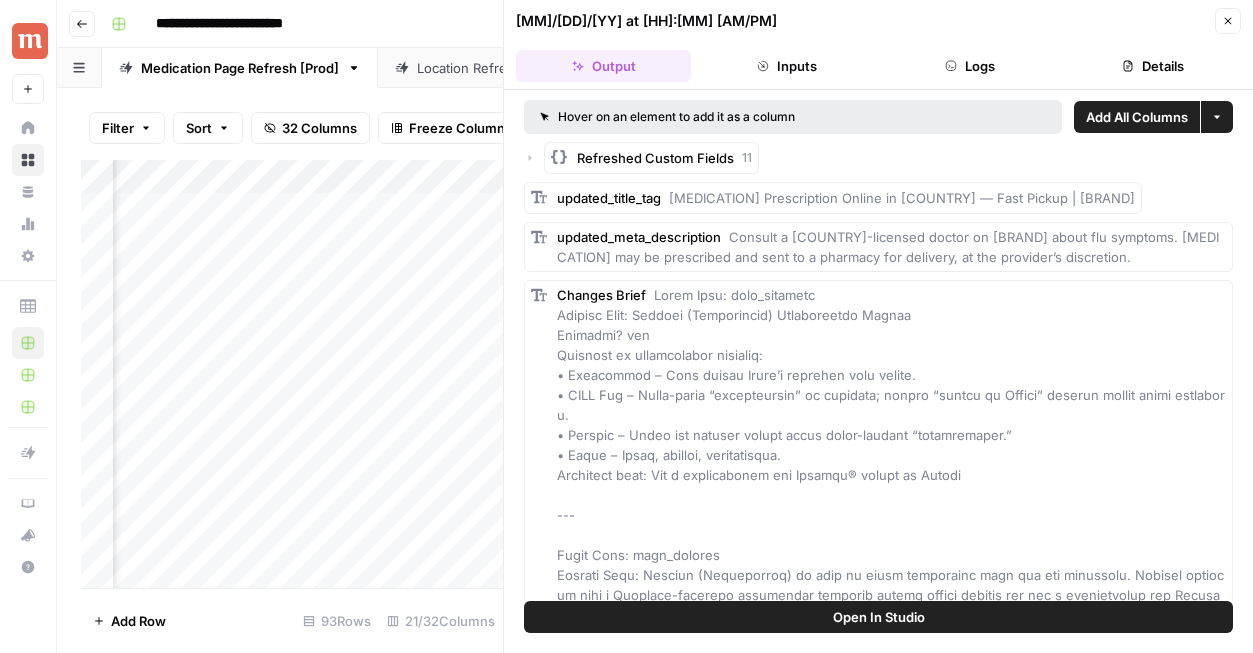 scroll, scrollTop: 0, scrollLeft: 0, axis: both 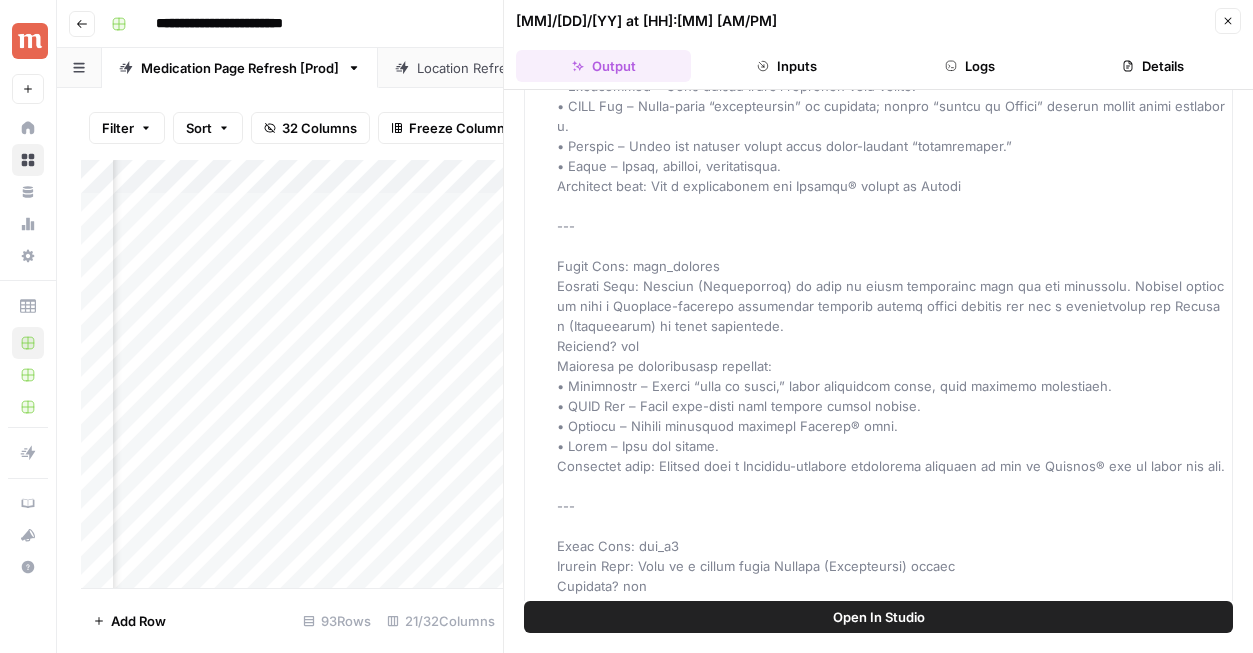click on "Close" at bounding box center (1228, 21) 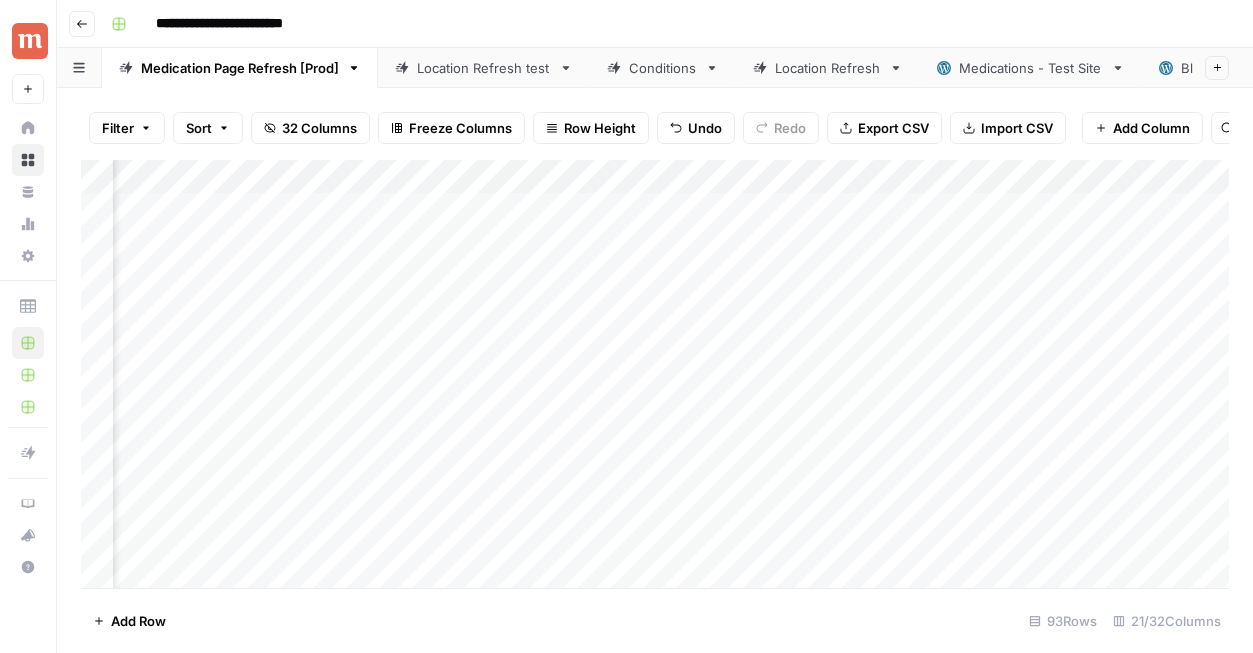 scroll, scrollTop: 0, scrollLeft: 1694, axis: horizontal 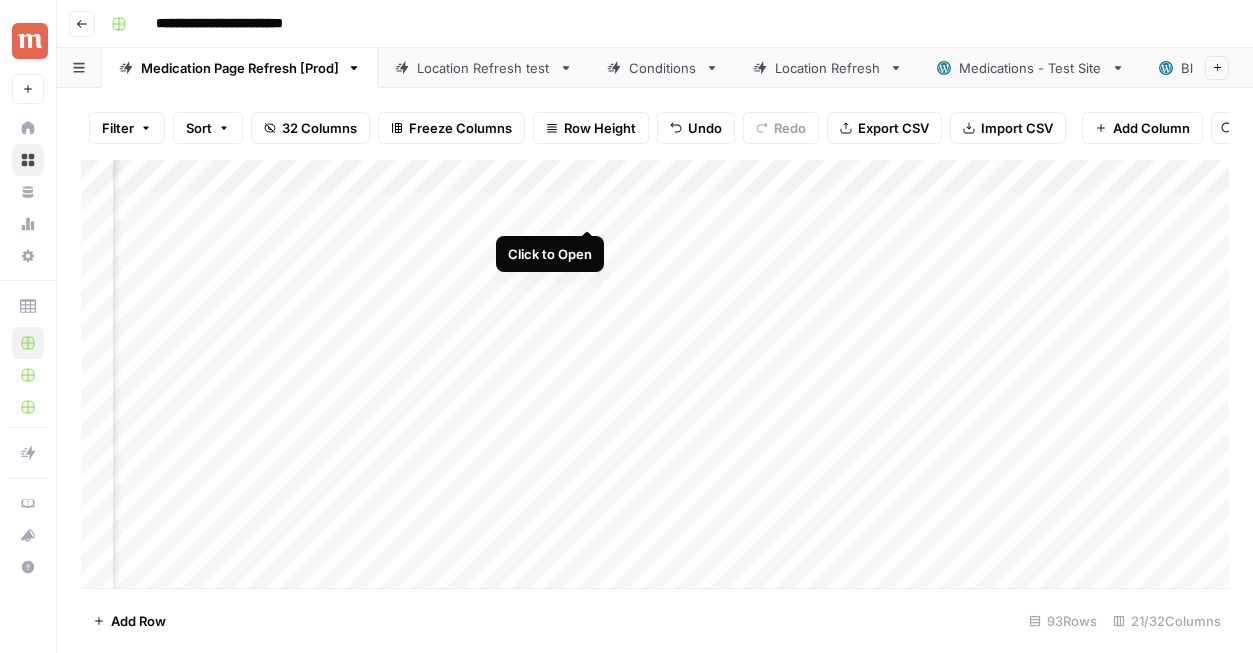 click on "Add Column" at bounding box center [655, 374] 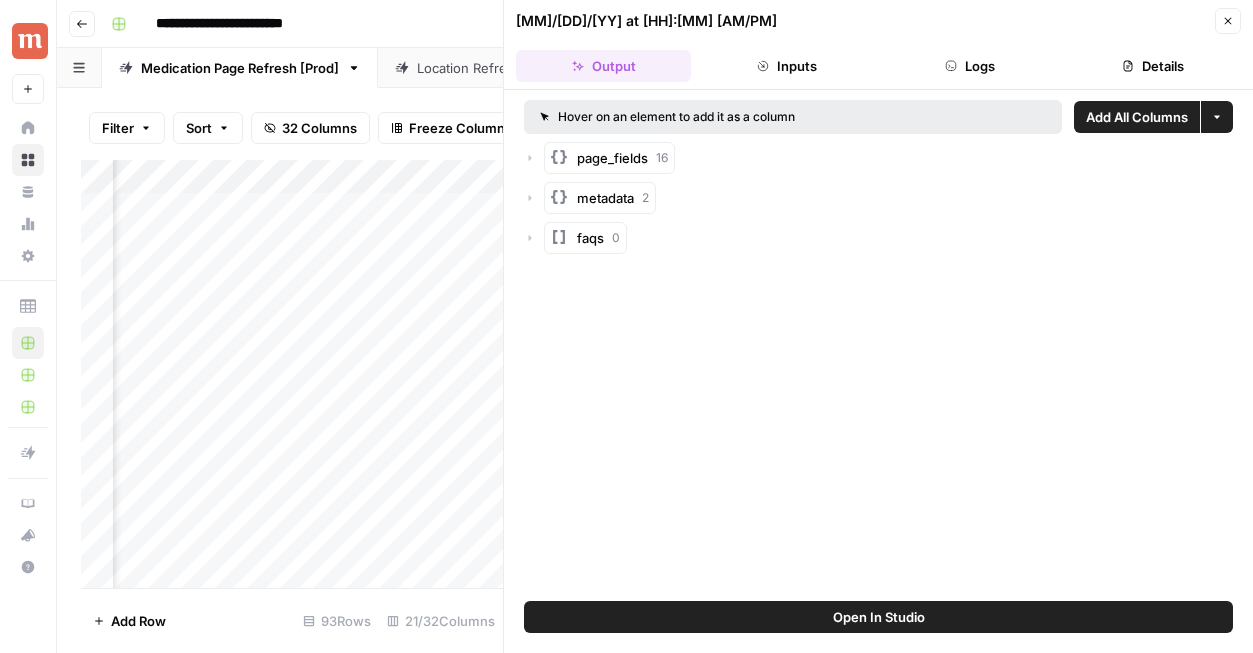 click 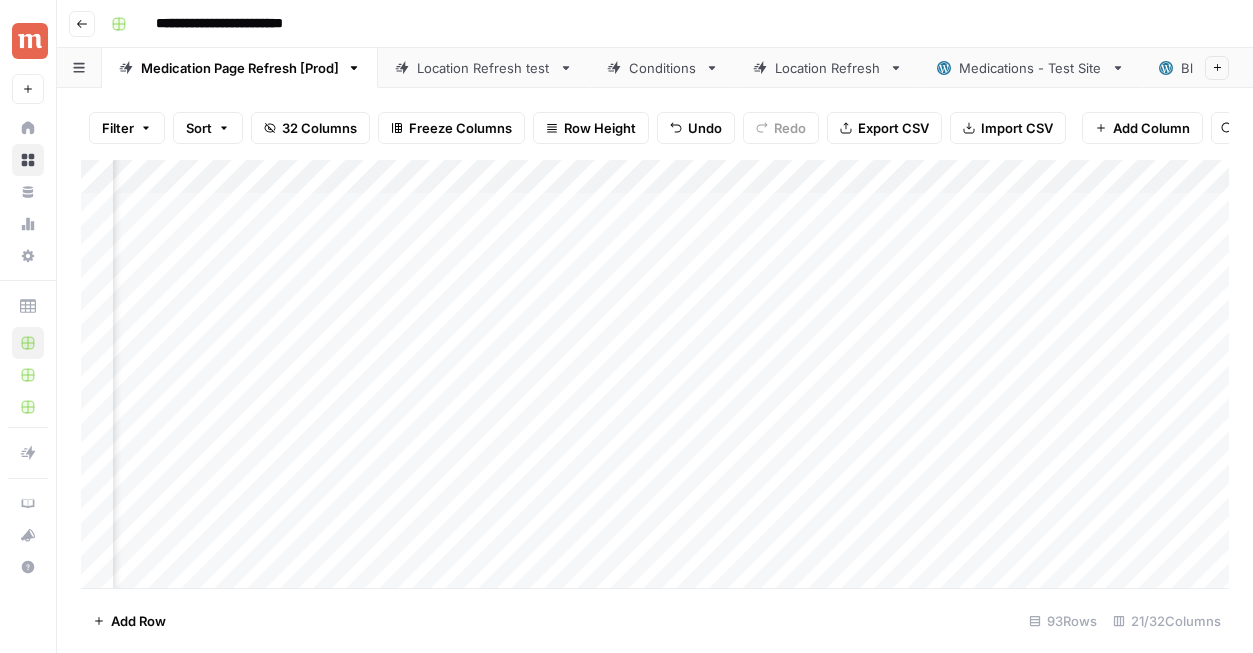 scroll, scrollTop: 0, scrollLeft: 1696, axis: horizontal 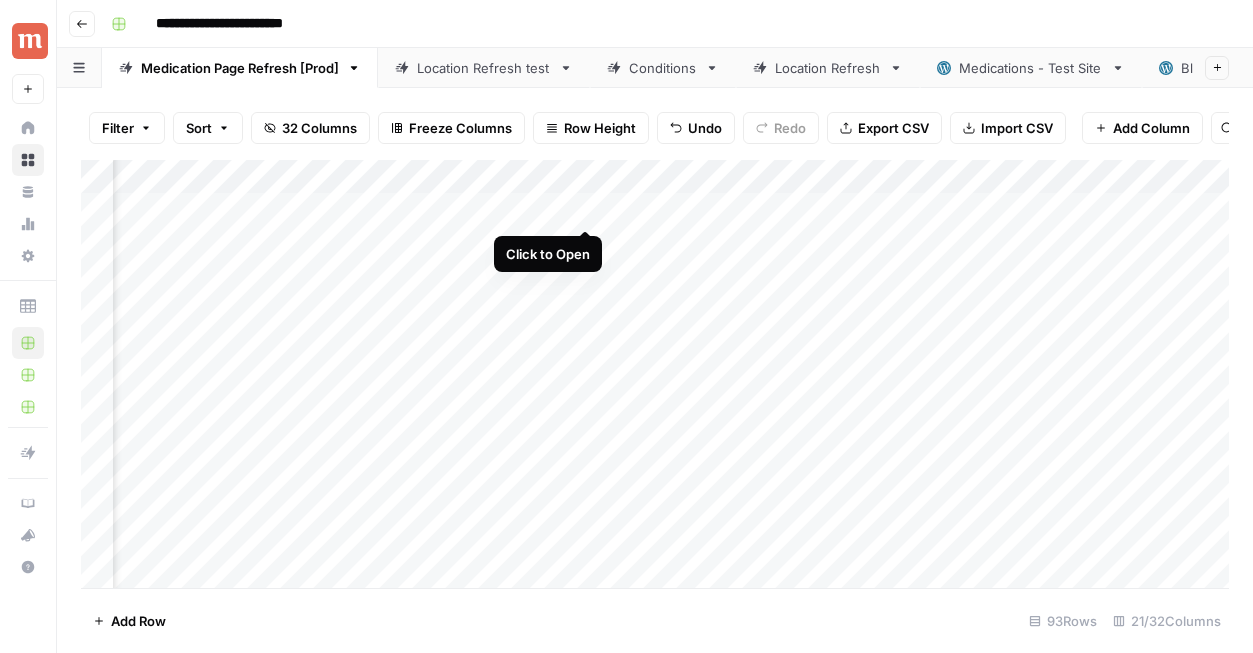 click on "Add Column" at bounding box center [655, 374] 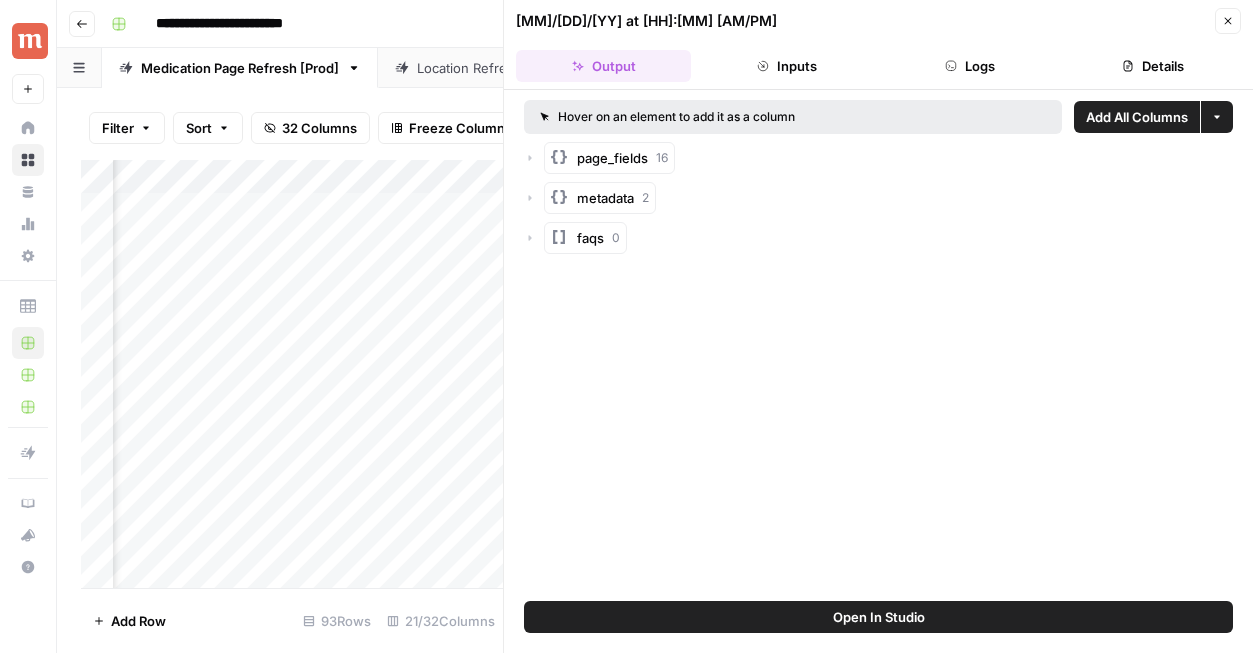 click 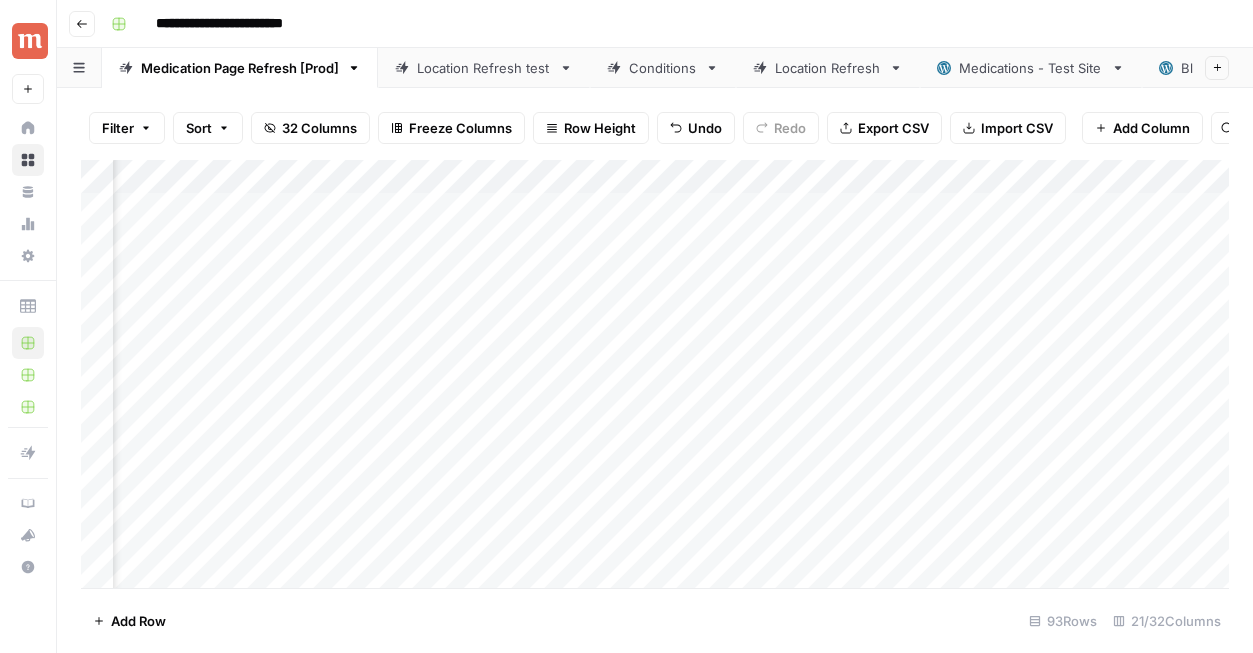 scroll, scrollTop: 0, scrollLeft: 2005, axis: horizontal 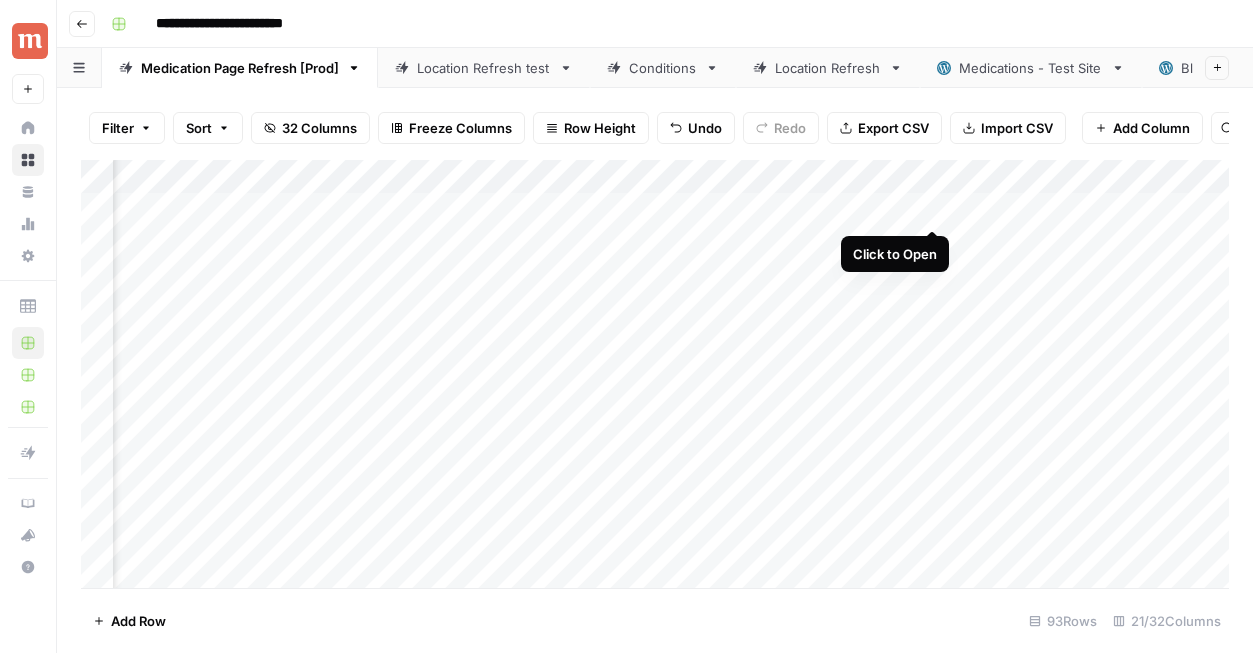 click on "Add Column" at bounding box center [655, 374] 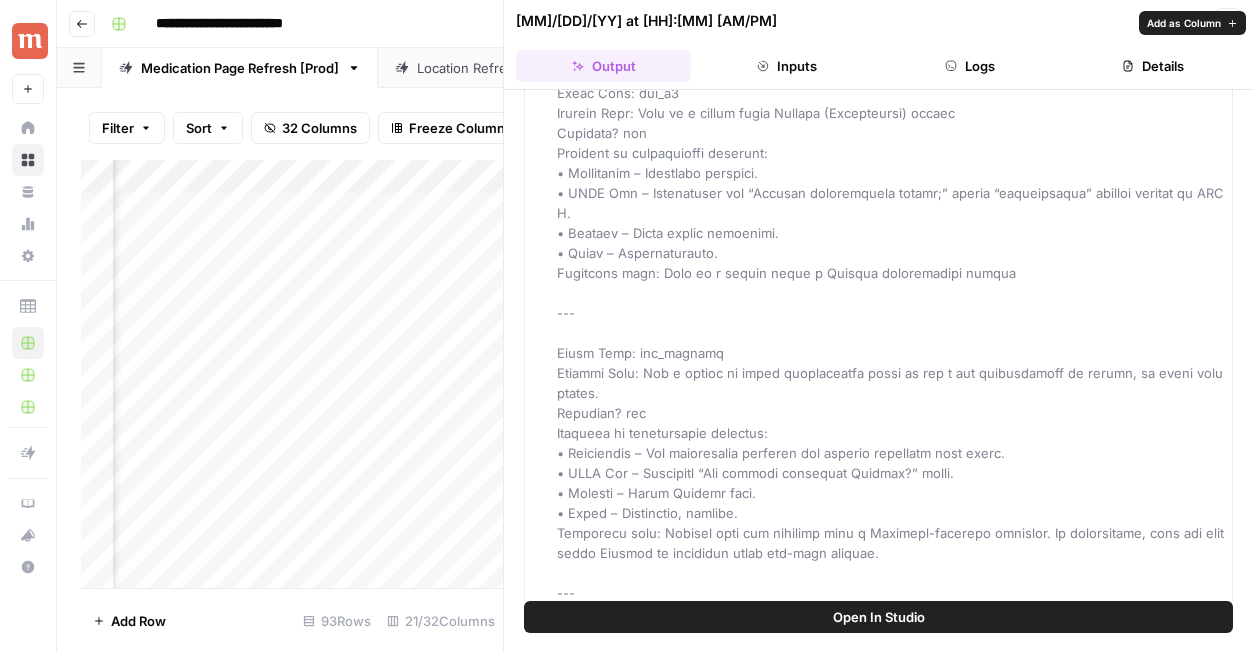 scroll, scrollTop: 775, scrollLeft: 0, axis: vertical 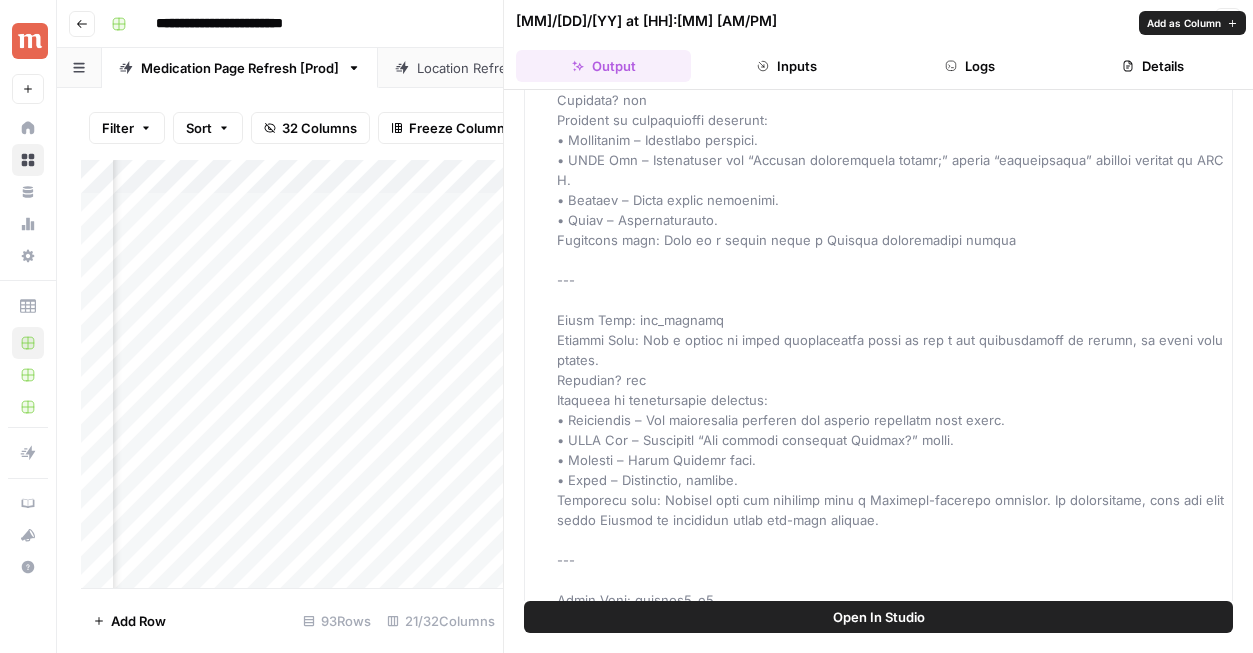 click at bounding box center [895, 870] 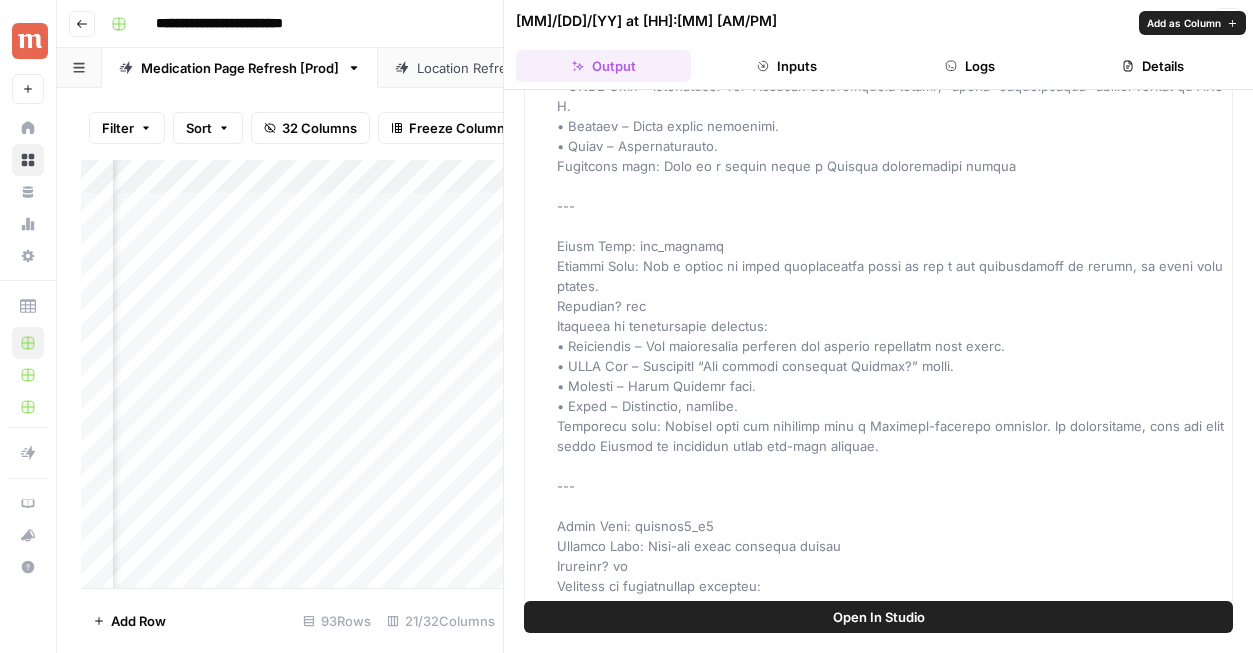 scroll, scrollTop: 851, scrollLeft: 0, axis: vertical 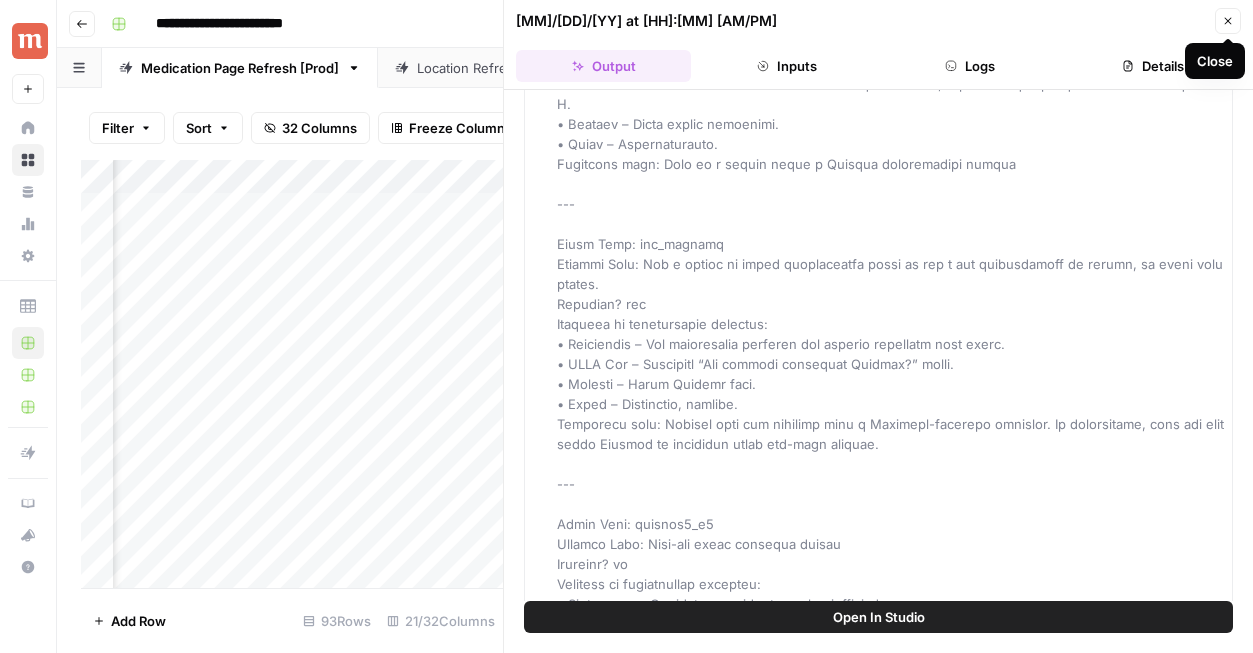 click at bounding box center [895, 794] 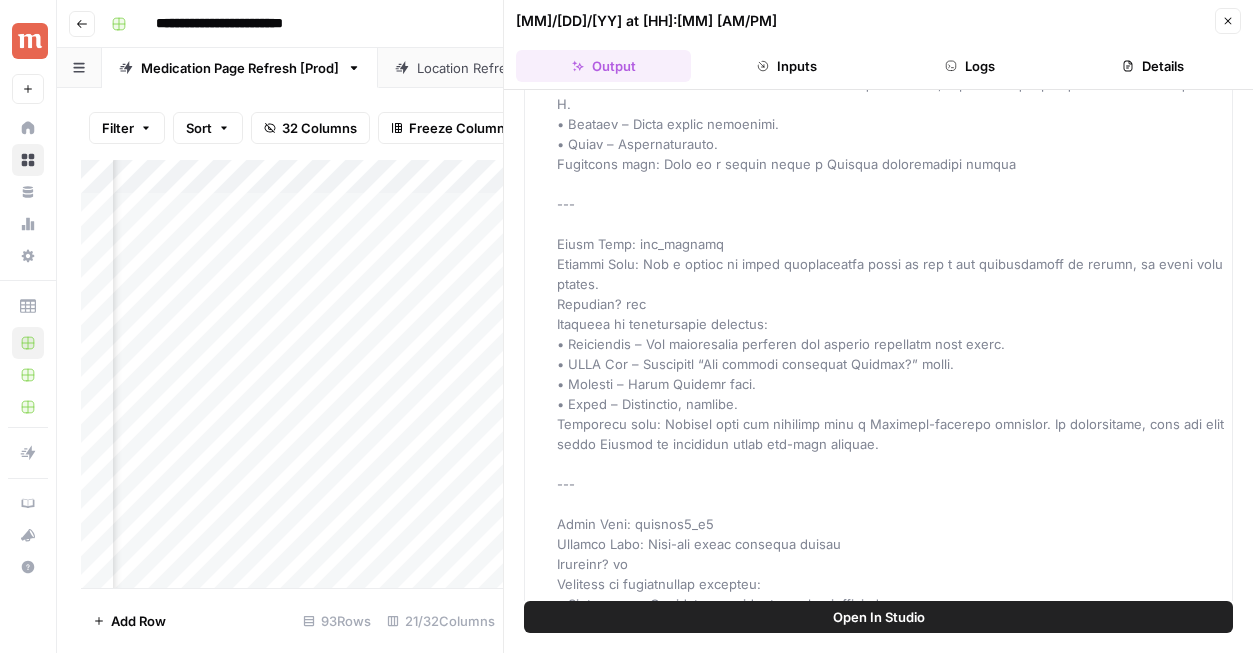 click at bounding box center (895, 794) 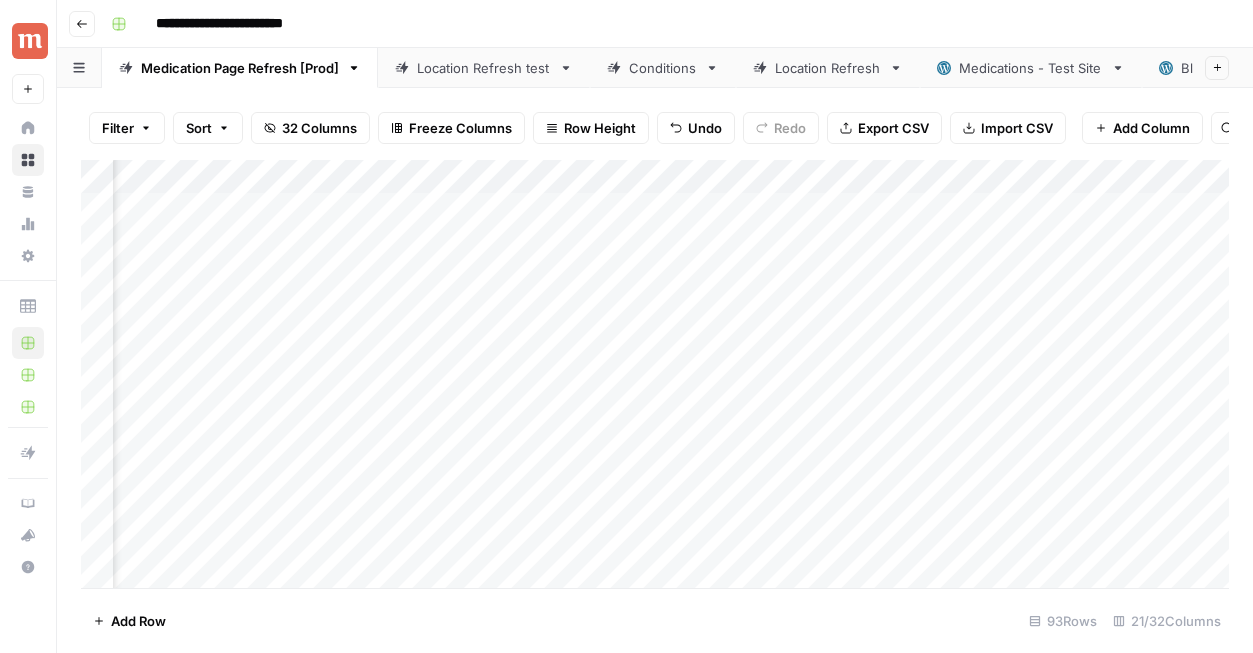 scroll, scrollTop: 0, scrollLeft: 2683, axis: horizontal 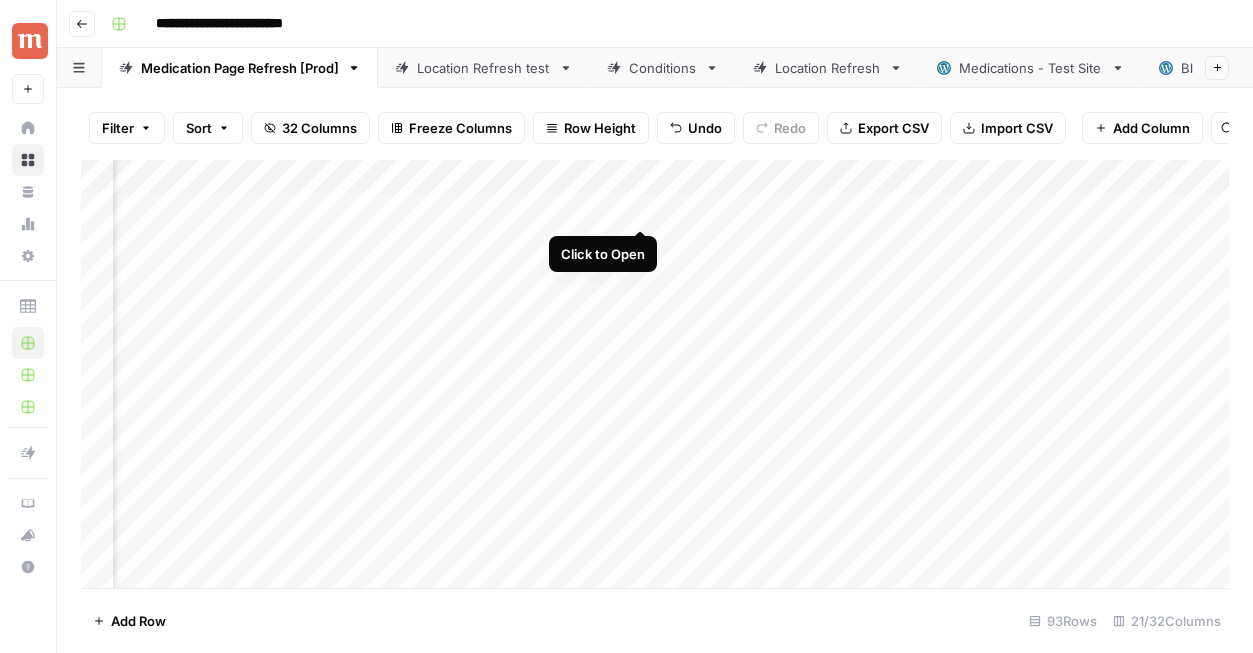 click on "Add Column" at bounding box center (655, 374) 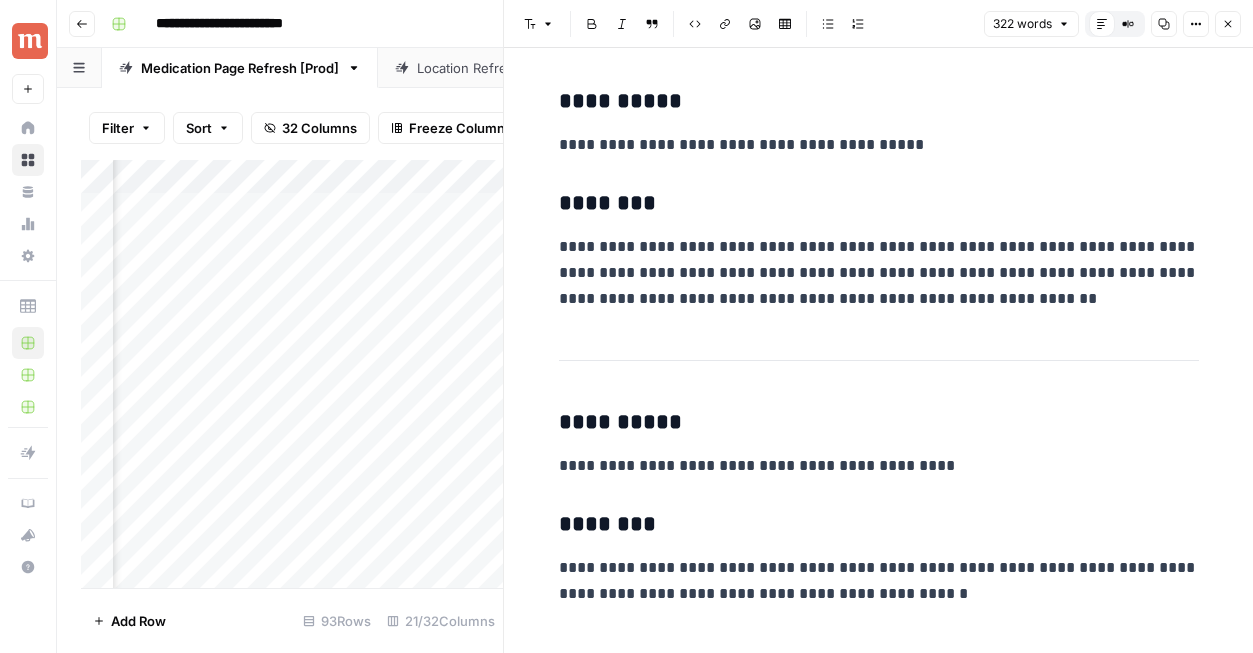click on "Close" at bounding box center [1228, 24] 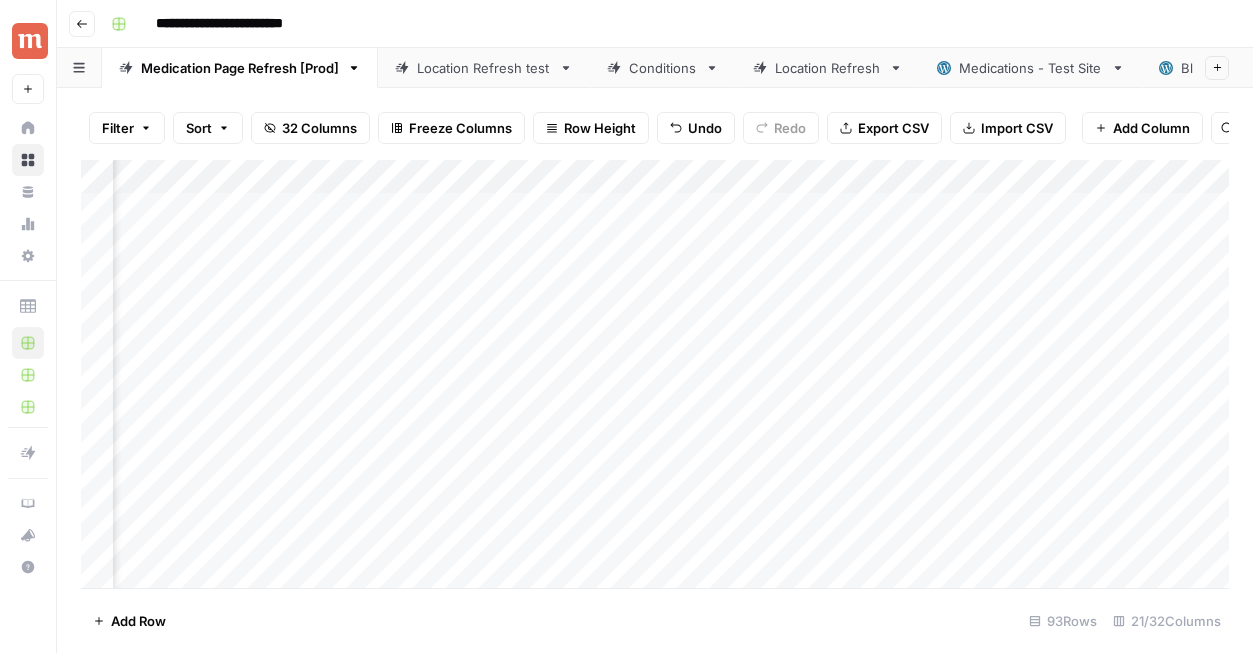 click on "Add Column" at bounding box center [655, 374] 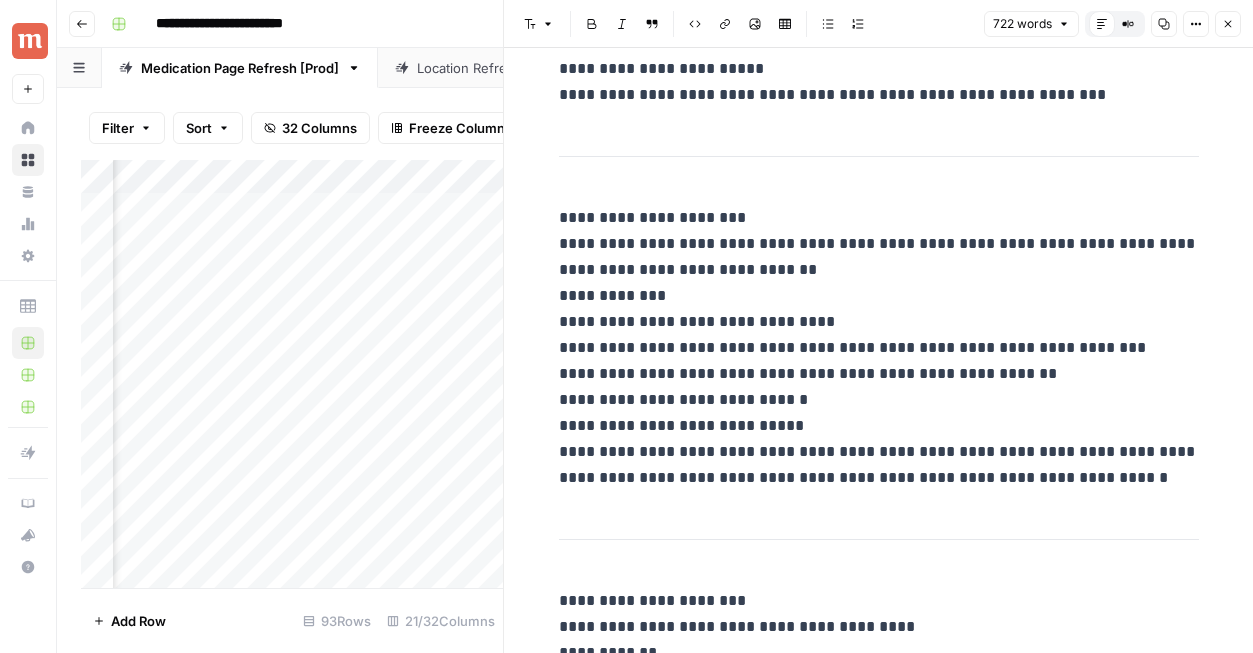 scroll, scrollTop: 1035, scrollLeft: 0, axis: vertical 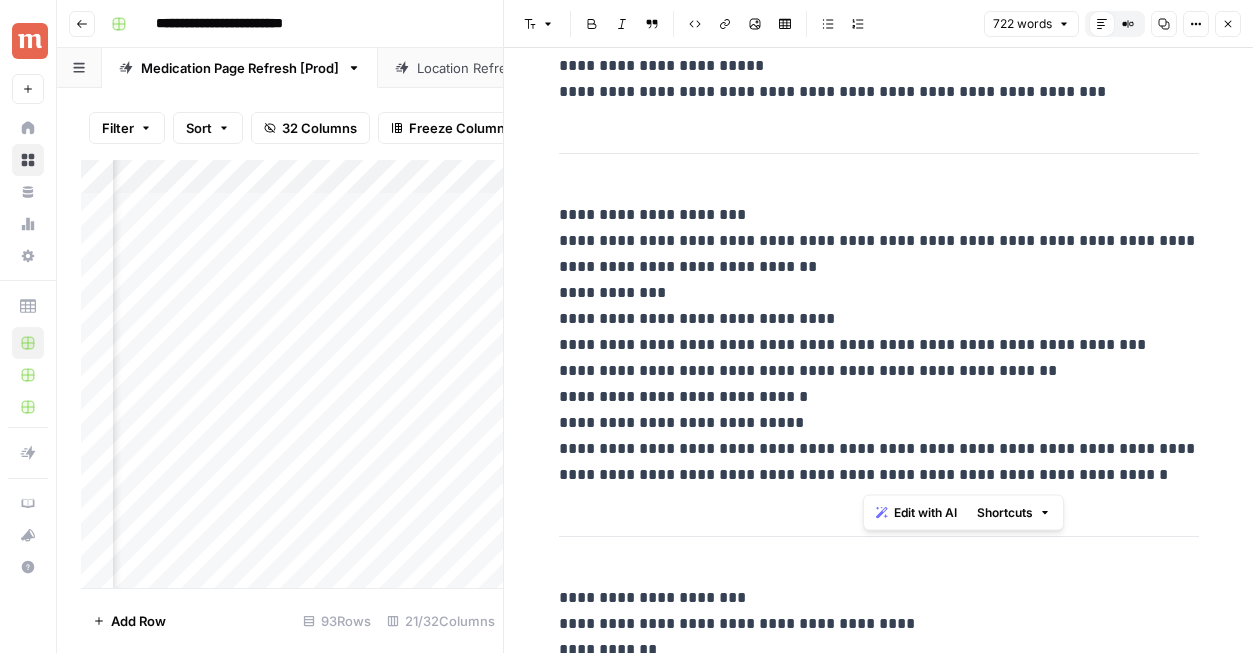 drag, startPoint x: 1126, startPoint y: 473, endPoint x: 856, endPoint y: 478, distance: 270.0463 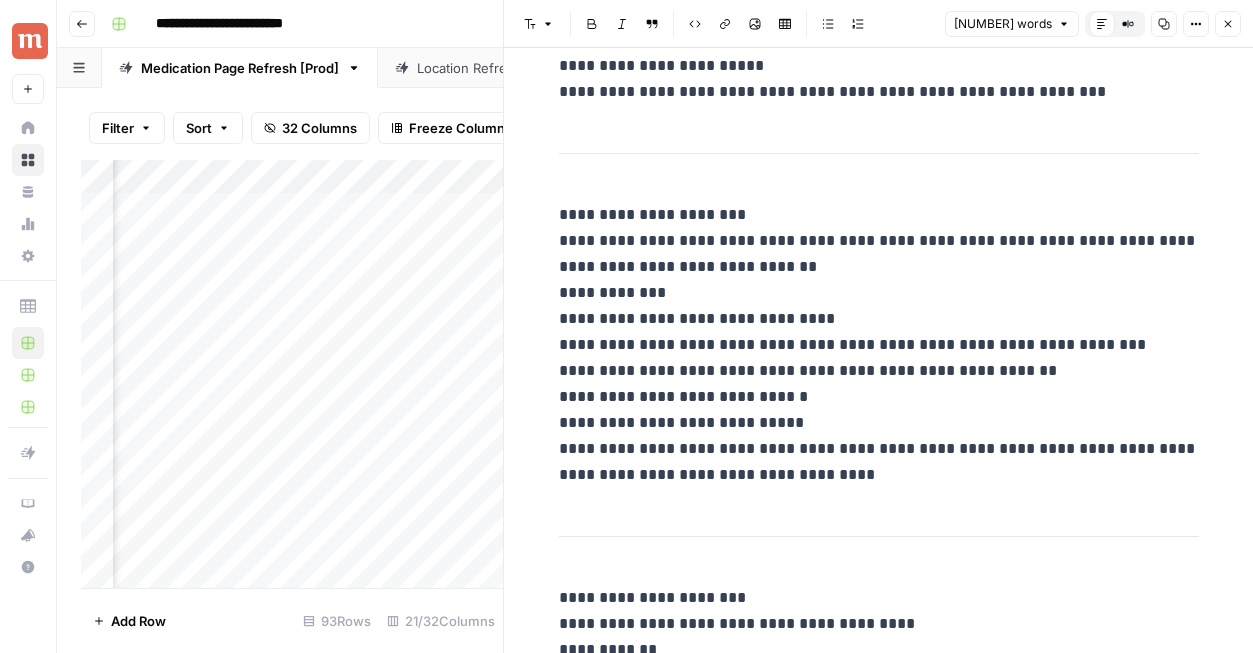 type 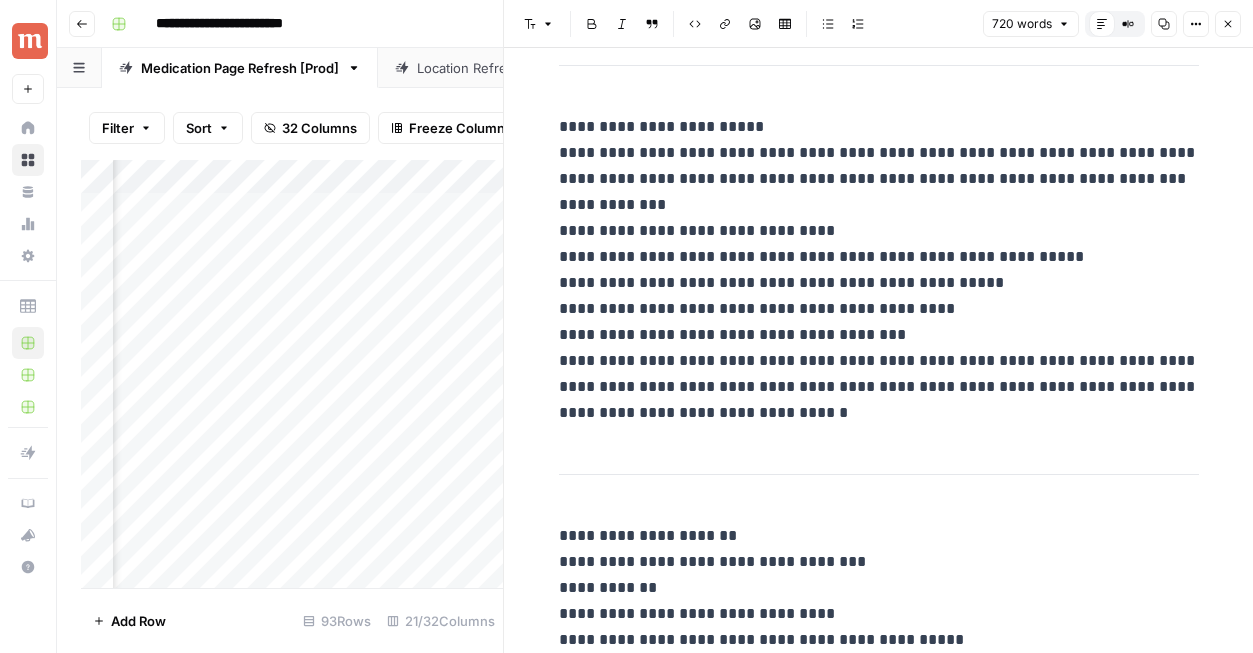 scroll, scrollTop: 3273, scrollLeft: 0, axis: vertical 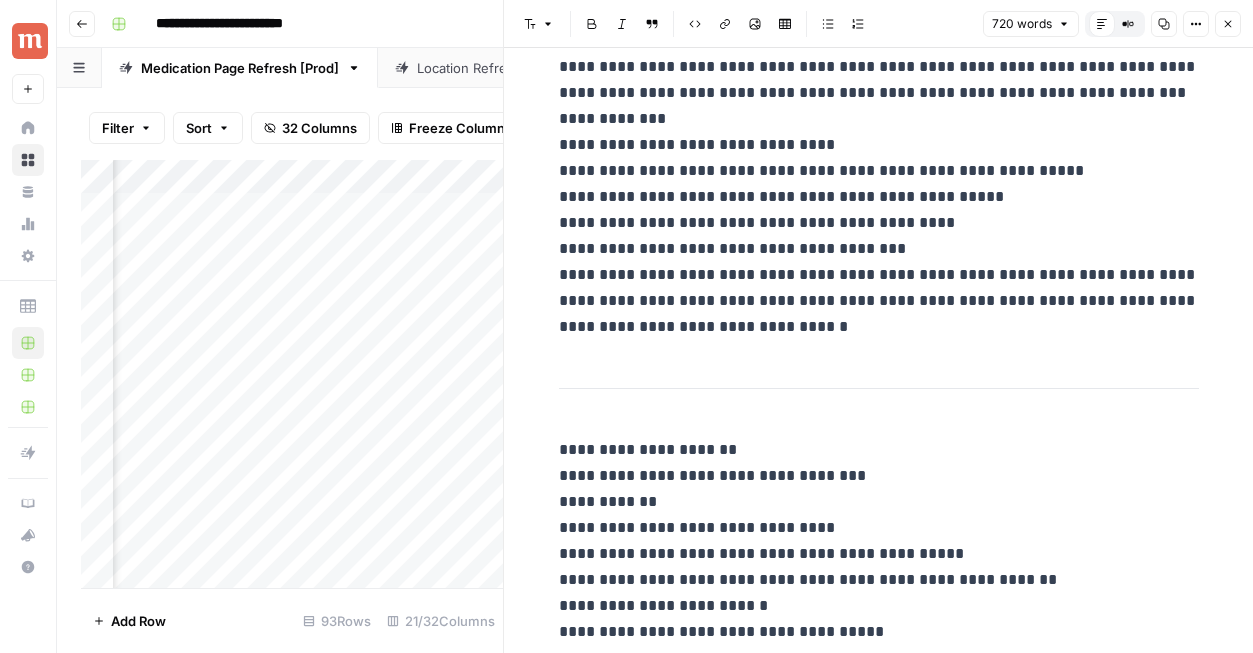 click 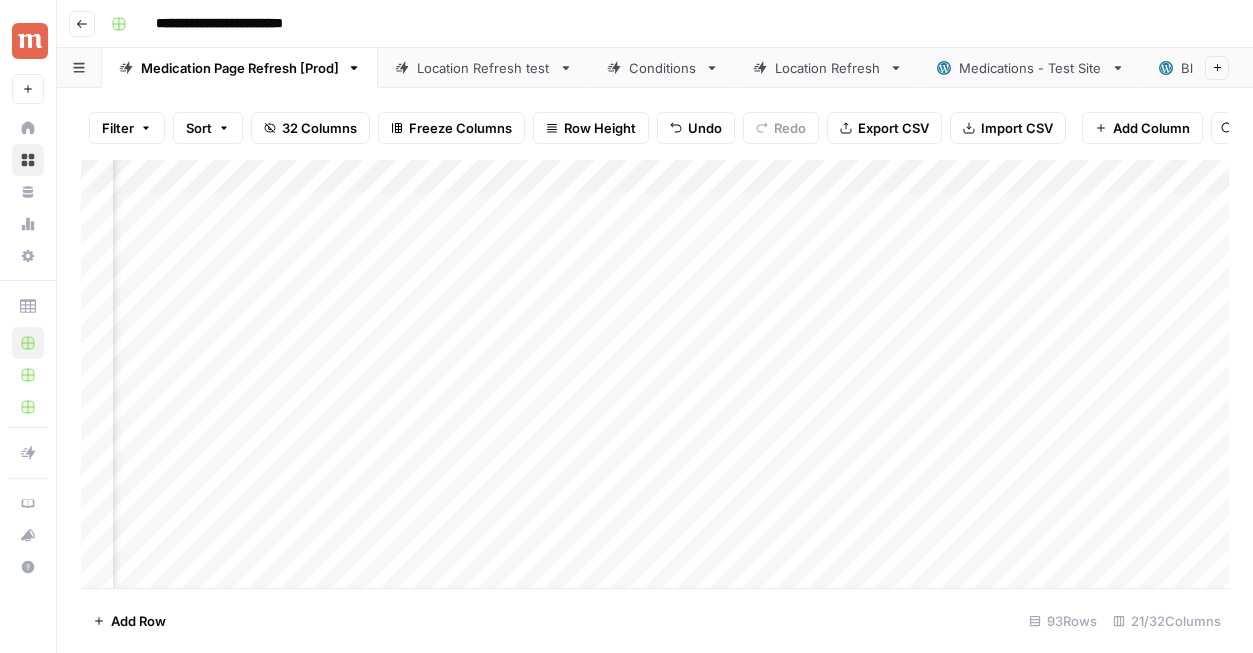 click on "Add Column" at bounding box center (655, 374) 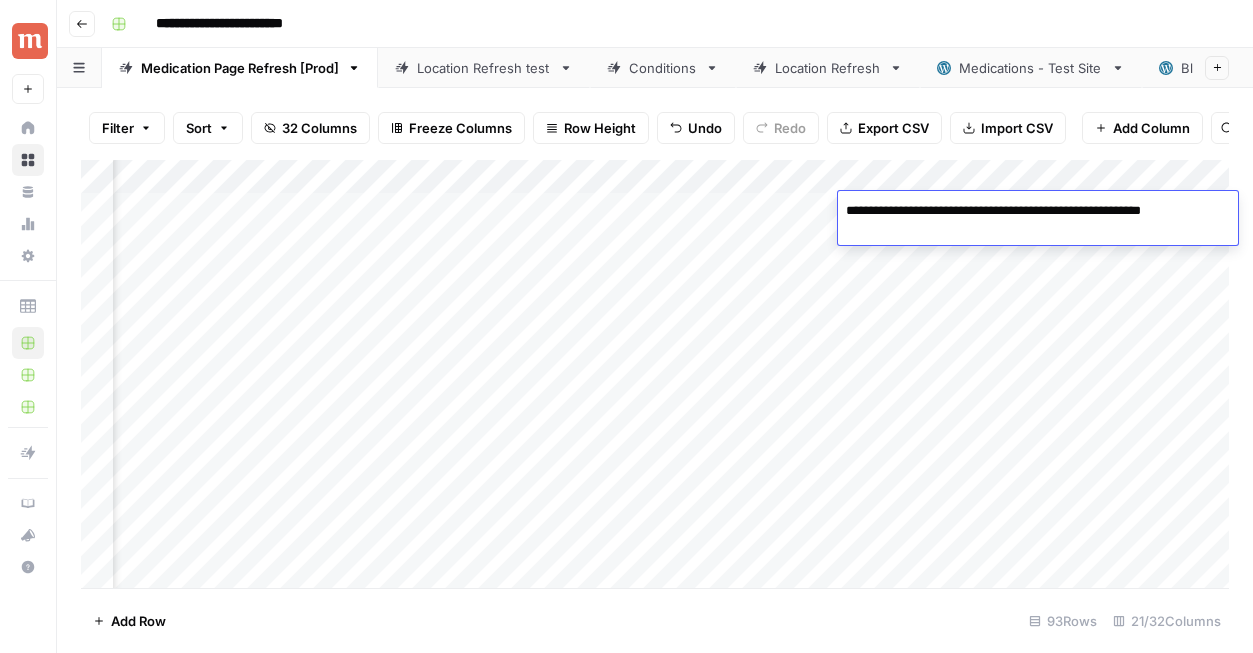 click on "**********" at bounding box center (1031, 211) 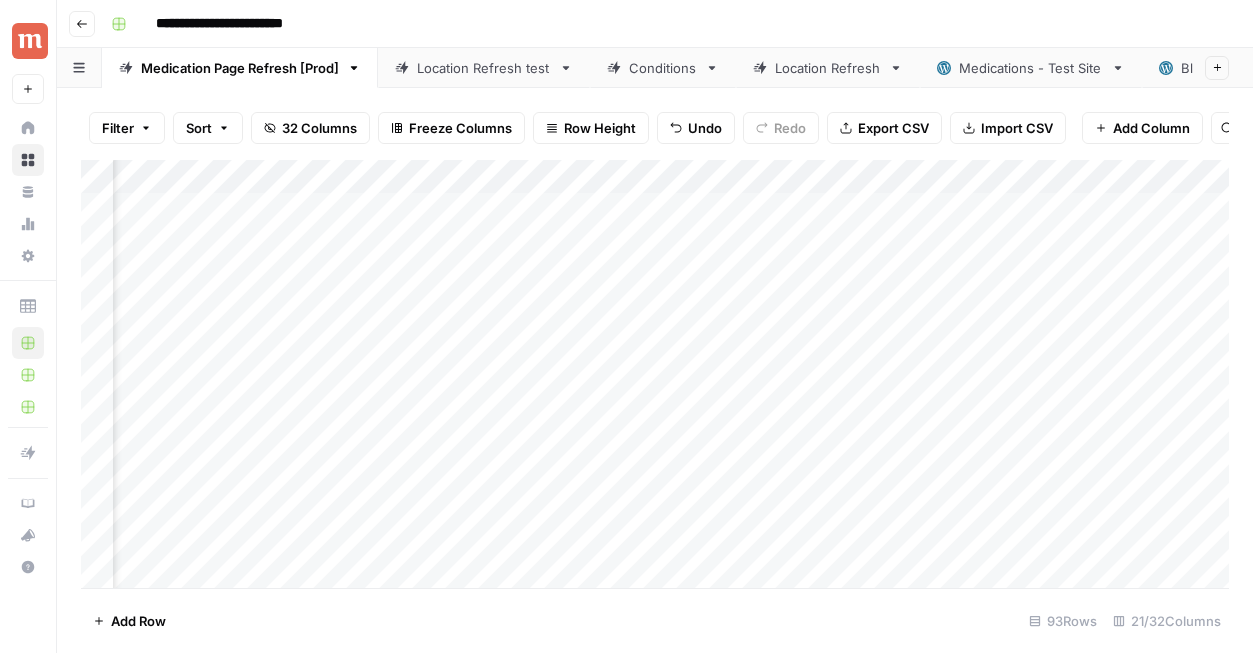 scroll, scrollTop: 0, scrollLeft: 2958, axis: horizontal 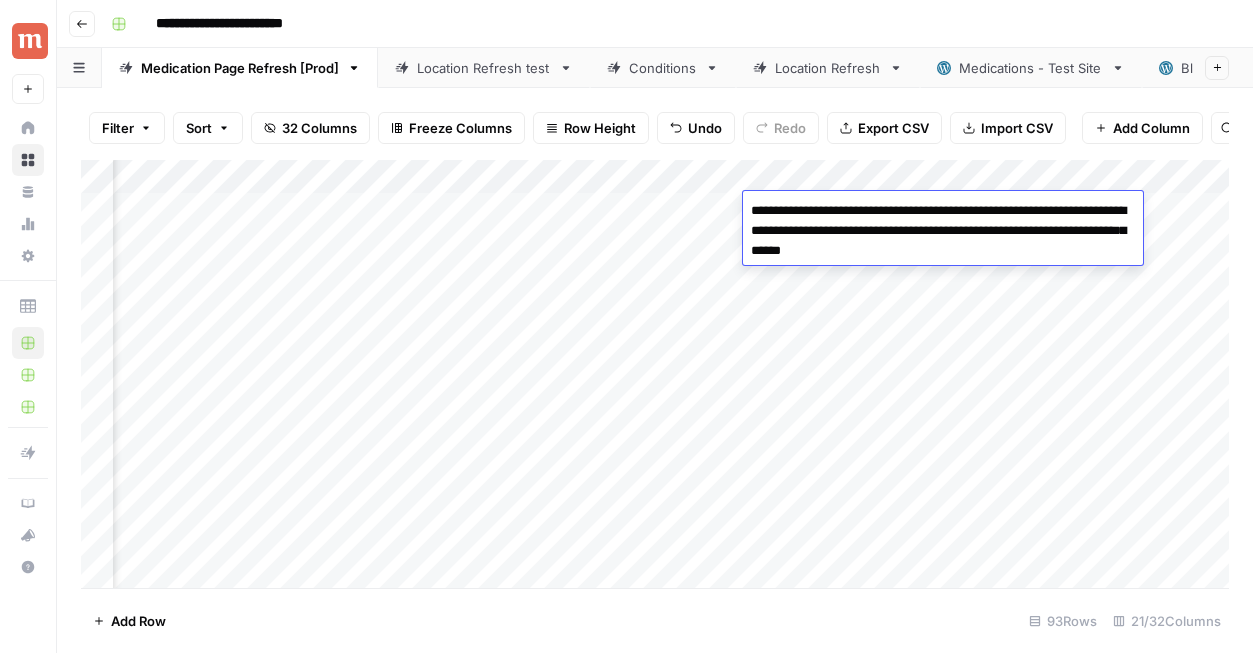 drag, startPoint x: 812, startPoint y: 232, endPoint x: 1034, endPoint y: 213, distance: 222.81158 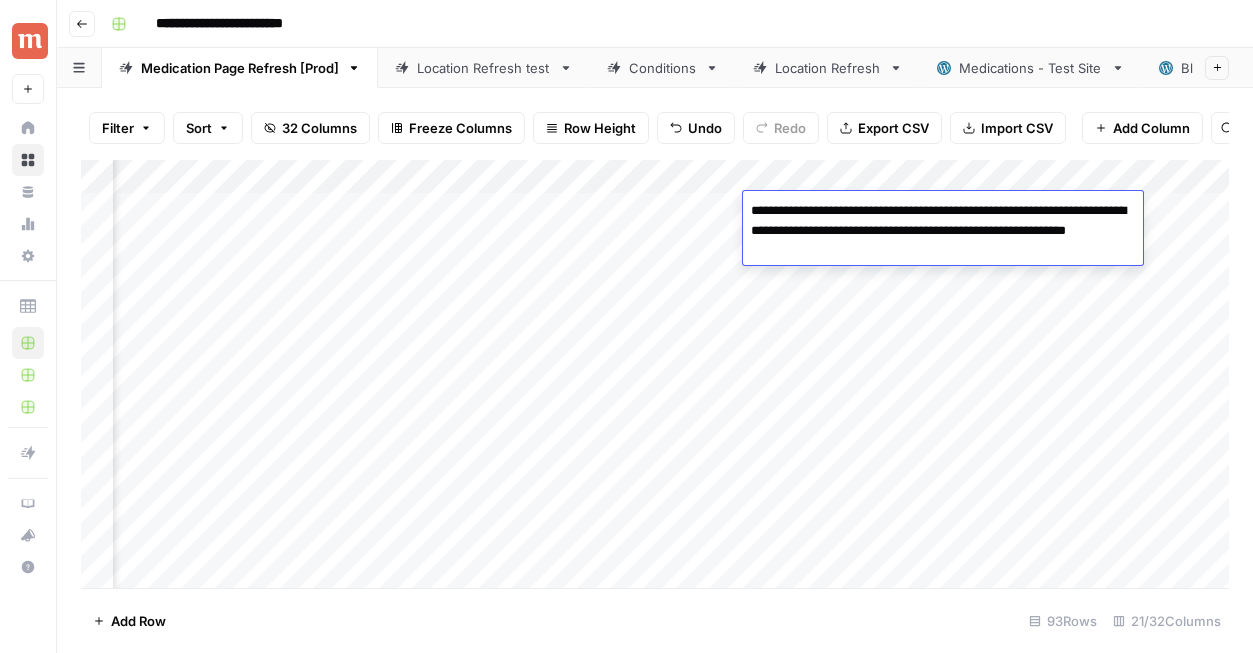 type on "**********" 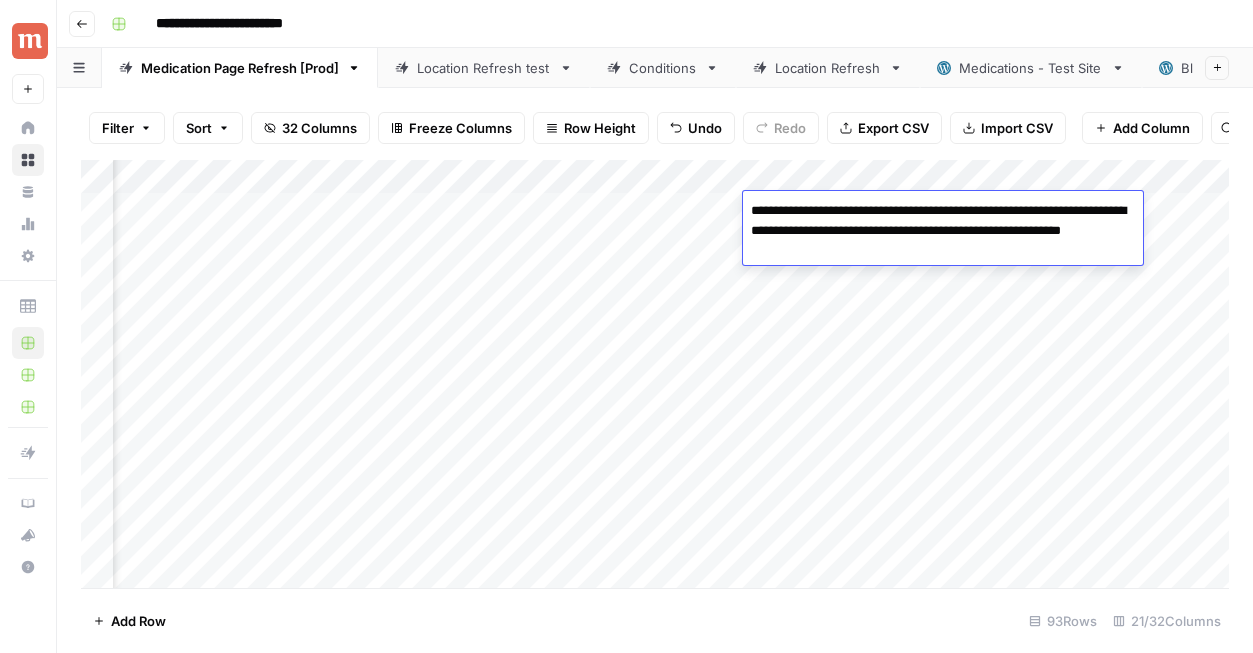 click on "Add Column" at bounding box center [655, 374] 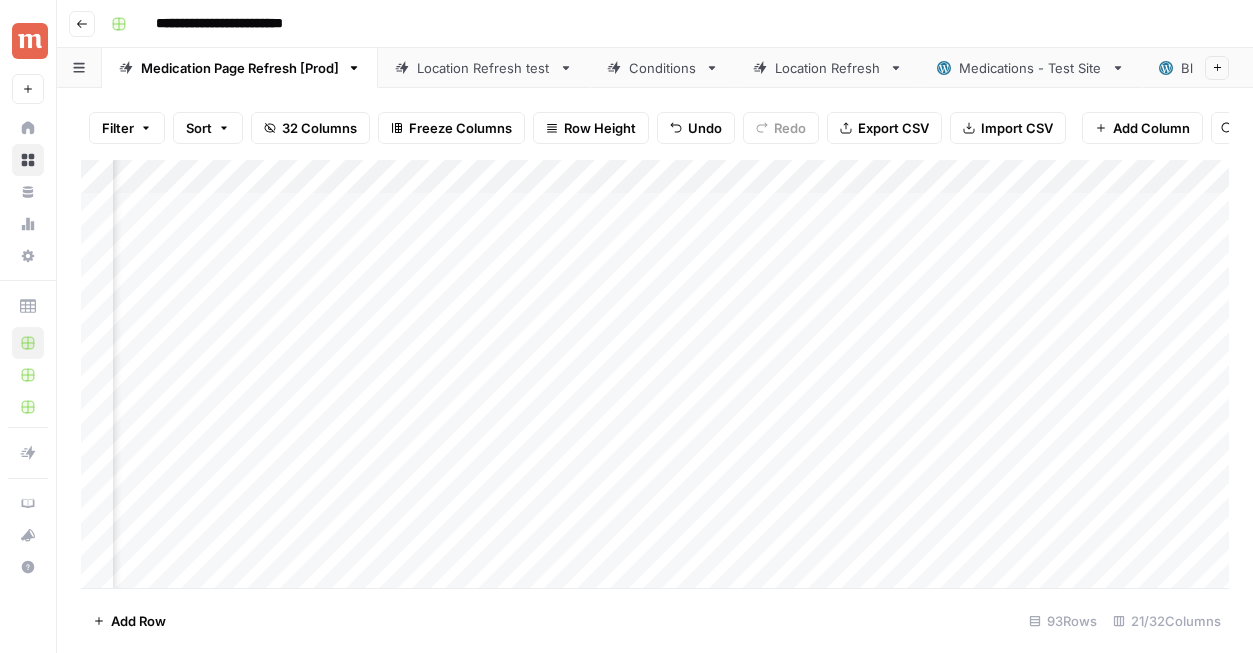 scroll, scrollTop: 0, scrollLeft: 2975, axis: horizontal 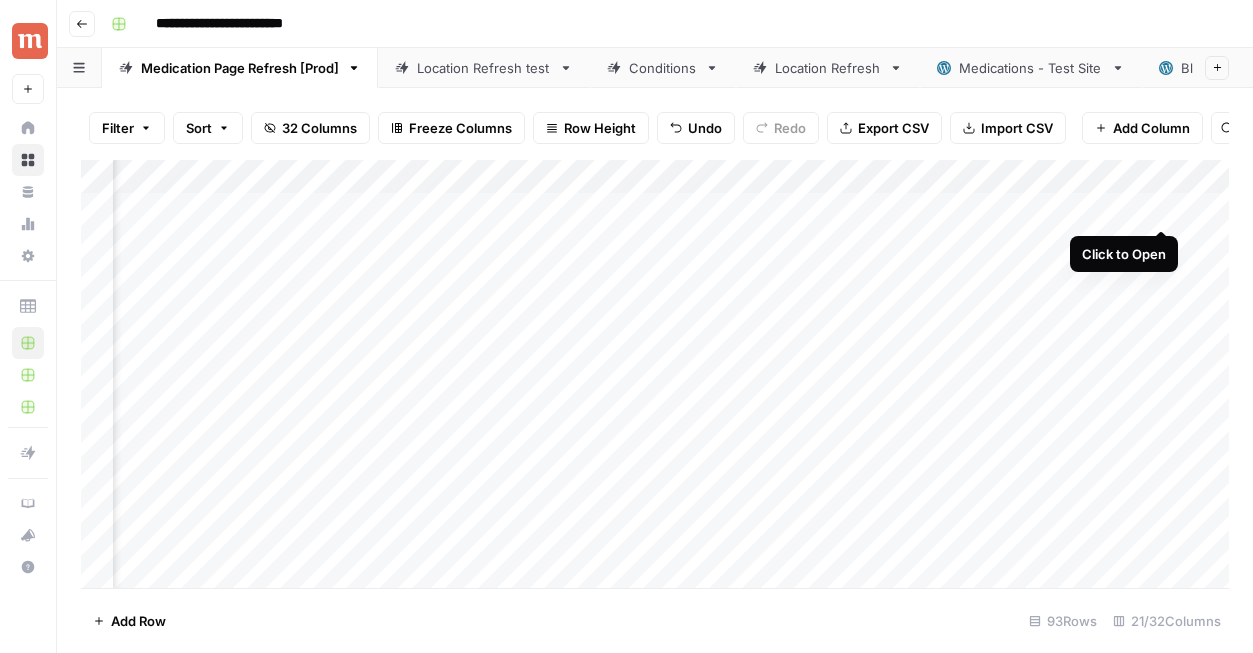 click on "Add Column" at bounding box center (655, 374) 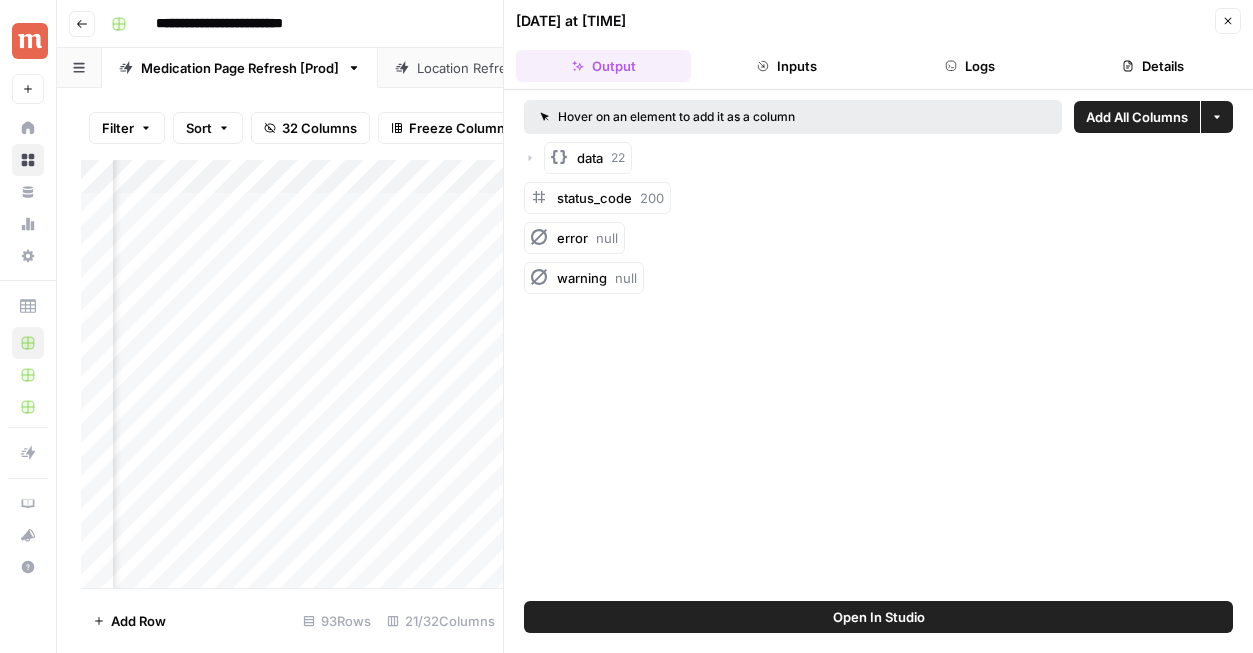 click 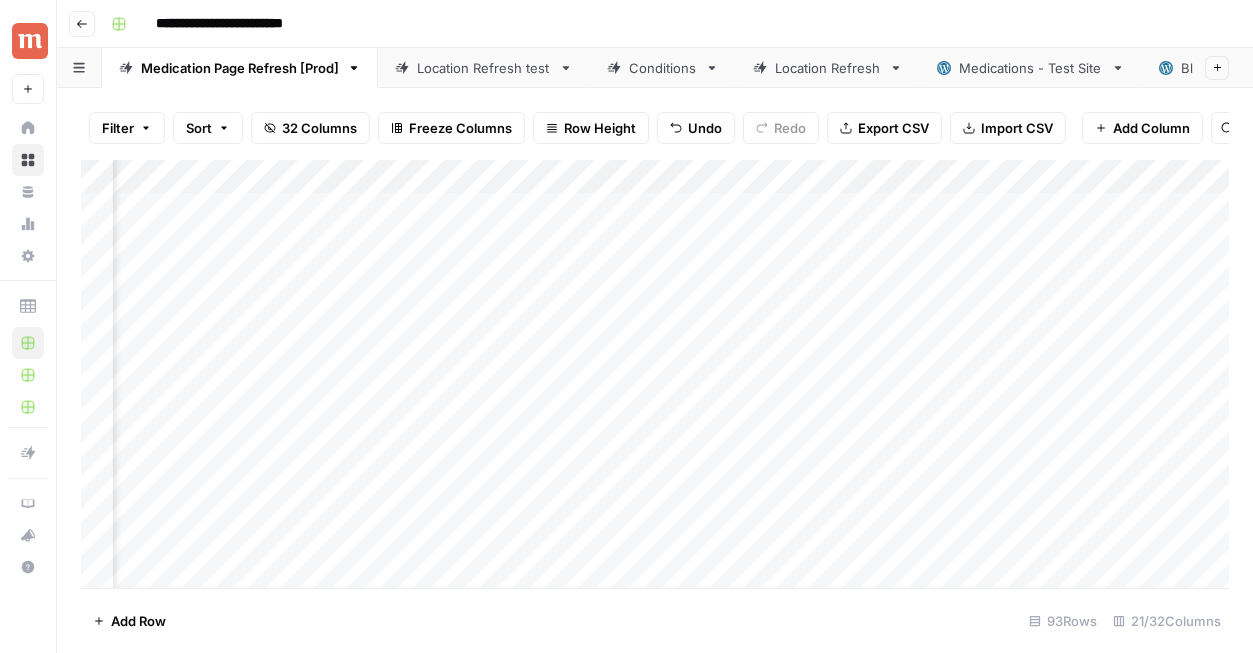 scroll, scrollTop: 0, scrollLeft: 3431, axis: horizontal 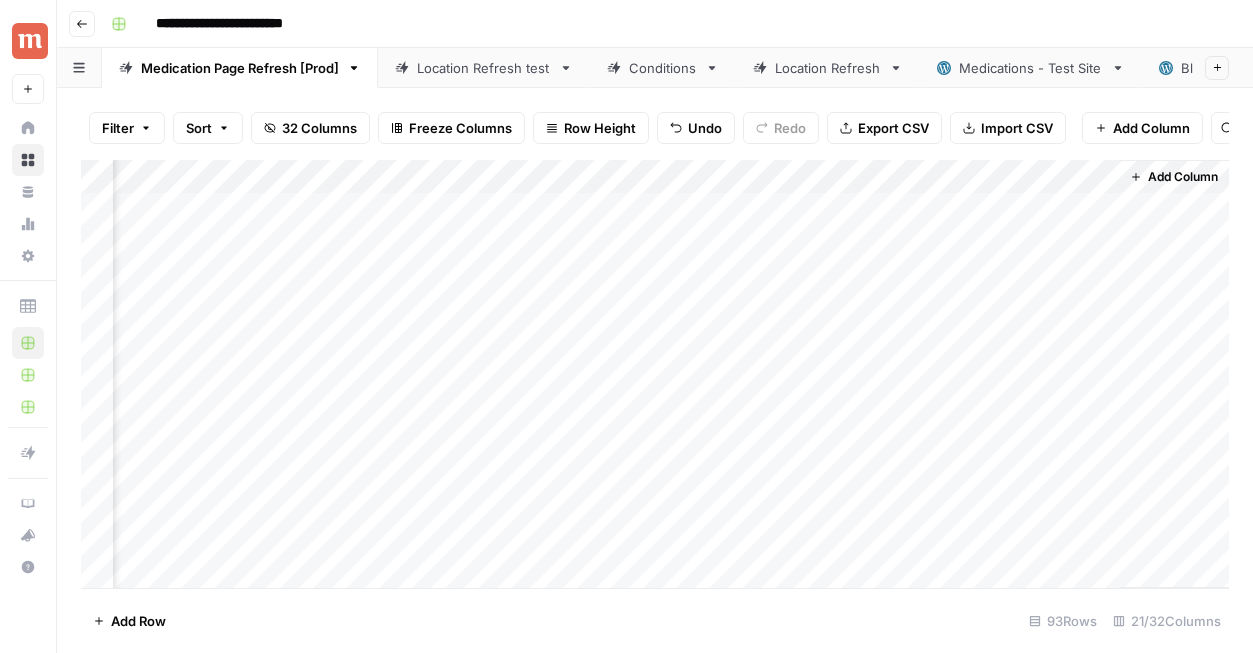 click on "Add Column" at bounding box center (655, 374) 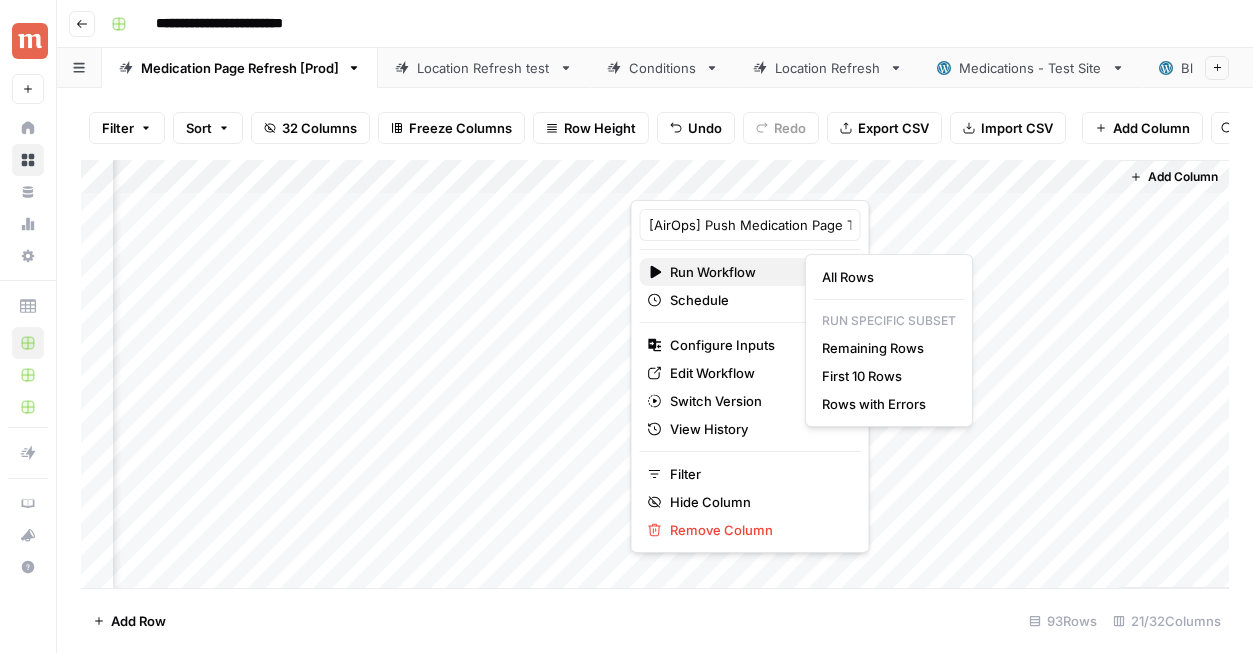 click on "Run Workflow" at bounding box center [747, 272] 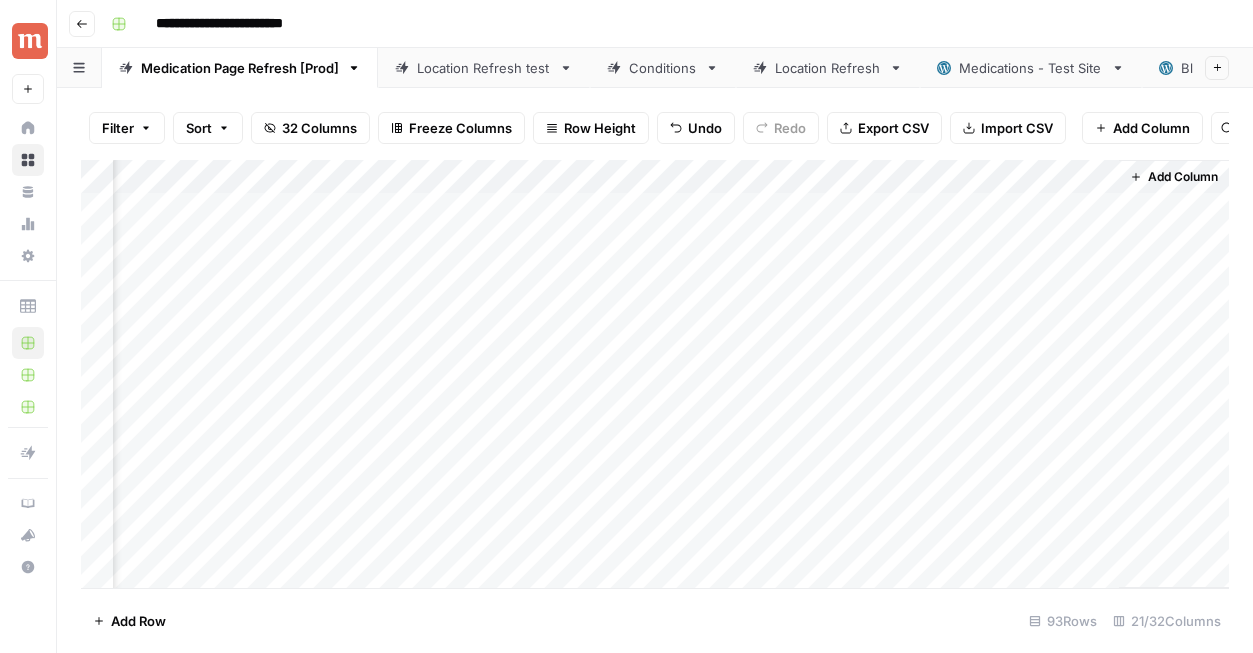 click on "Filter Sort 32 Columns Freeze Columns Row Height Undo Redo Export CSV Import CSV Add Column Search" at bounding box center [655, 128] 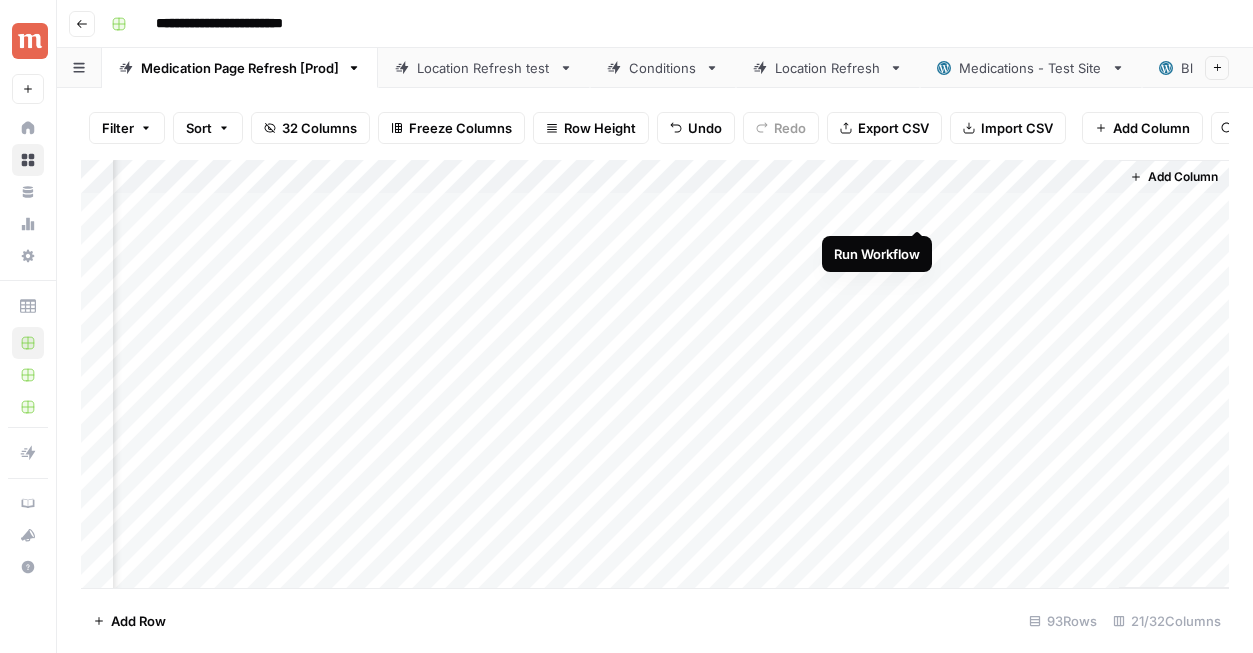 click on "Add Column" at bounding box center [655, 374] 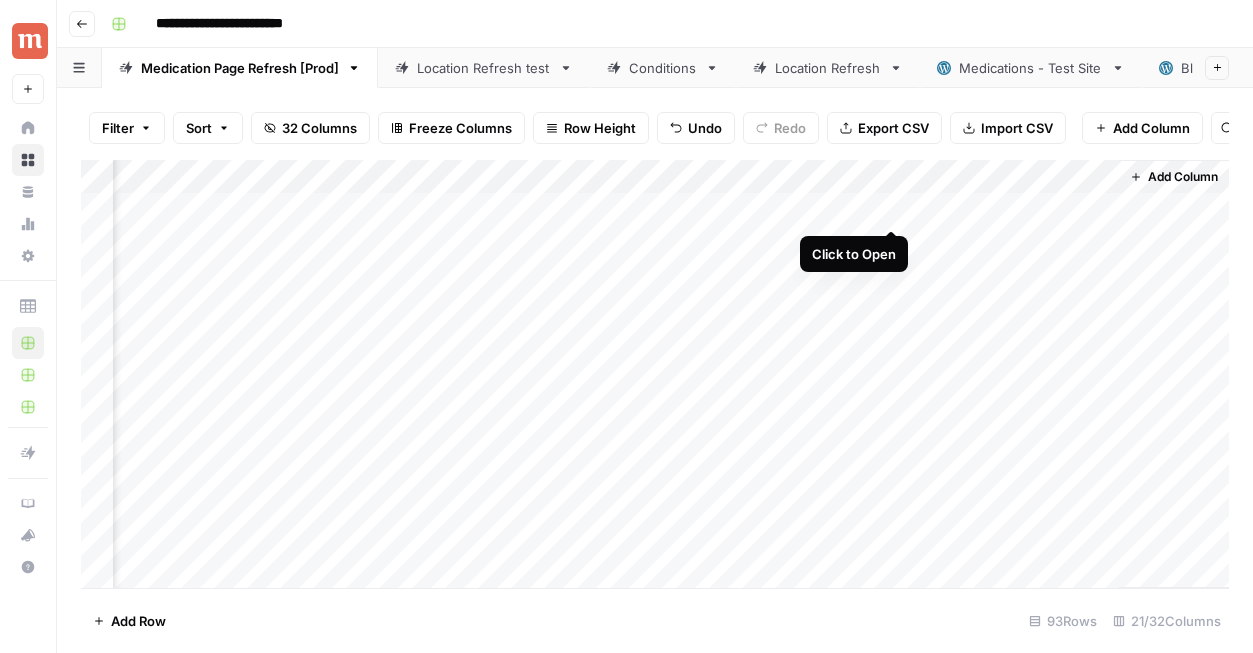 click on "Add Column" at bounding box center (655, 374) 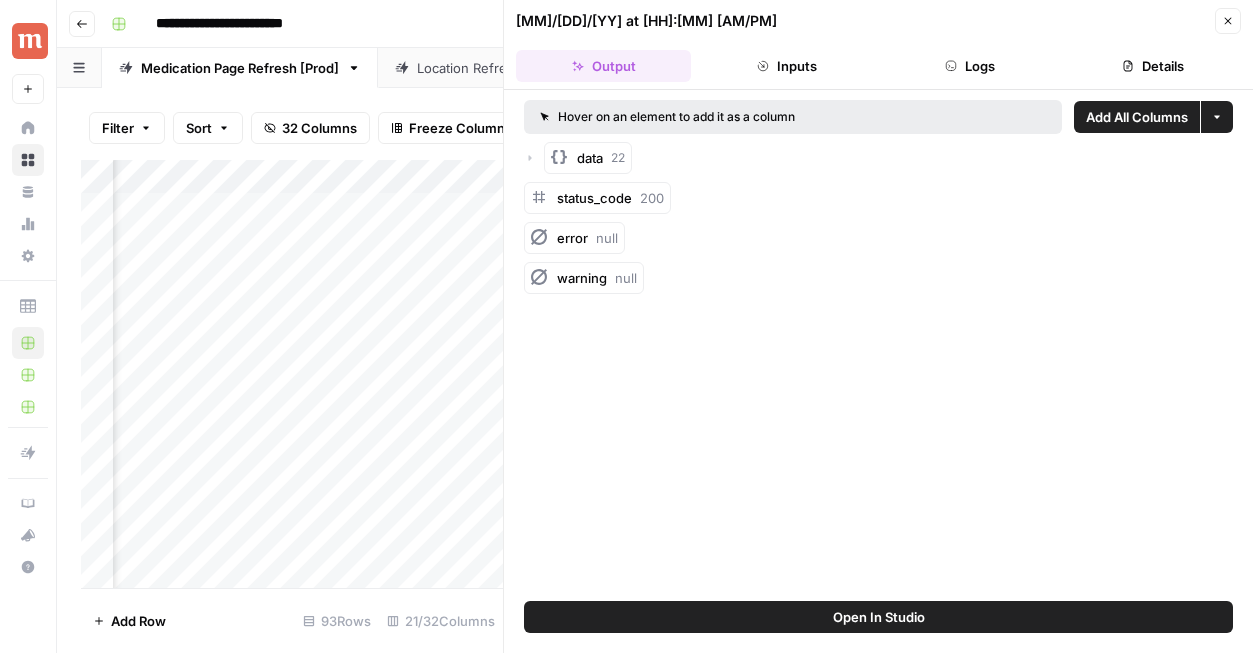 click on "Close" at bounding box center [1228, 21] 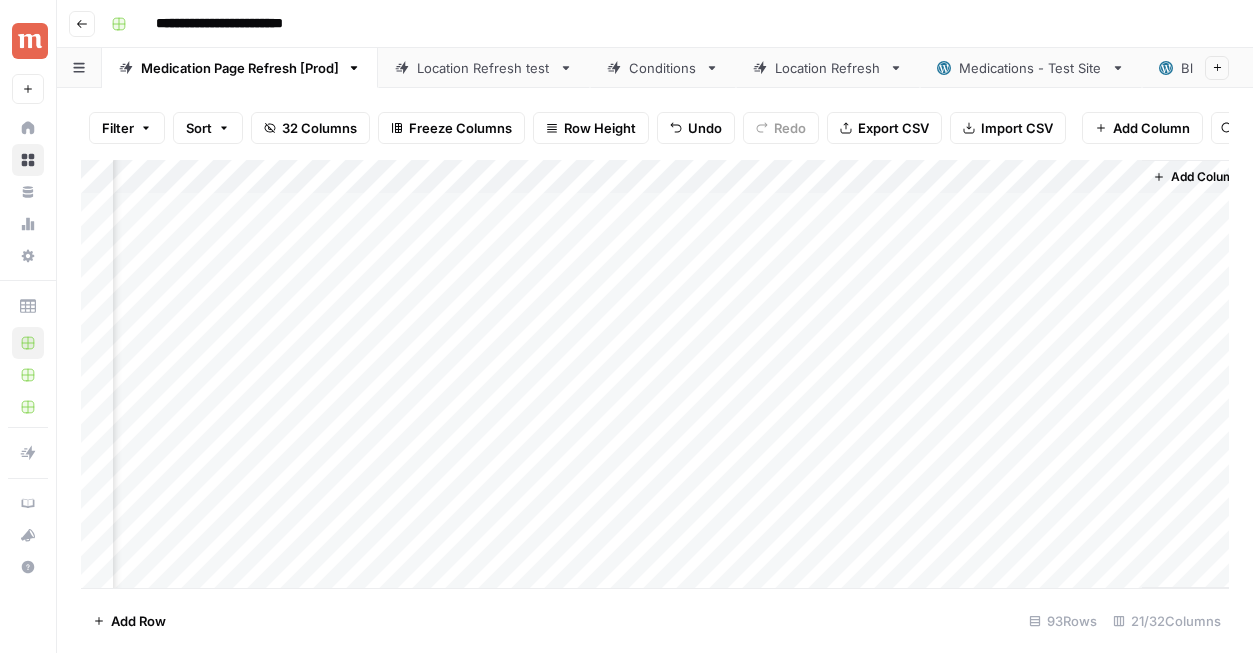 scroll, scrollTop: 0, scrollLeft: 3229, axis: horizontal 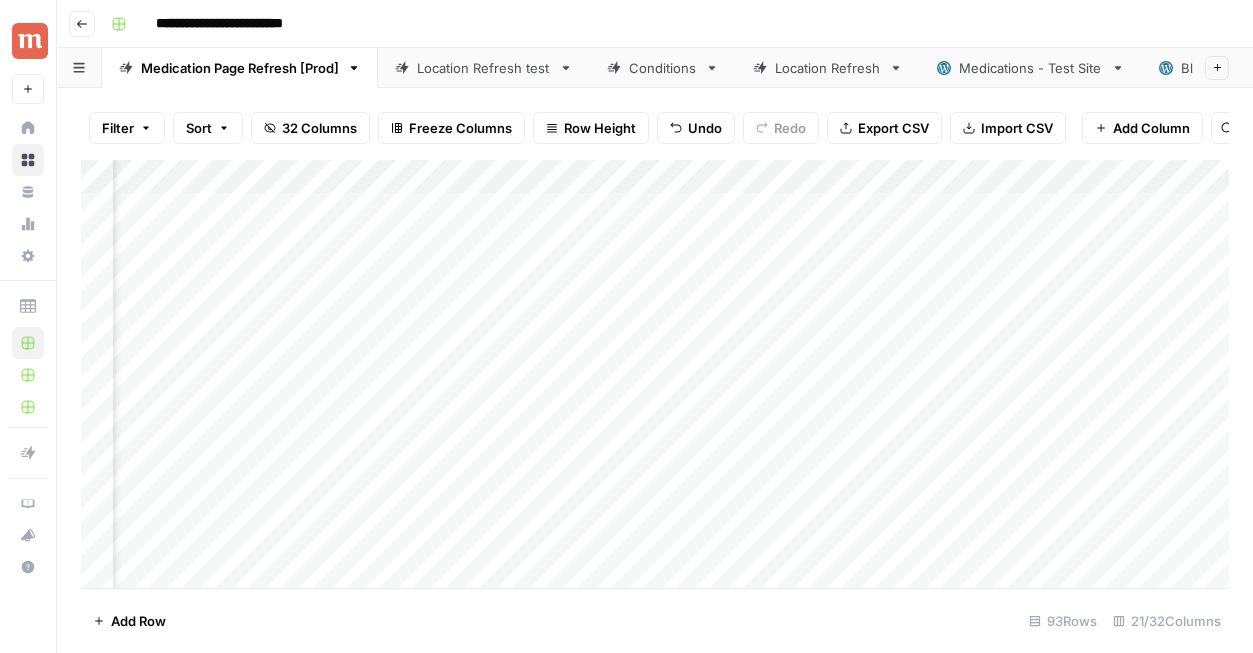 click on "Add Column" at bounding box center (655, 374) 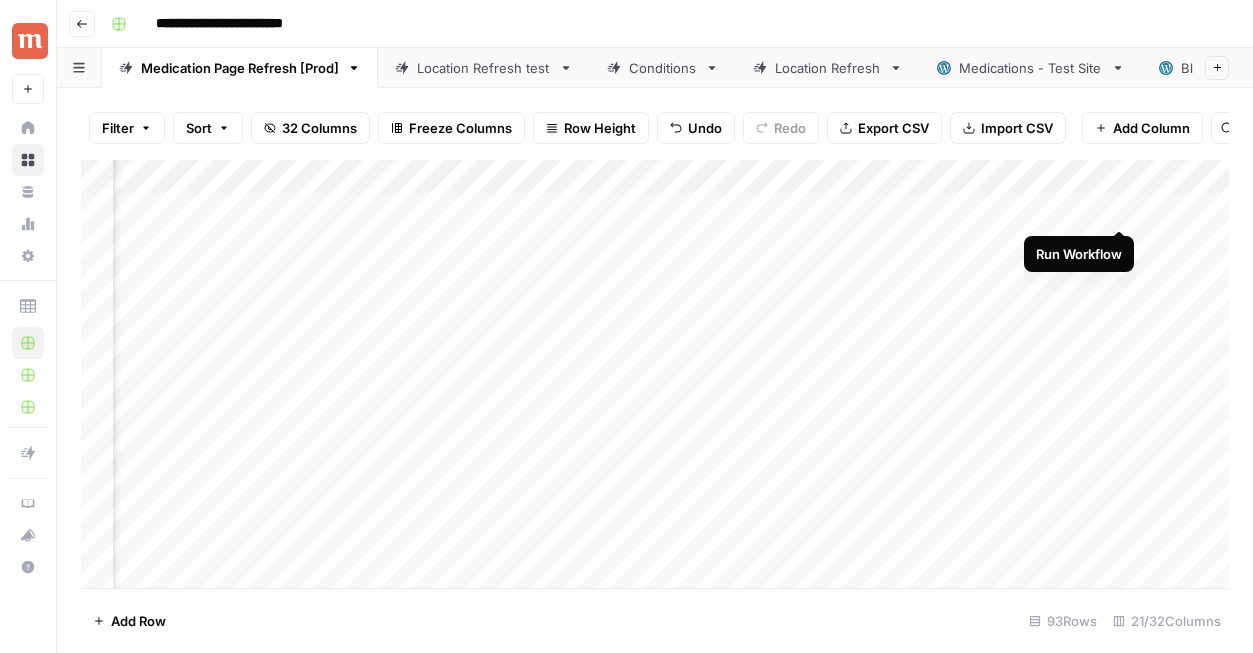 click on "Add Column" at bounding box center (655, 374) 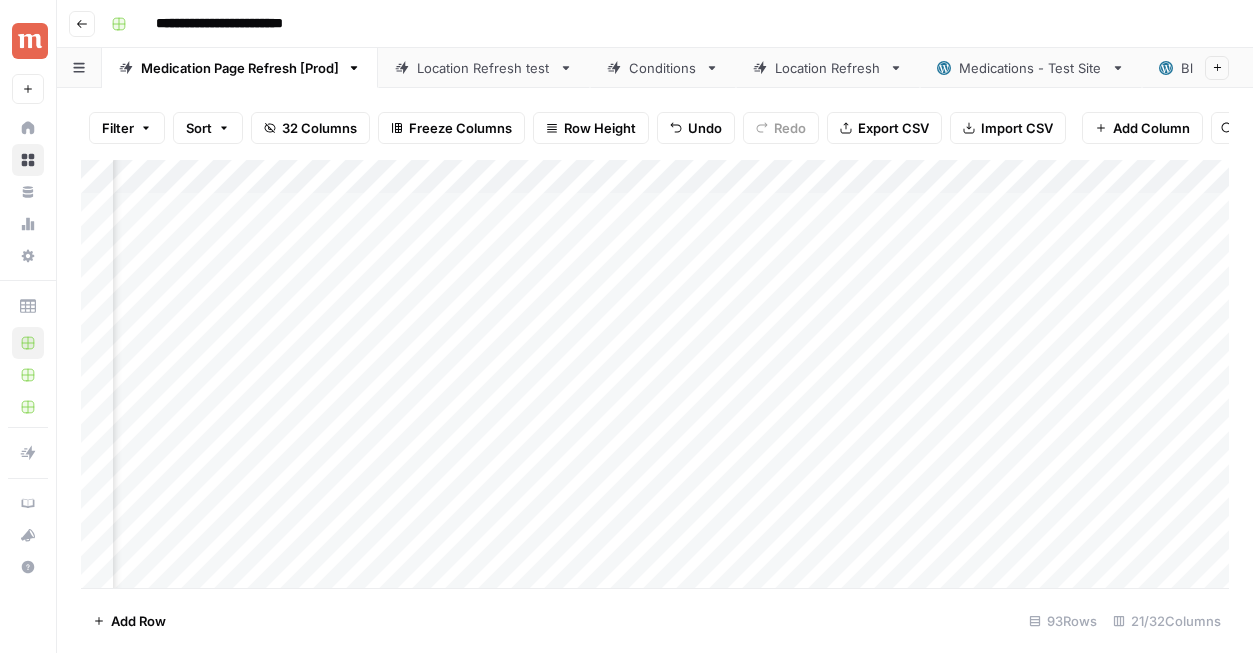 scroll, scrollTop: 0, scrollLeft: 2881, axis: horizontal 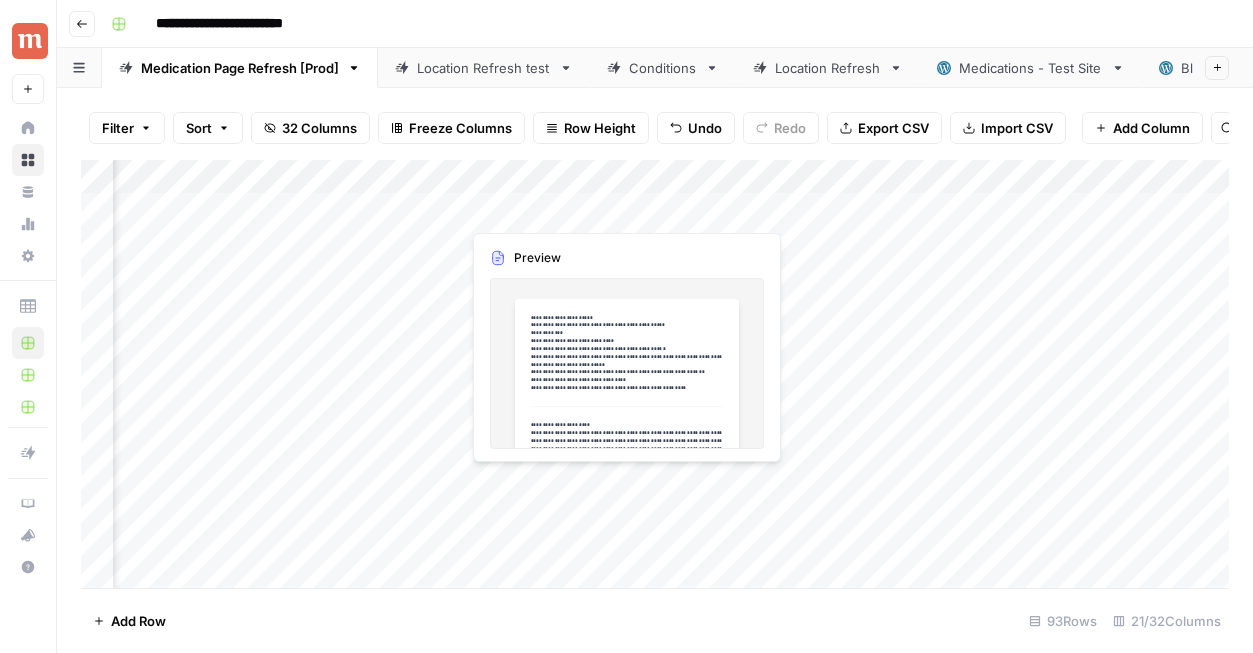click on "Add Column" at bounding box center (655, 374) 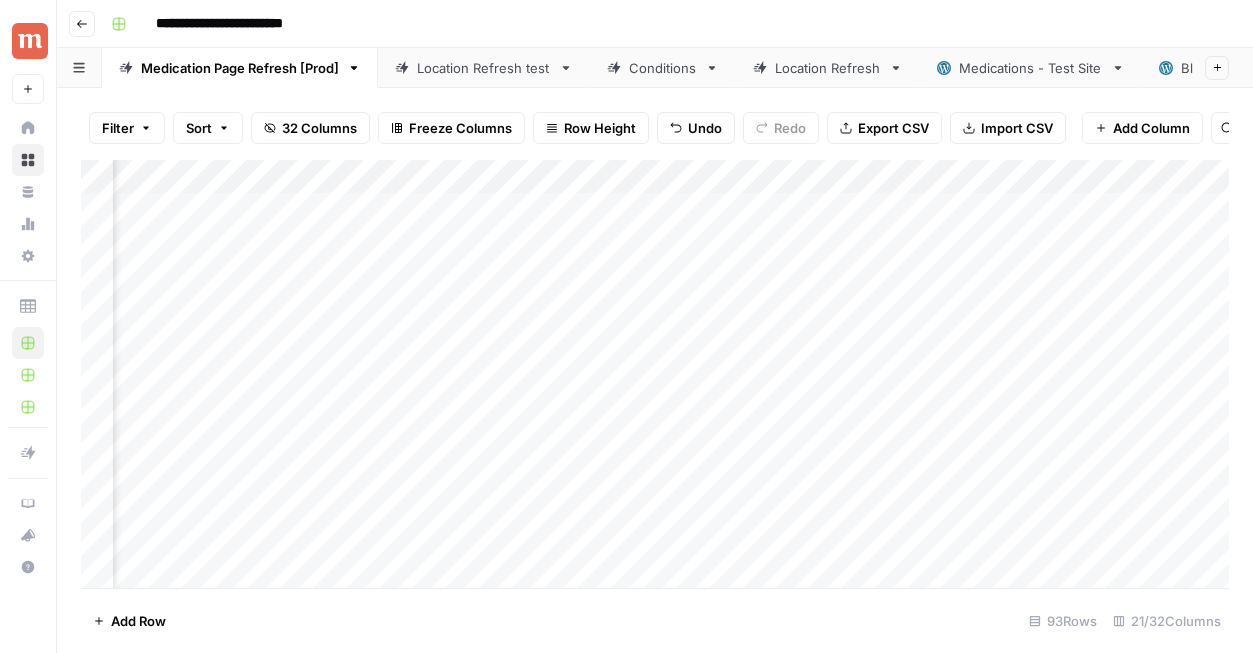 click on "Add Column" at bounding box center (655, 374) 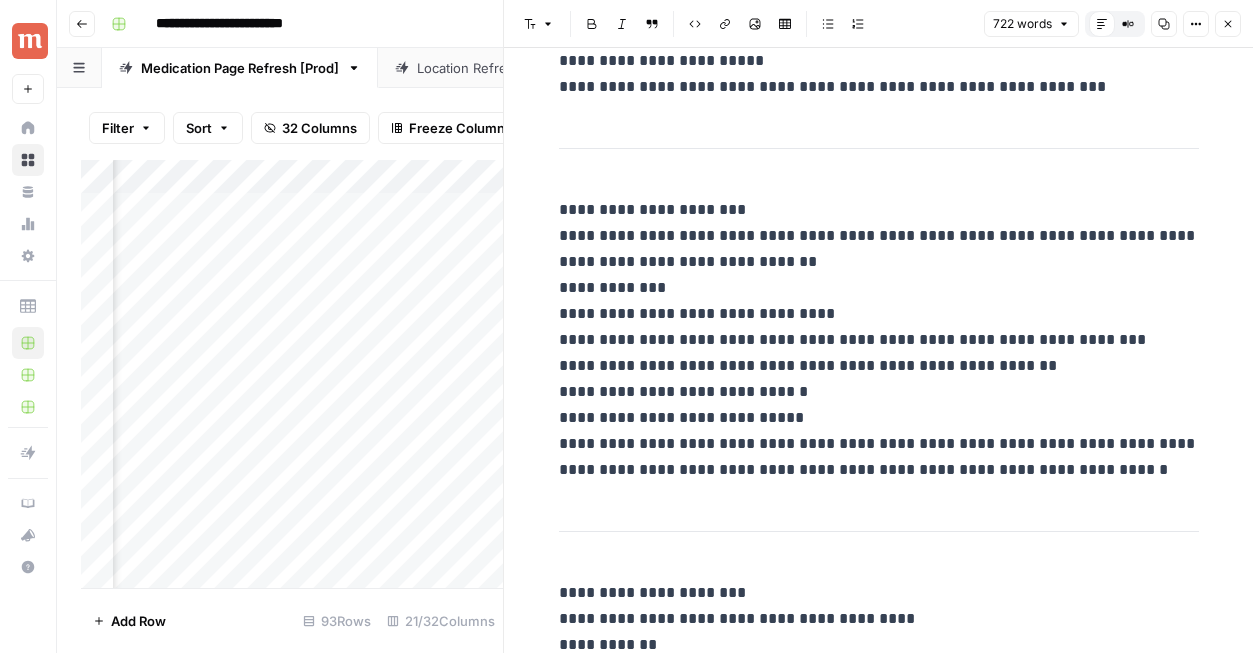 scroll, scrollTop: 1053, scrollLeft: 0, axis: vertical 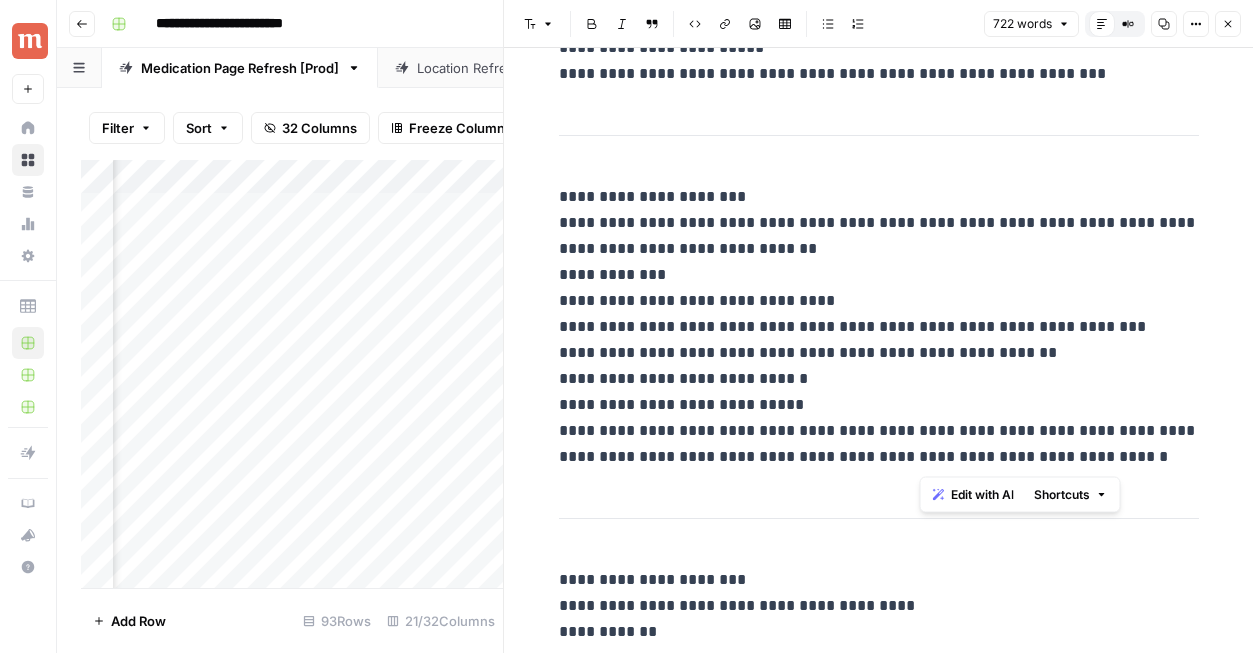 drag, startPoint x: 1124, startPoint y: 458, endPoint x: 926, endPoint y: 457, distance: 198.00252 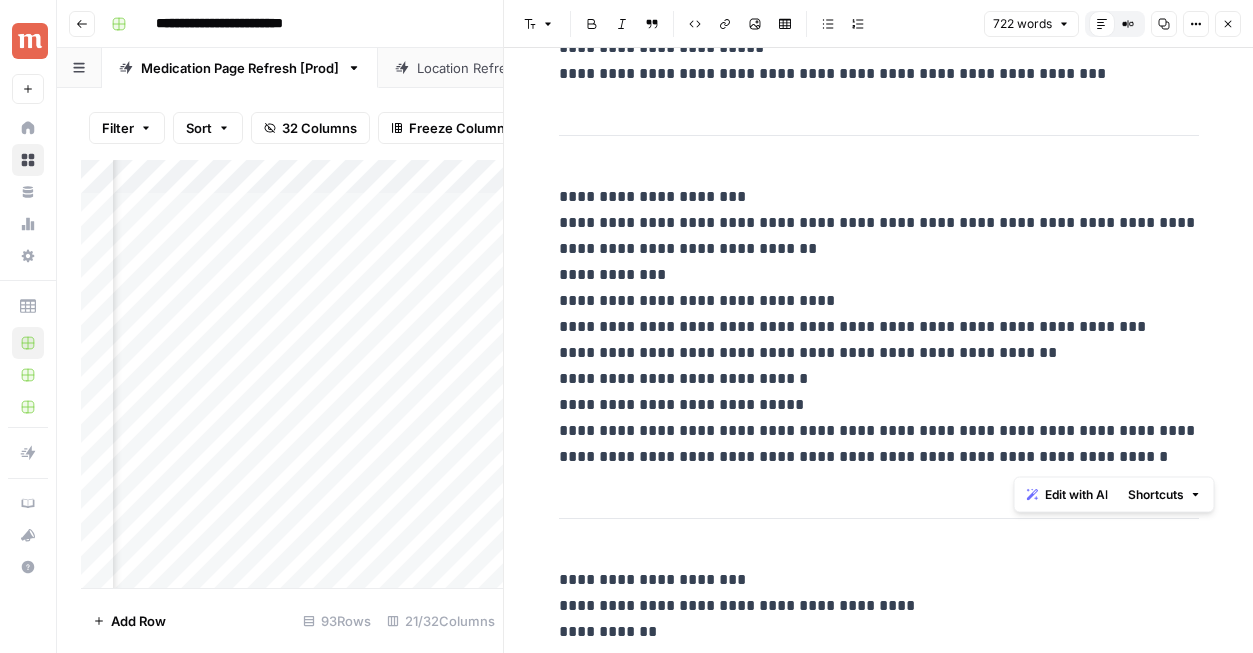 drag, startPoint x: 1067, startPoint y: 456, endPoint x: 1008, endPoint y: 458, distance: 59.03389 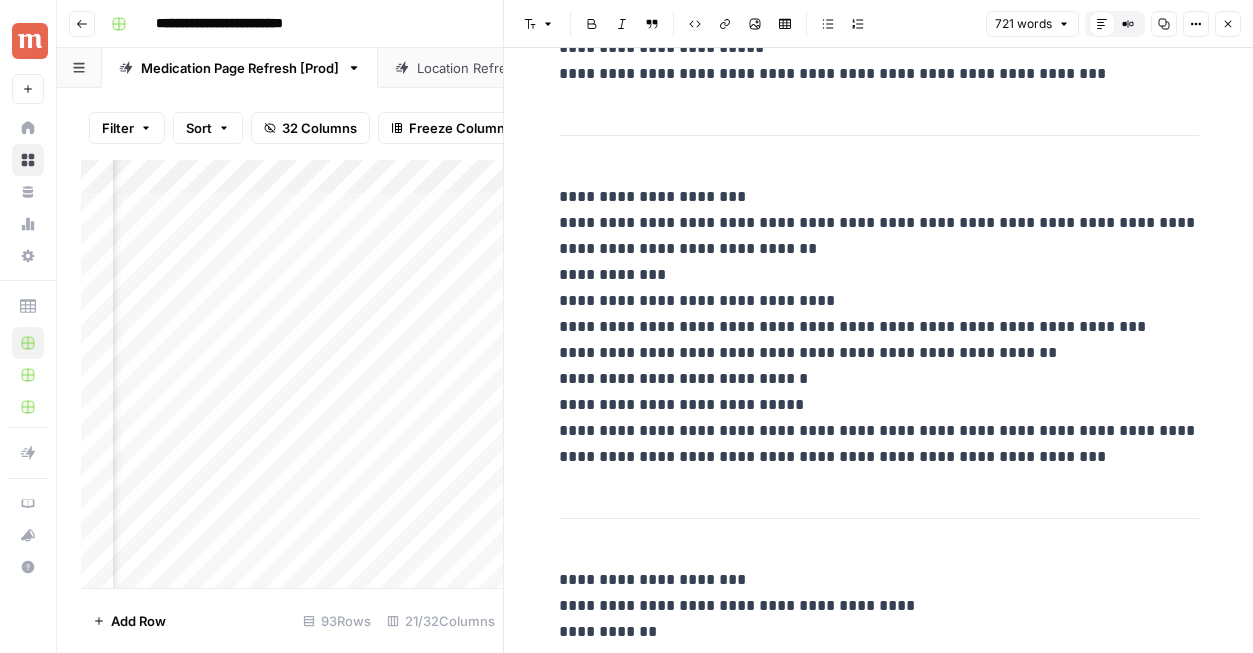 type 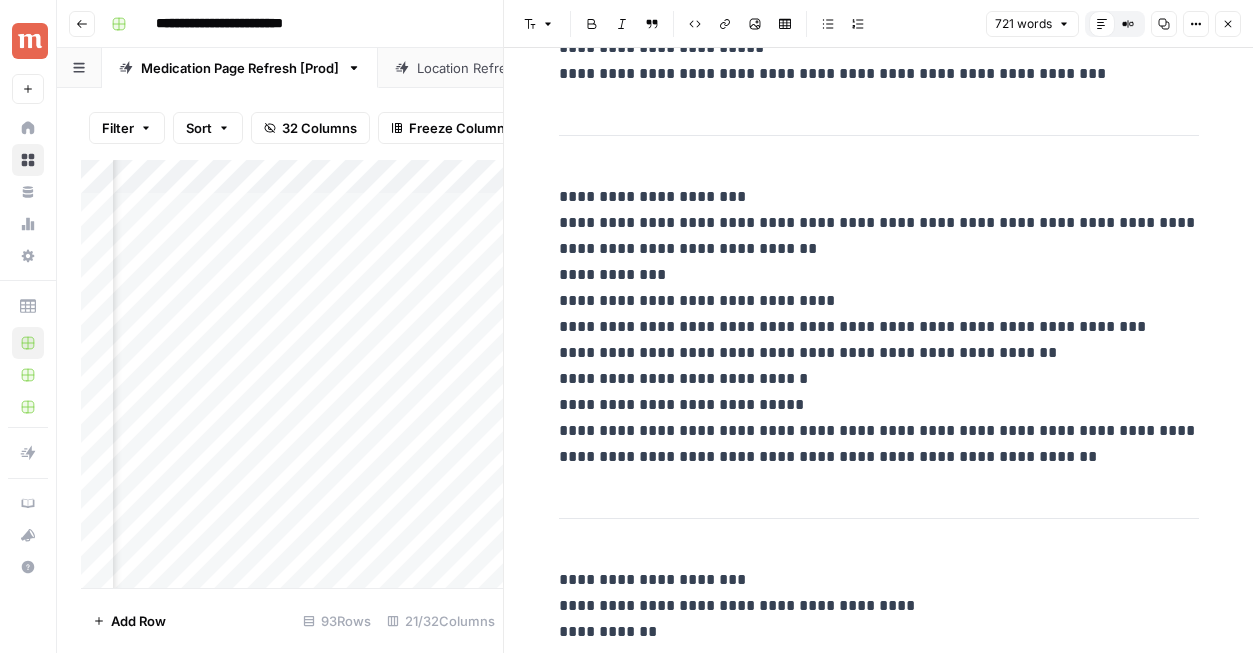 click on "Close" at bounding box center [1228, 24] 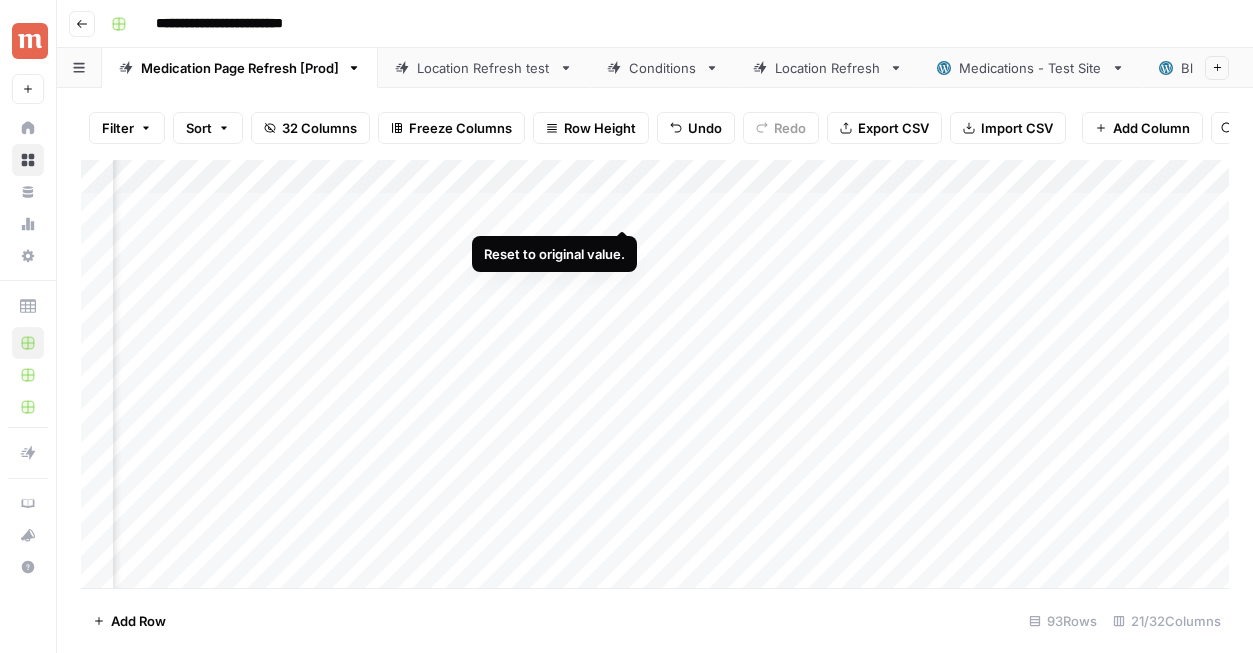 click on "Add Column" at bounding box center (655, 374) 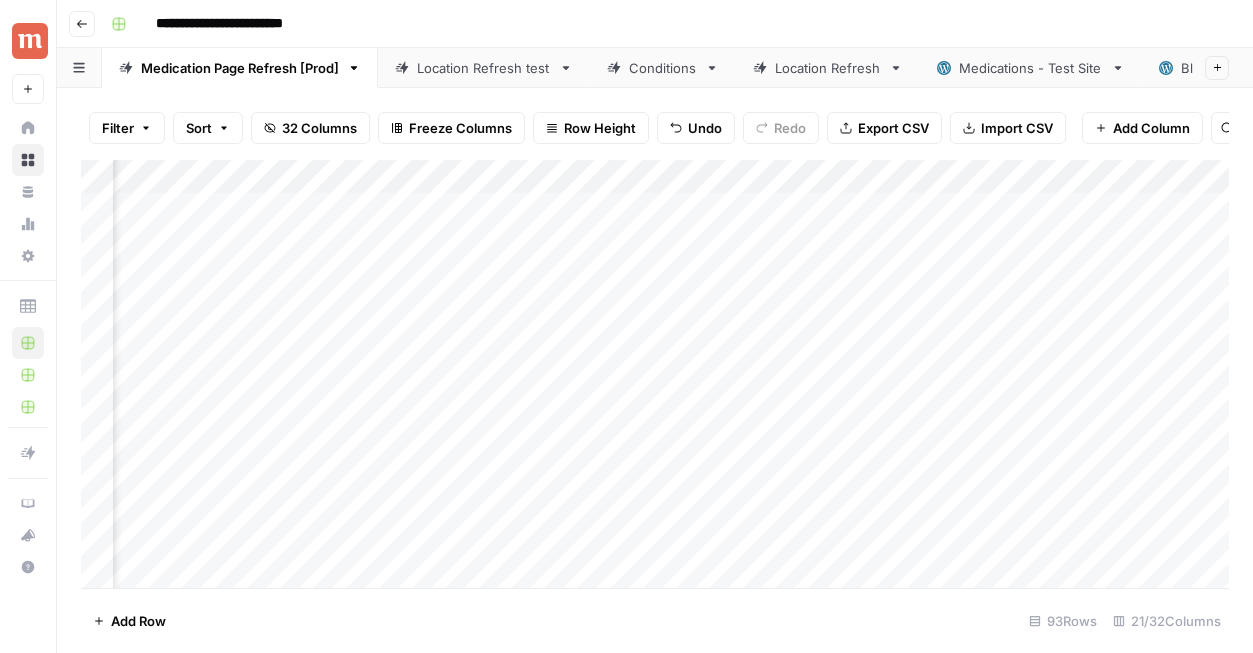 click on "Add Column" at bounding box center [655, 374] 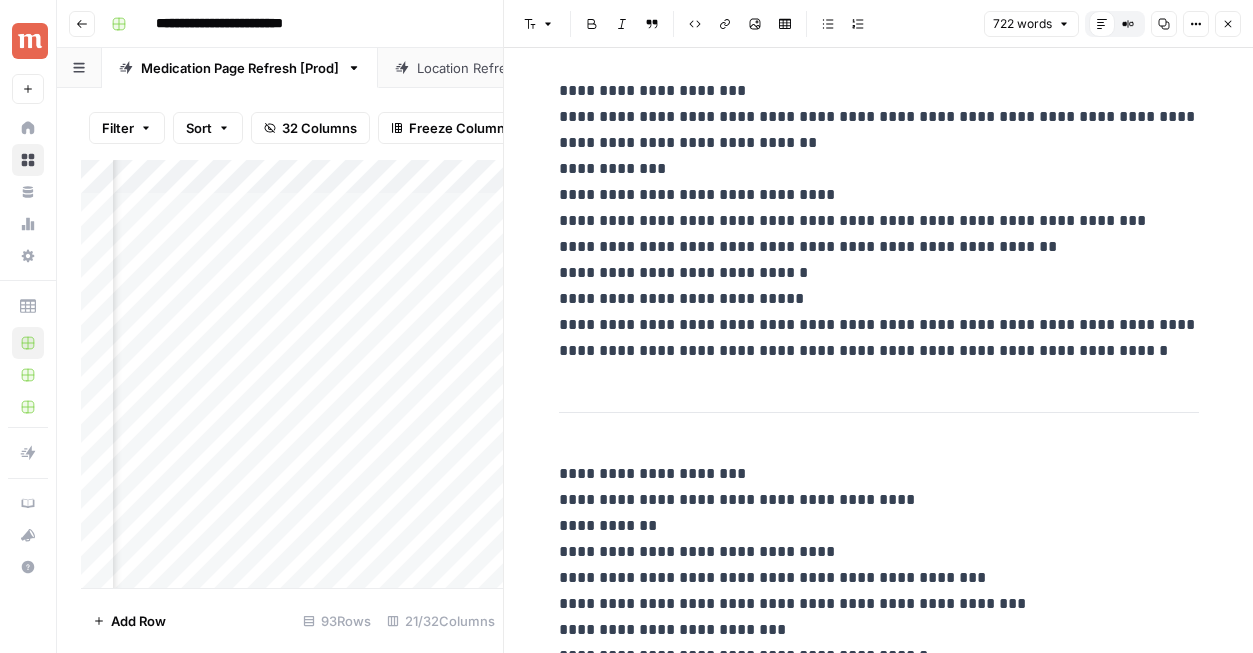 scroll, scrollTop: 1165, scrollLeft: 0, axis: vertical 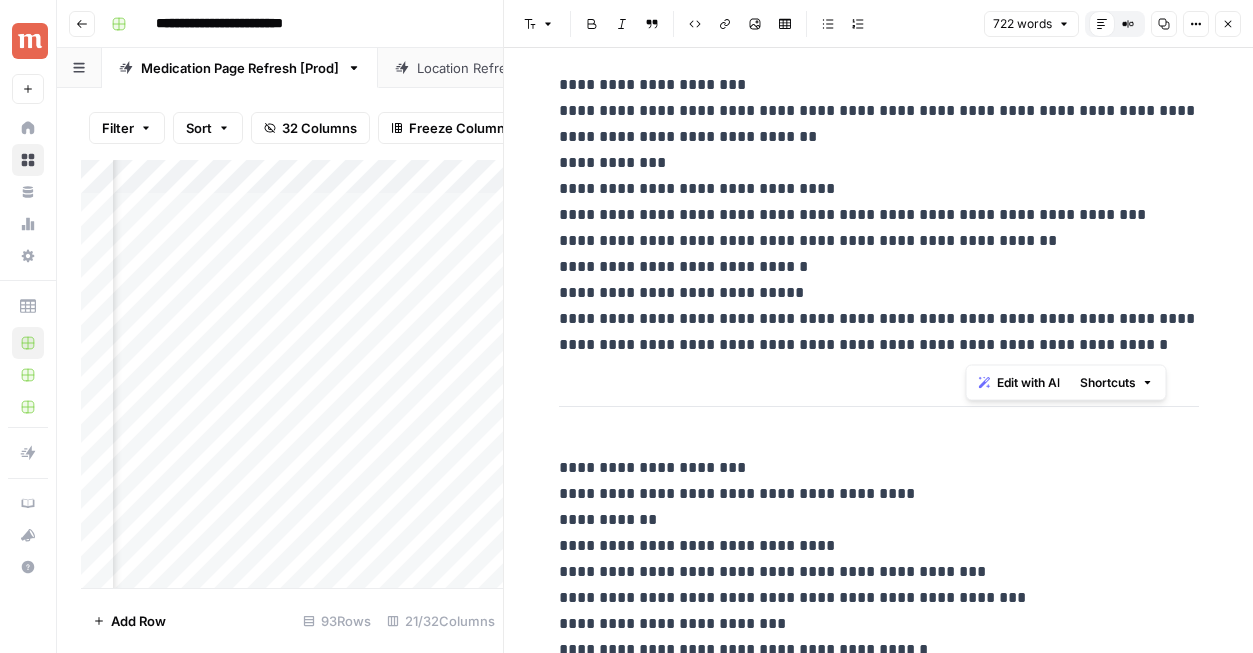 drag, startPoint x: 1008, startPoint y: 348, endPoint x: 1125, endPoint y: 348, distance: 117 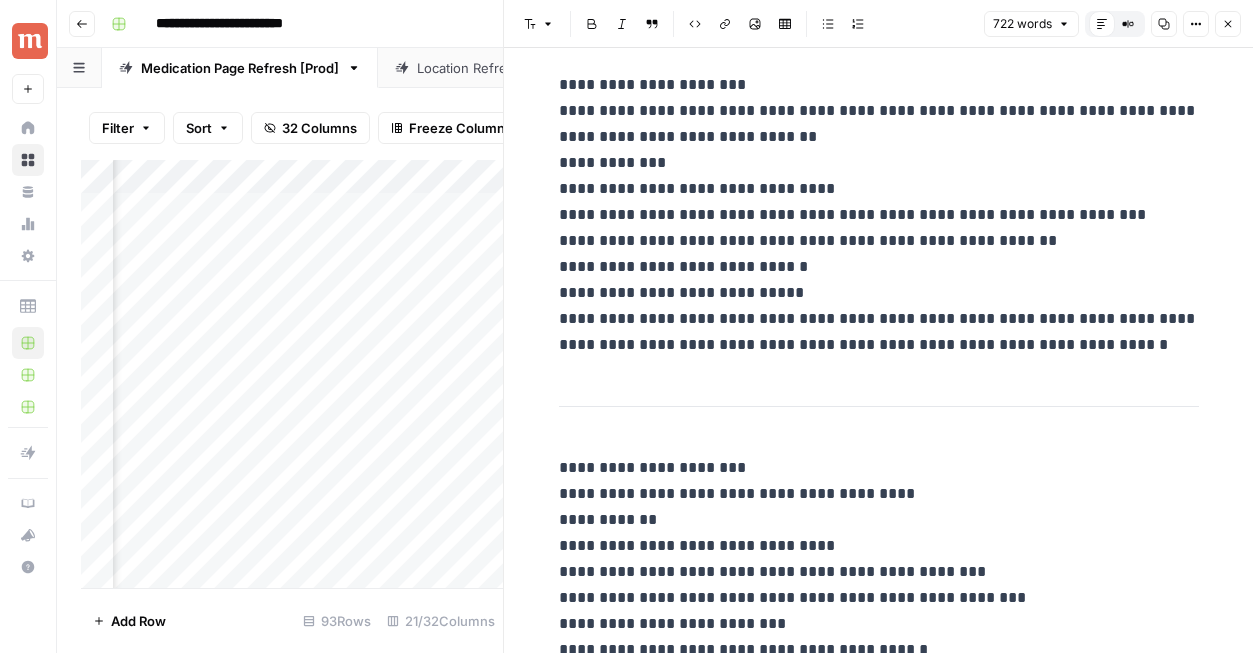 click on "**********" at bounding box center [879, 838] 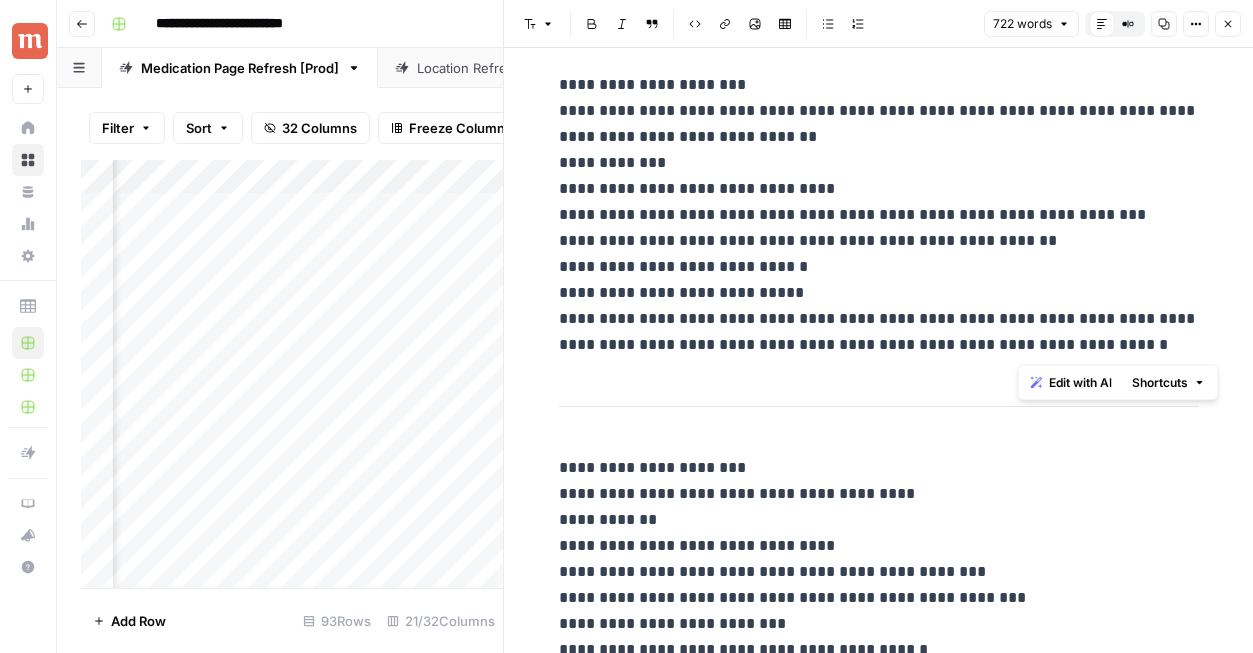drag, startPoint x: 1122, startPoint y: 345, endPoint x: 974, endPoint y: 345, distance: 148 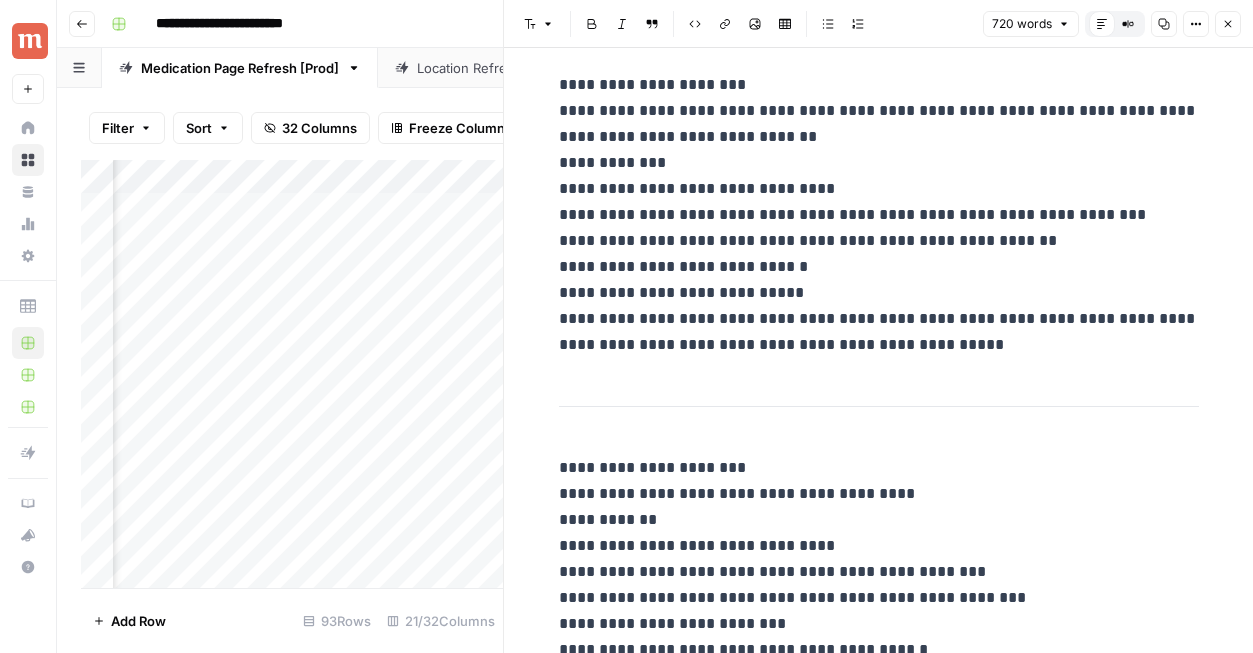 type 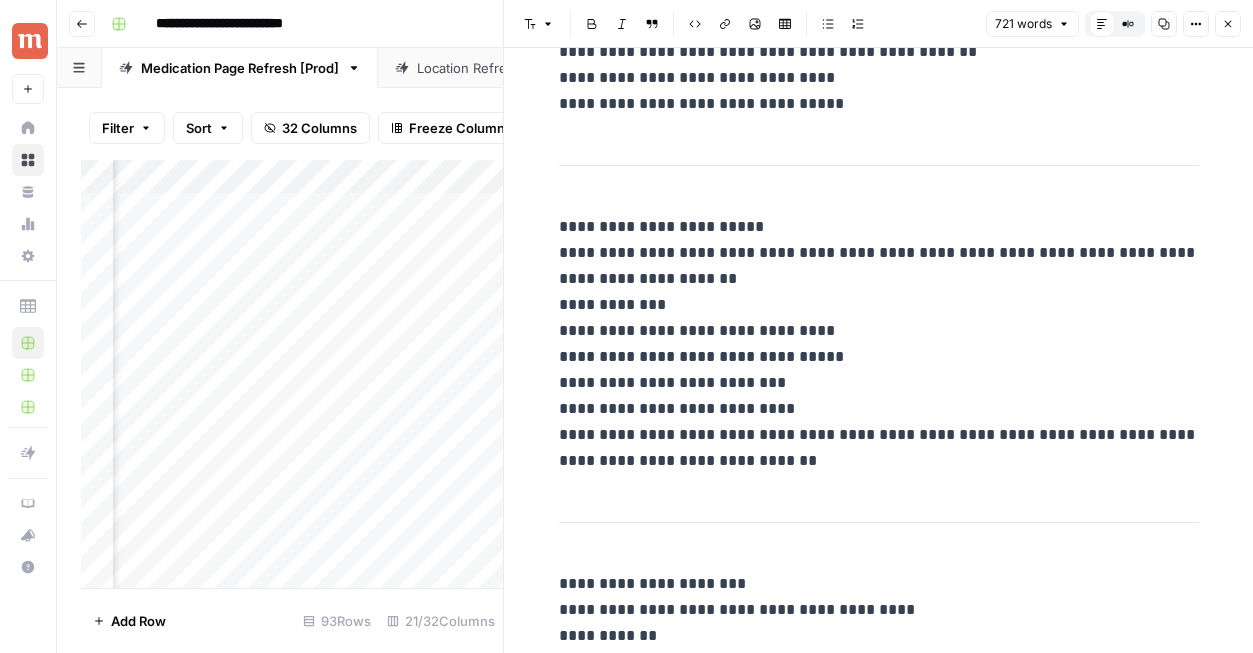scroll, scrollTop: 3273, scrollLeft: 0, axis: vertical 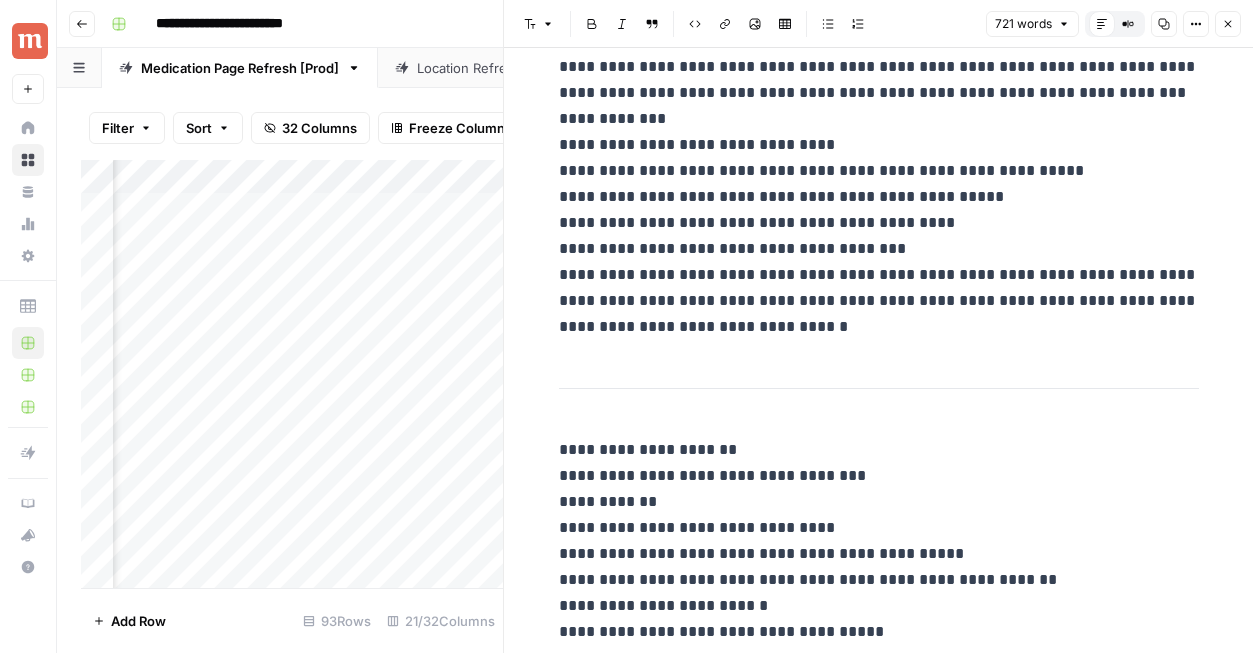 click 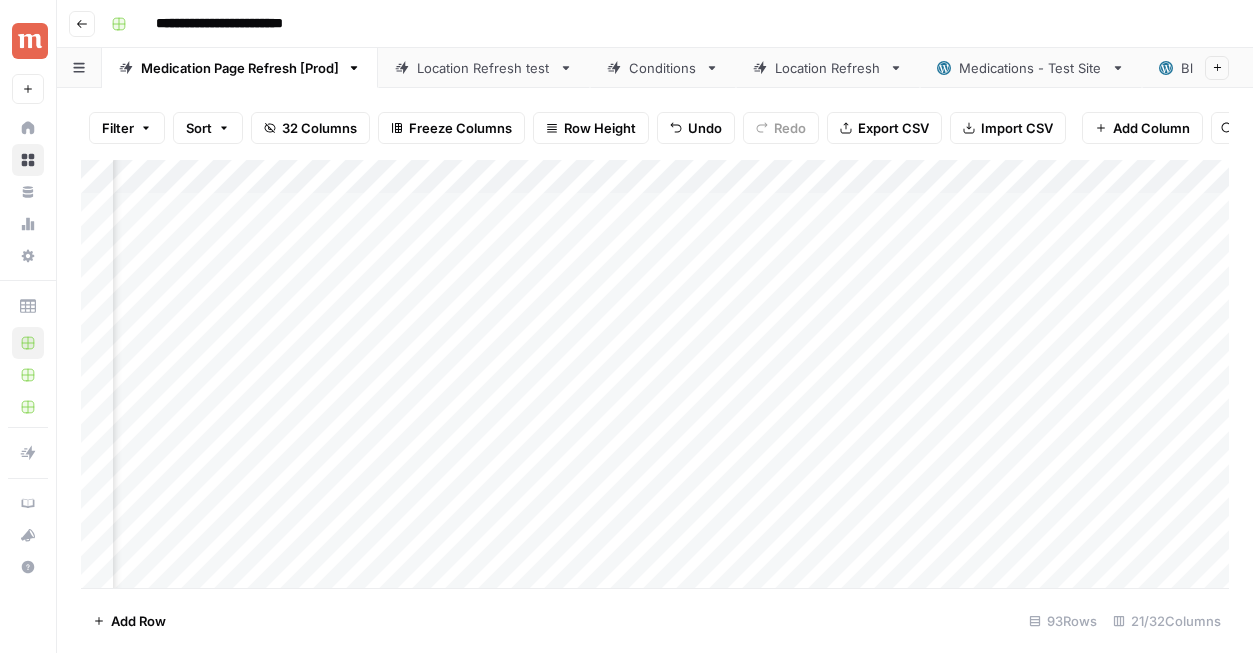 scroll, scrollTop: 0, scrollLeft: 3259, axis: horizontal 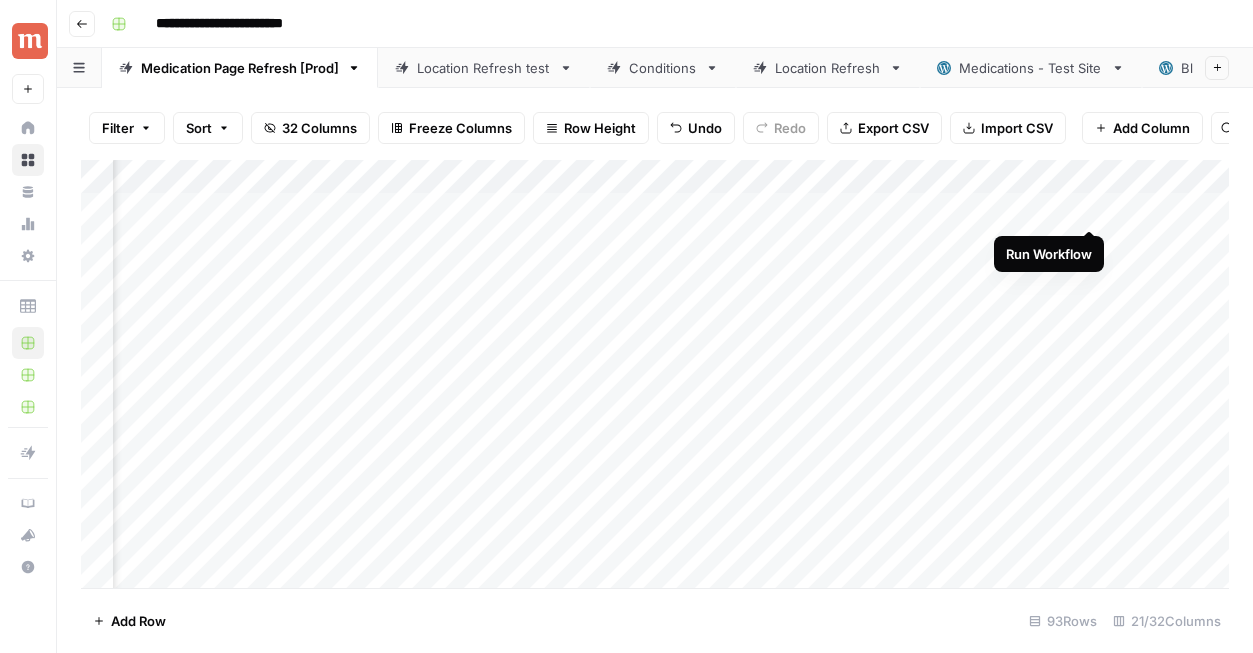 click on "Add Column" at bounding box center (655, 374) 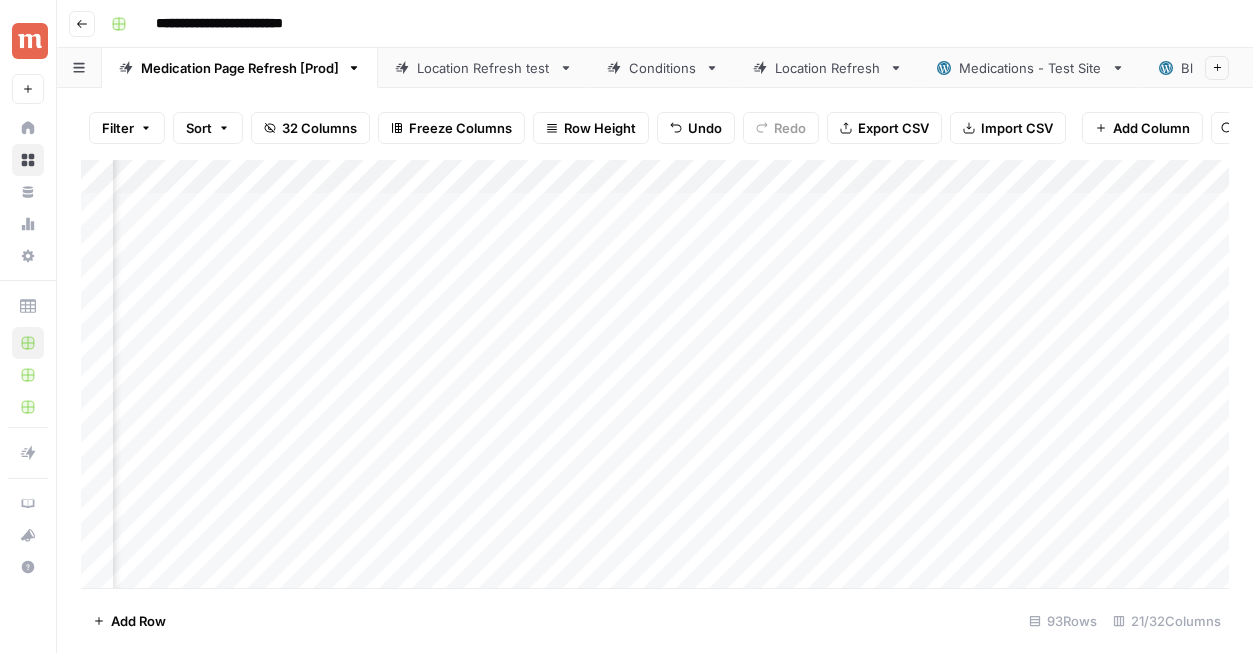 click on "Add Column" at bounding box center (655, 374) 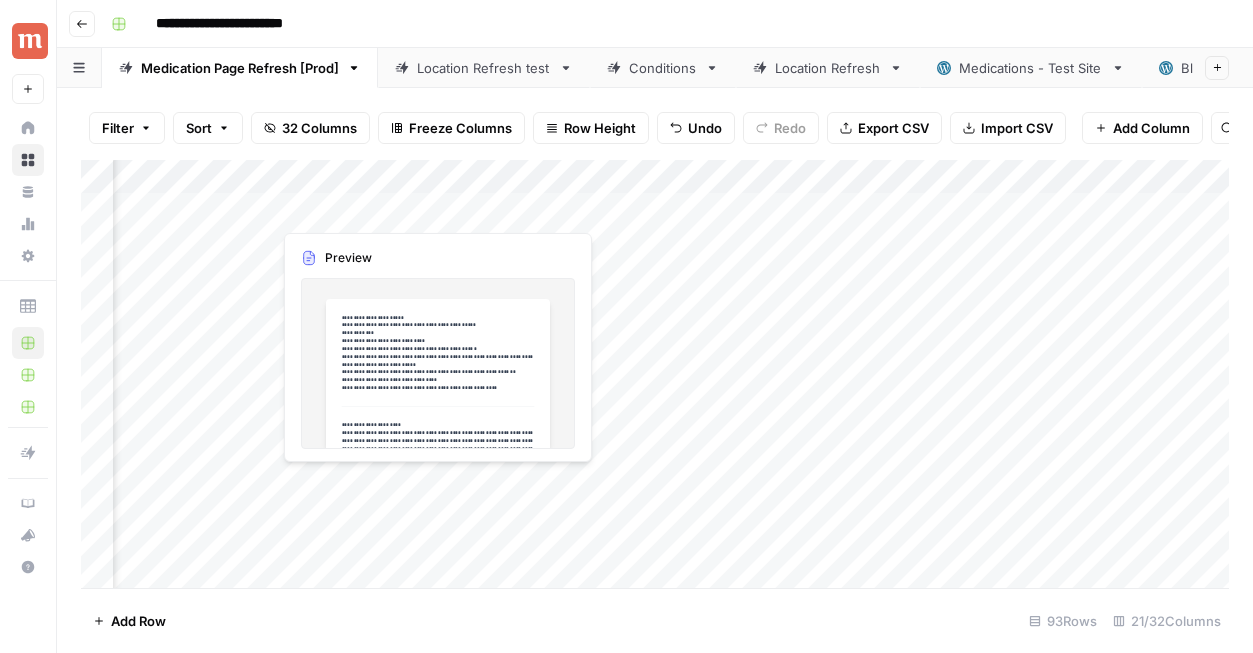click on "Add Column" at bounding box center [655, 374] 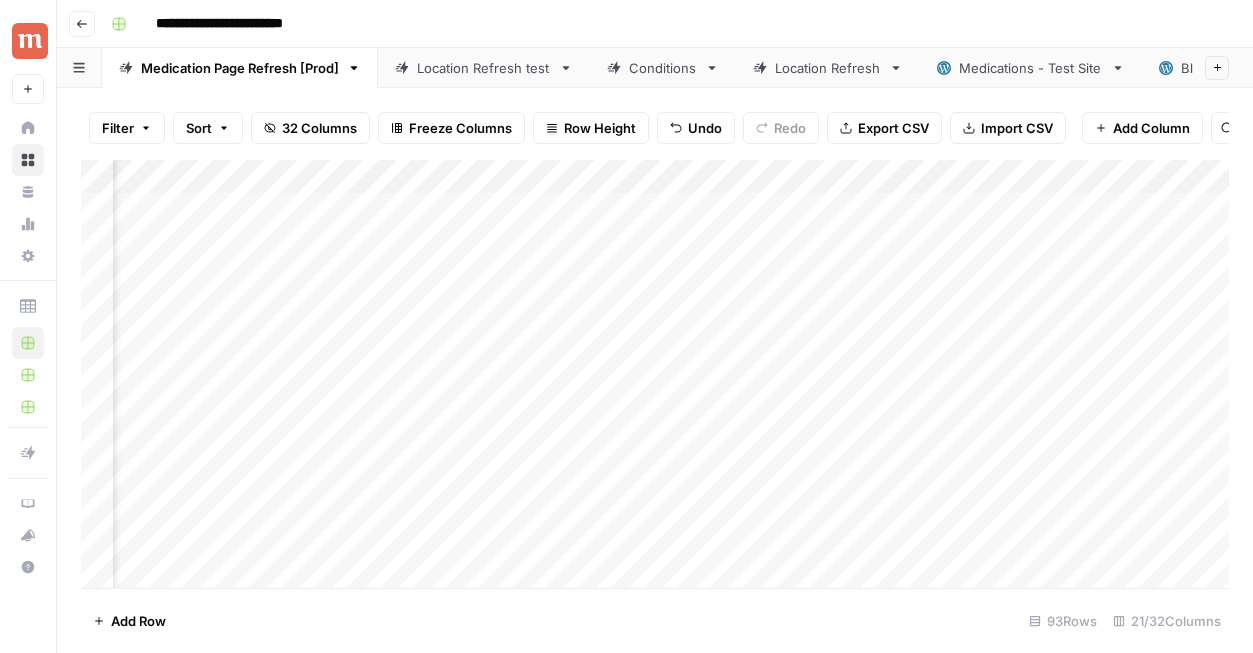 click on "Add Column" at bounding box center (655, 374) 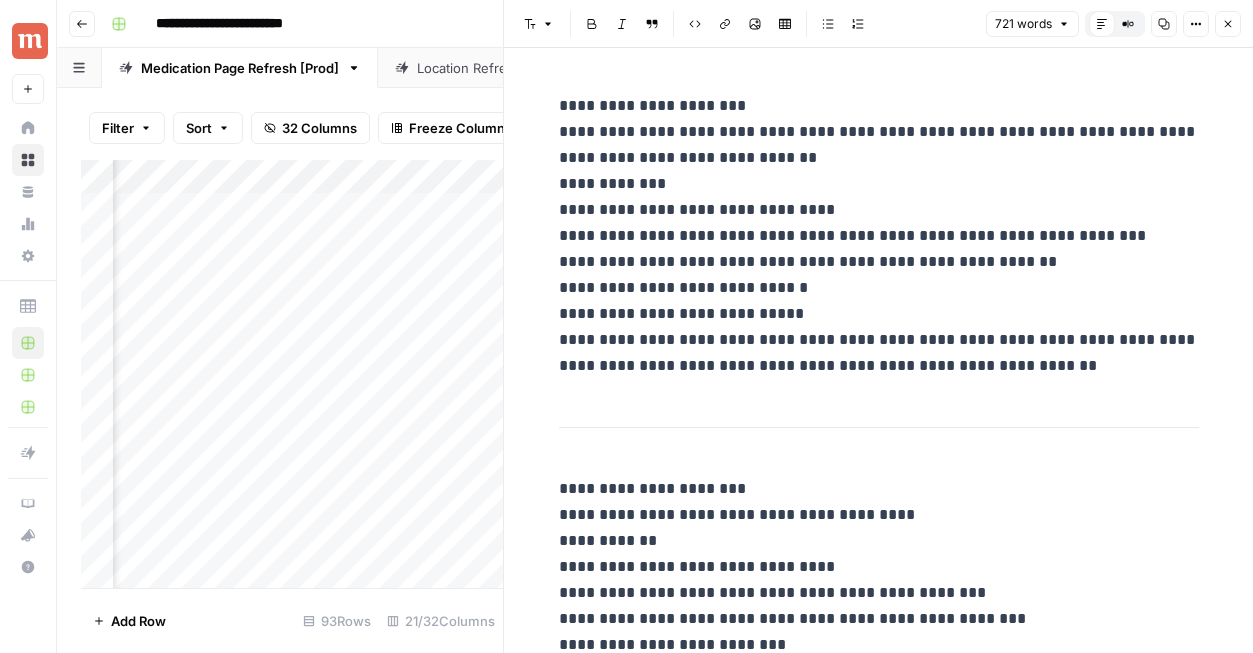 scroll, scrollTop: 1142, scrollLeft: 0, axis: vertical 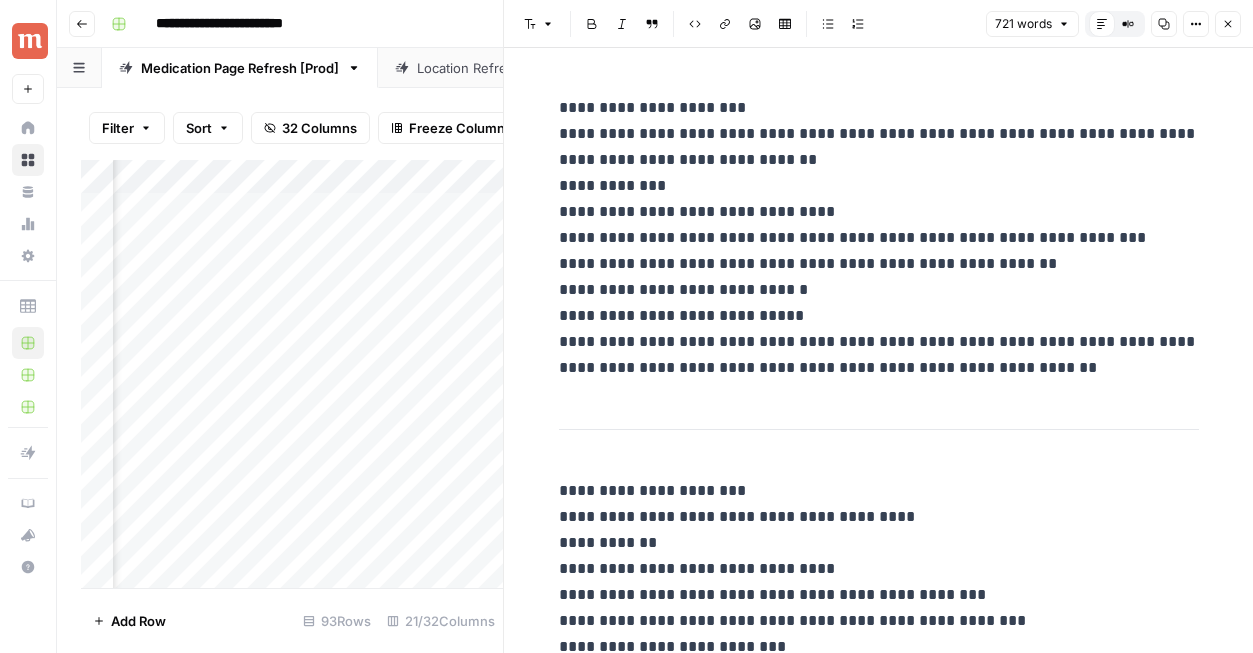 click on "Close" at bounding box center (1228, 24) 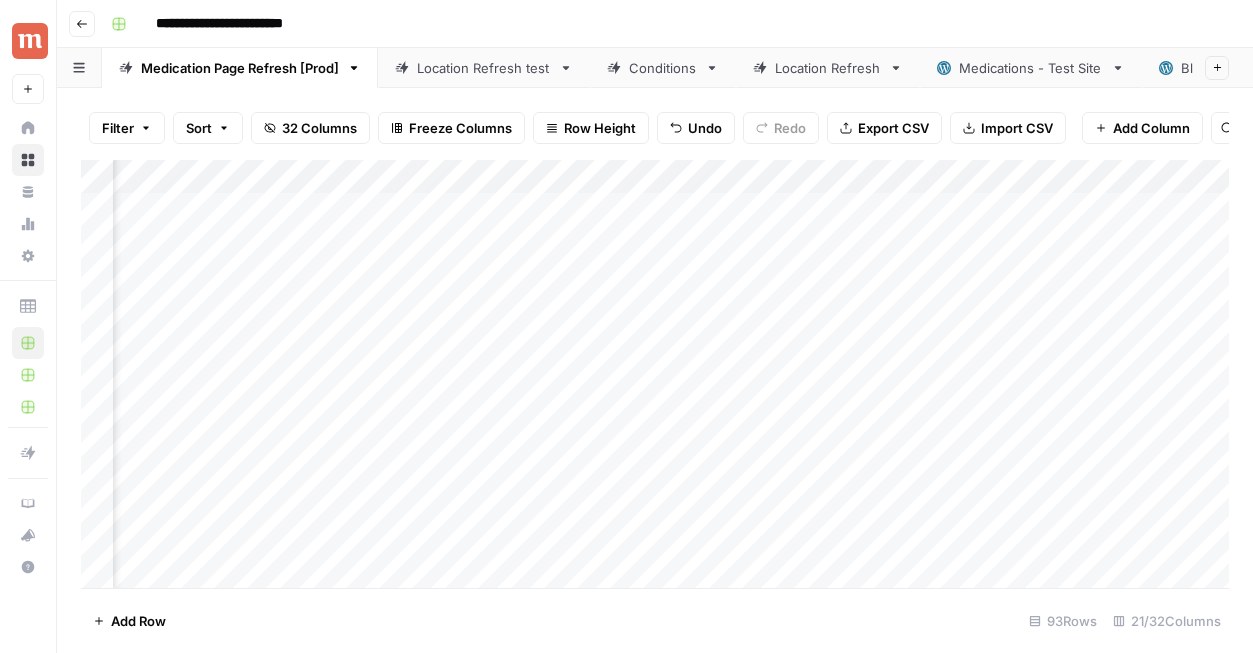 scroll, scrollTop: 0, scrollLeft: 2493, axis: horizontal 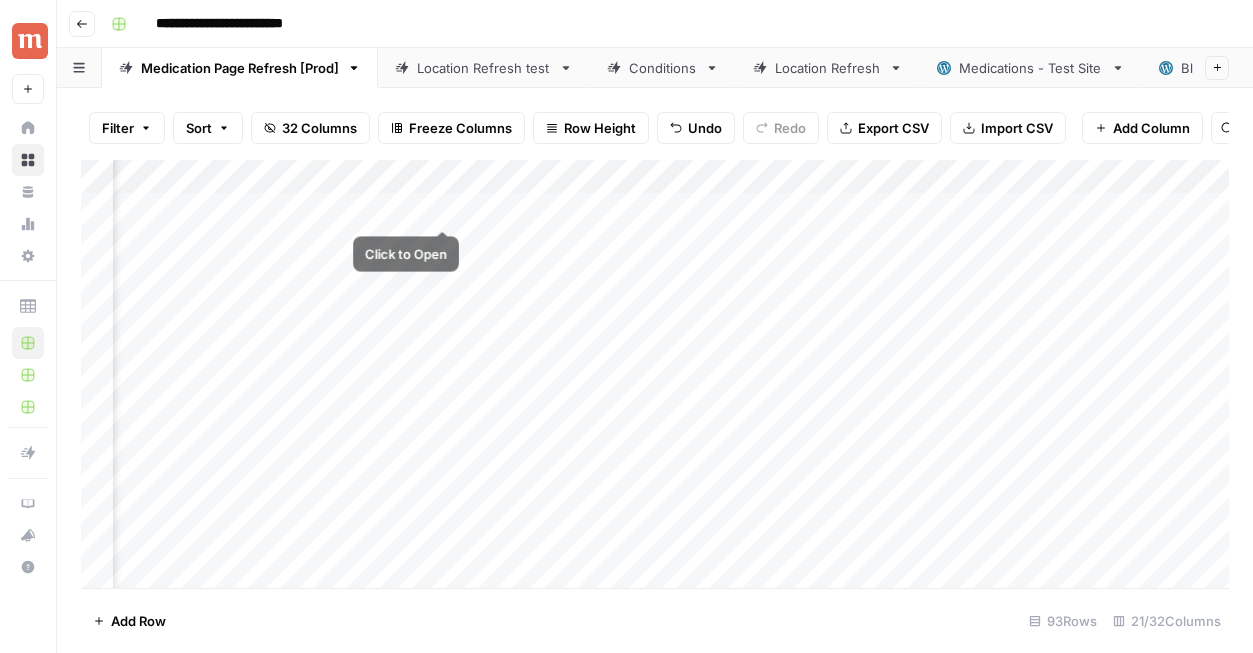 click on "Add Column" at bounding box center (655, 374) 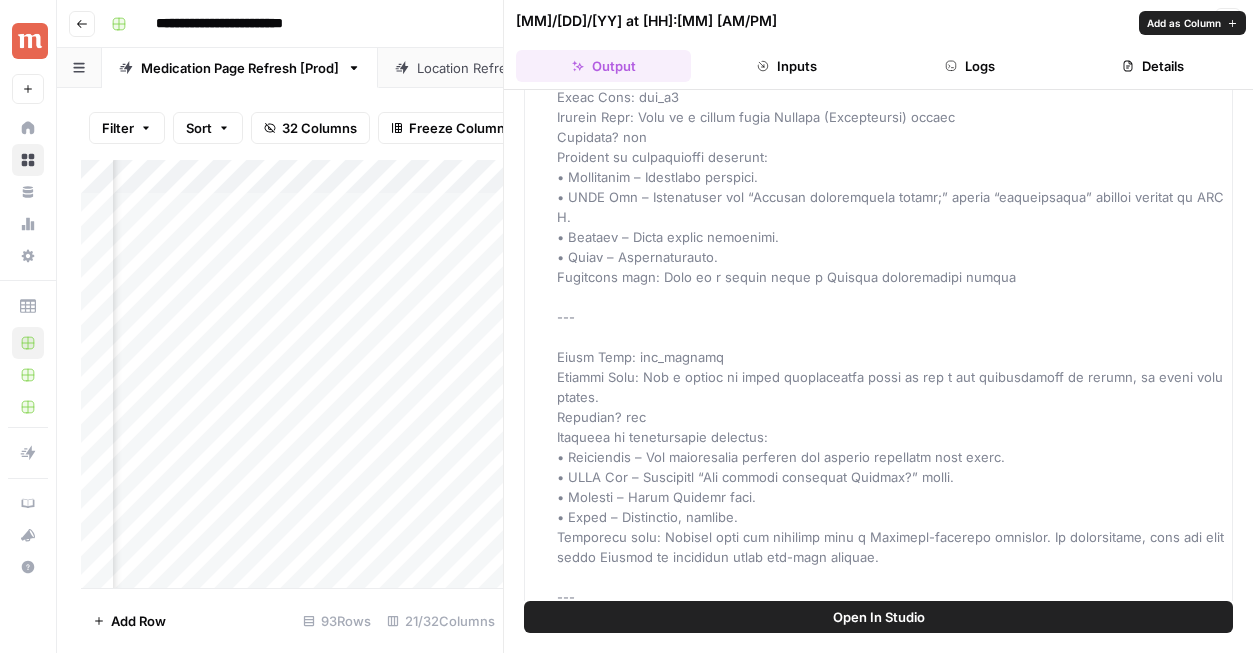 scroll, scrollTop: 750, scrollLeft: 0, axis: vertical 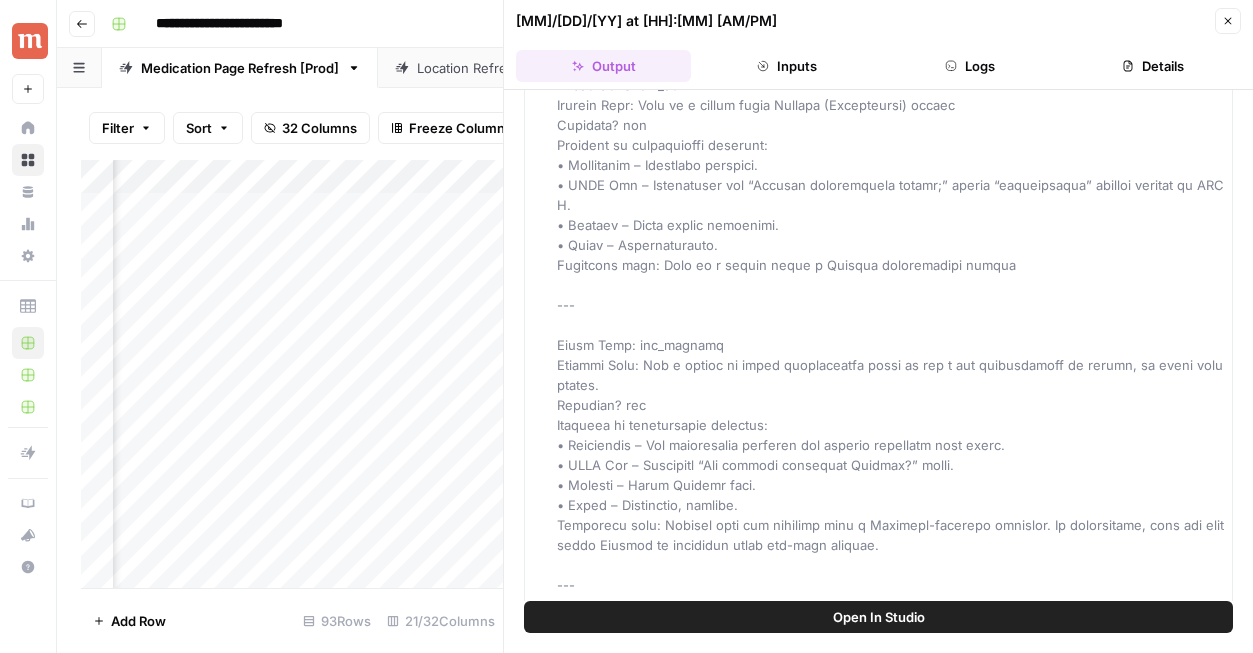 drag, startPoint x: 855, startPoint y: 526, endPoint x: 809, endPoint y: 526, distance: 46 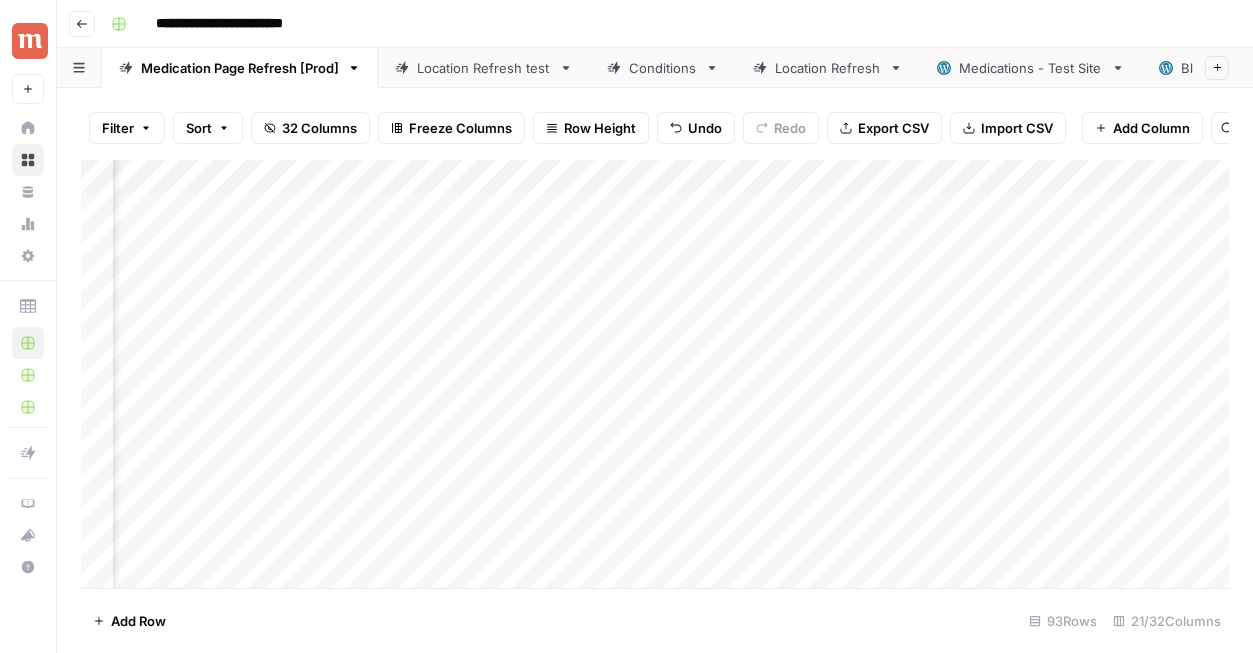 scroll, scrollTop: 0, scrollLeft: 3253, axis: horizontal 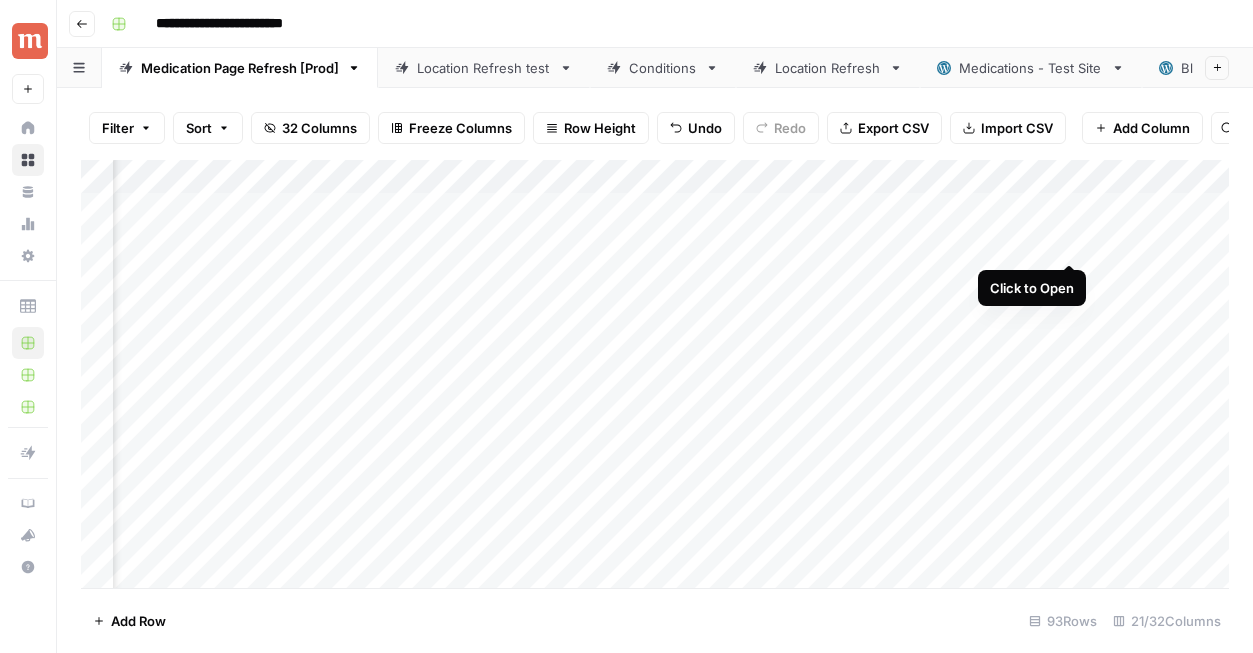 click on "Add Column" at bounding box center (655, 374) 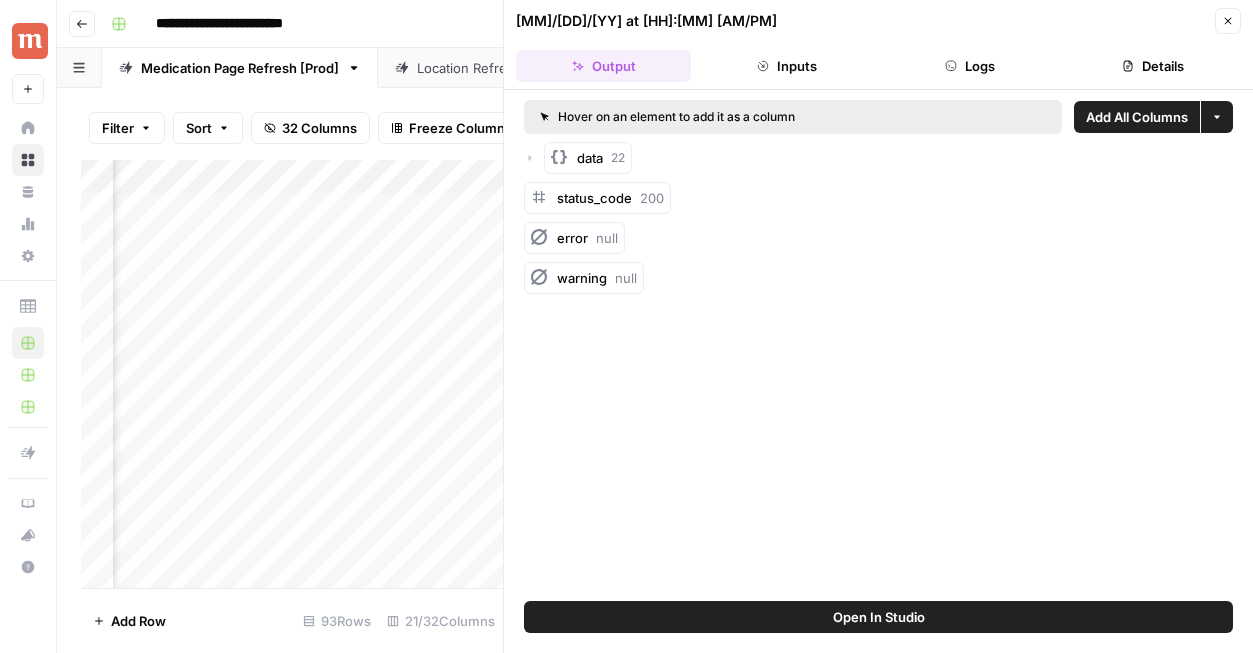 click on "Inputs" at bounding box center (786, 66) 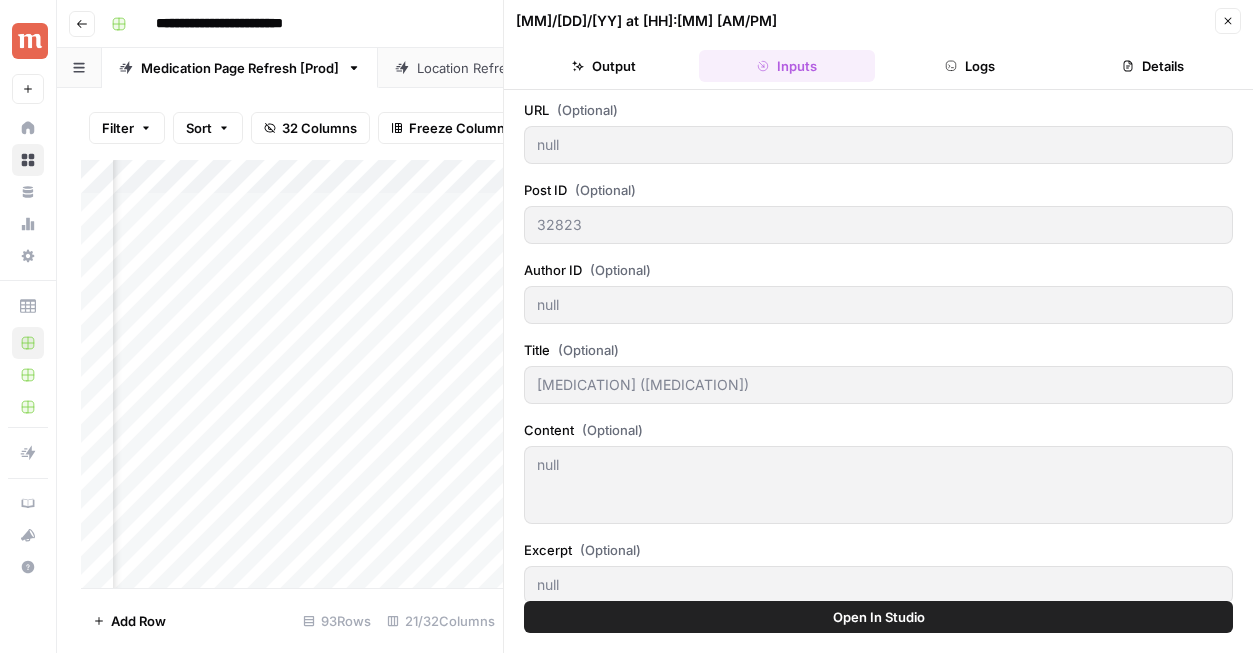 click on "Logs" at bounding box center (970, 66) 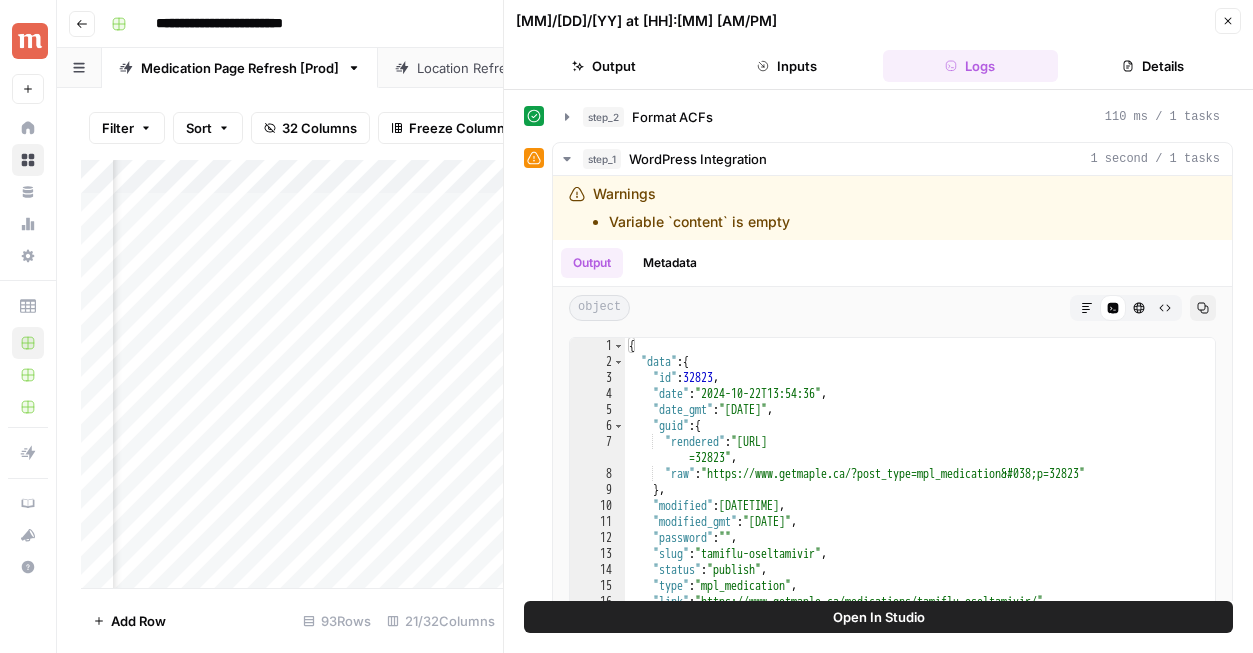 click on "07/25/25 at 11:57 AM Close Output Inputs Logs Details" at bounding box center [878, 45] 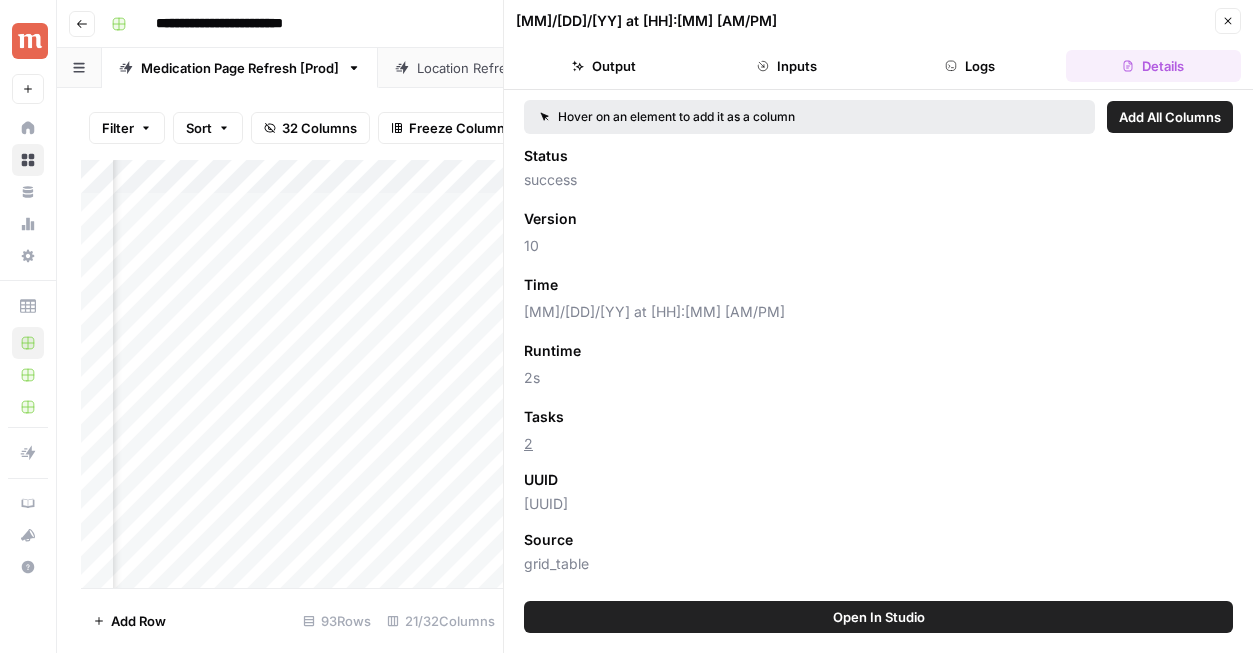 click on "07/25/25 at 11:57 AM Close Output Inputs Logs Details" at bounding box center [878, 45] 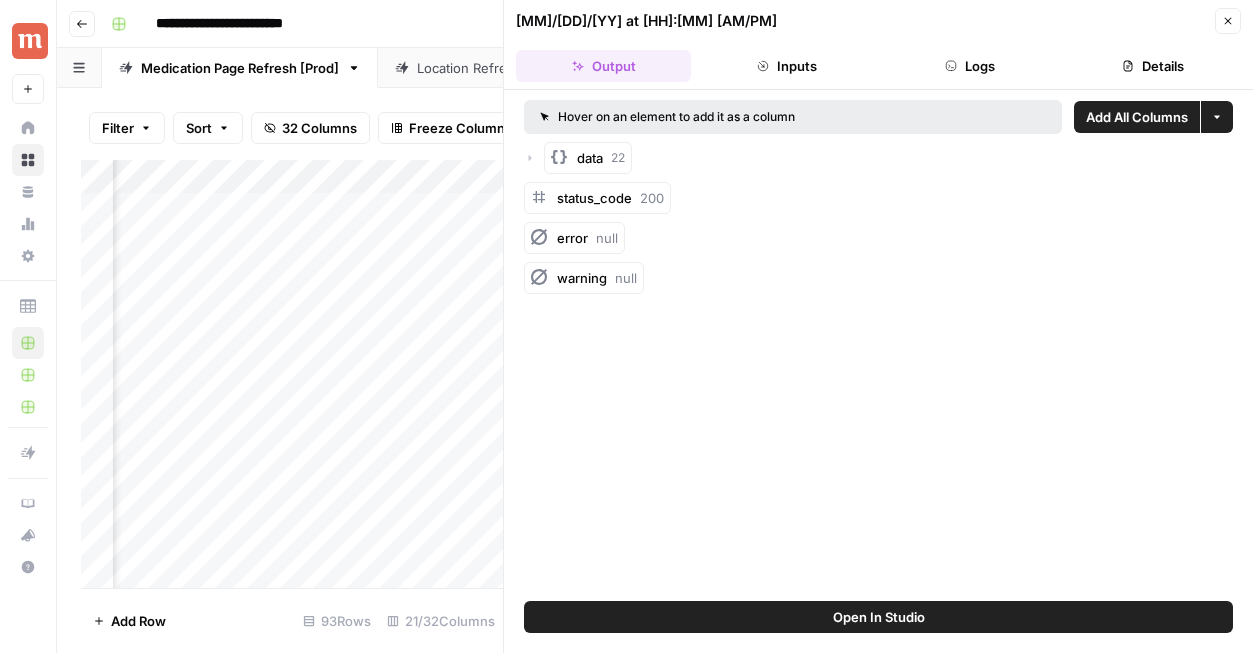 click on "Close" at bounding box center (1228, 21) 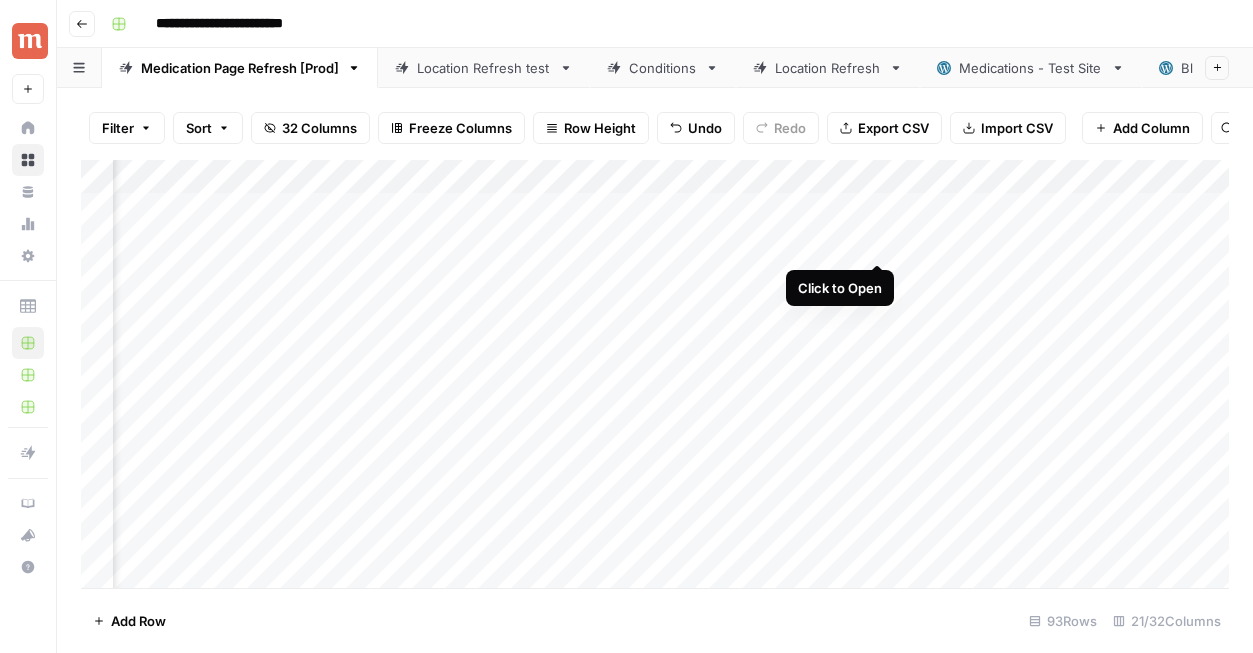 scroll, scrollTop: 0, scrollLeft: 2220, axis: horizontal 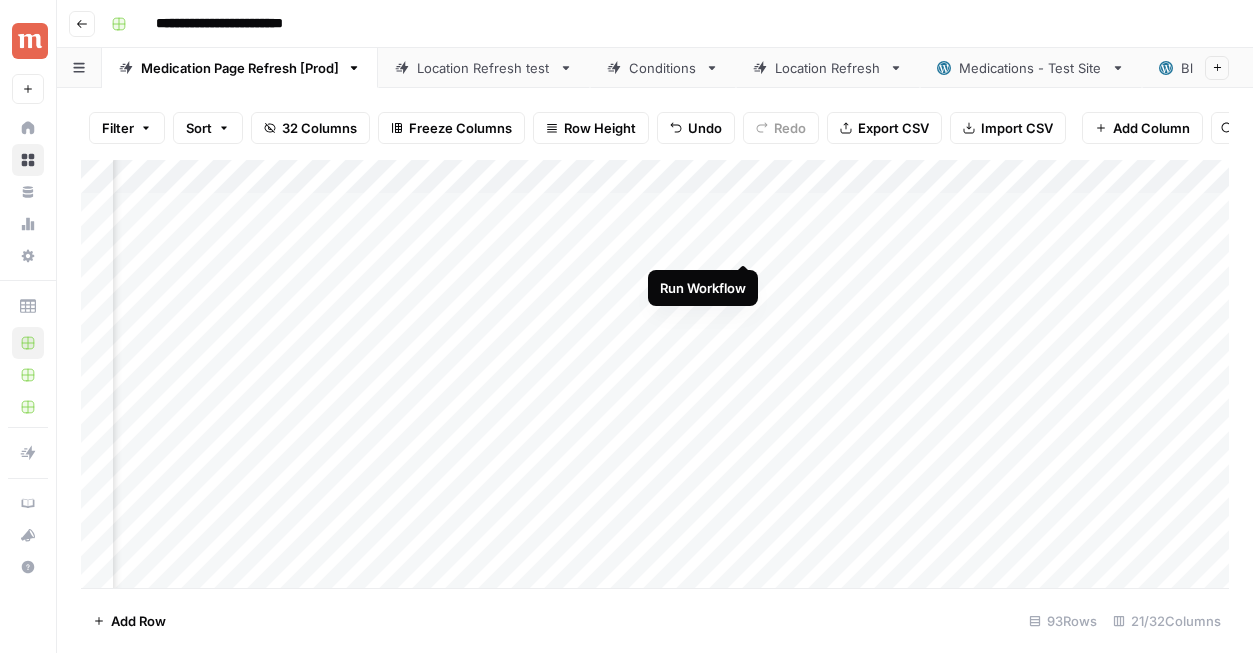 click on "Add Column" at bounding box center (655, 374) 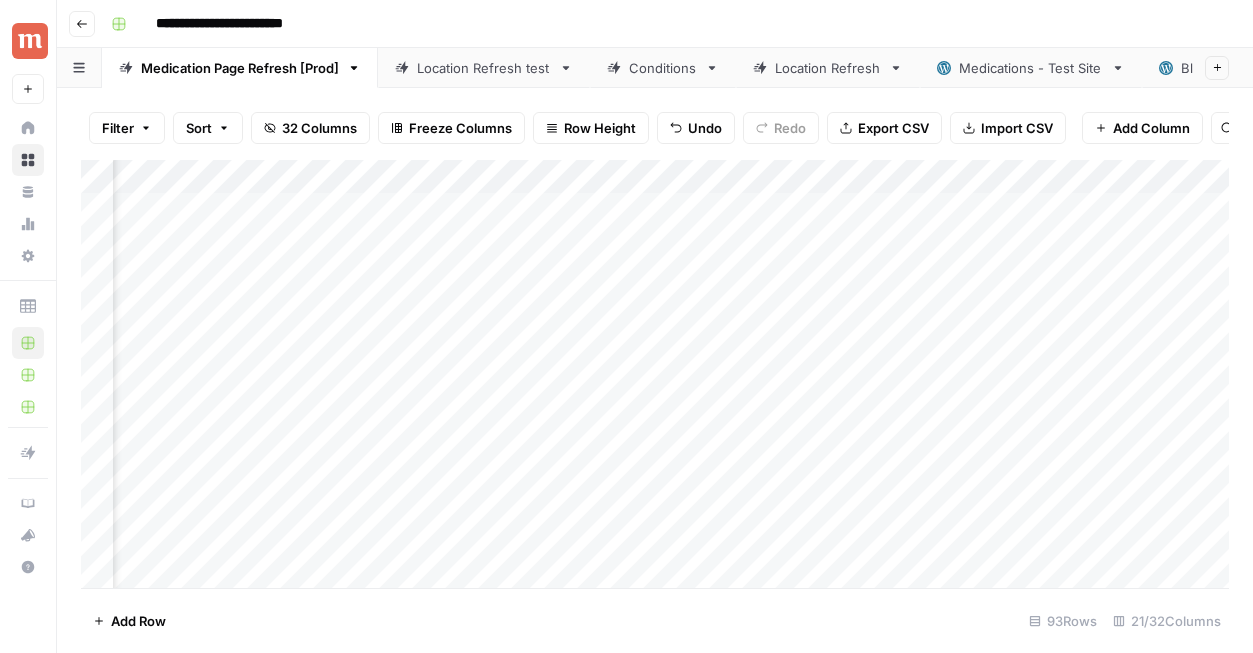 scroll, scrollTop: 0, scrollLeft: 2576, axis: horizontal 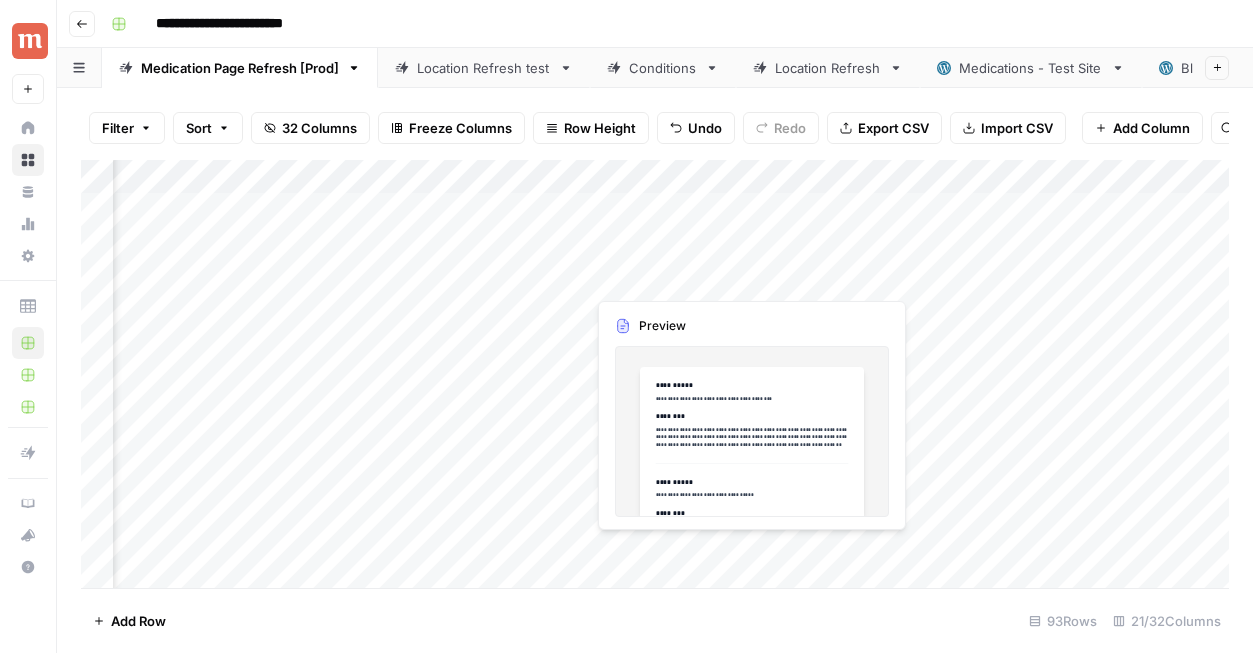 click on "Add Column" at bounding box center [655, 374] 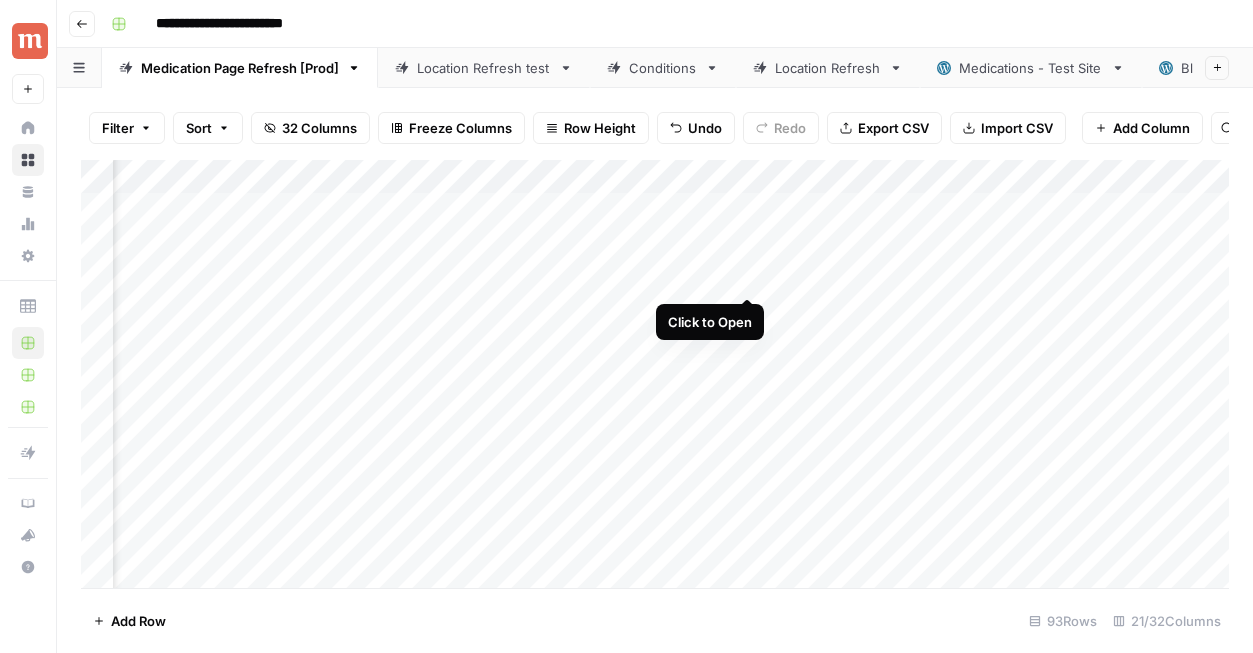 click on "Add Column" at bounding box center [655, 374] 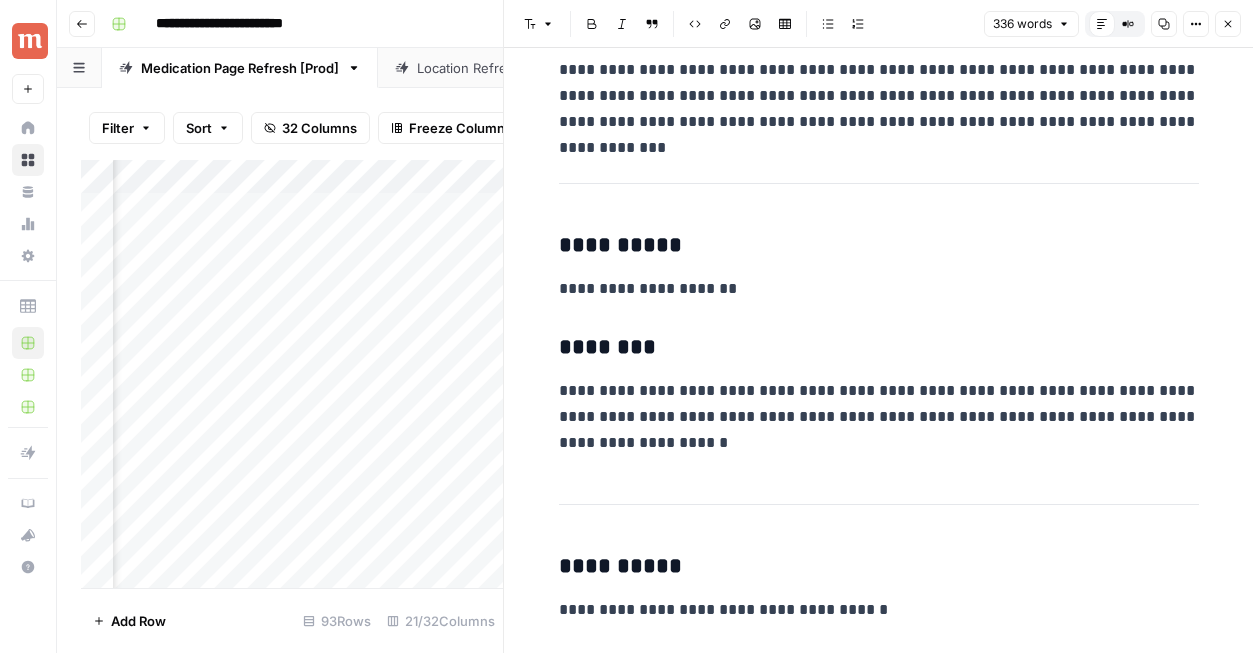 scroll, scrollTop: 1459, scrollLeft: 0, axis: vertical 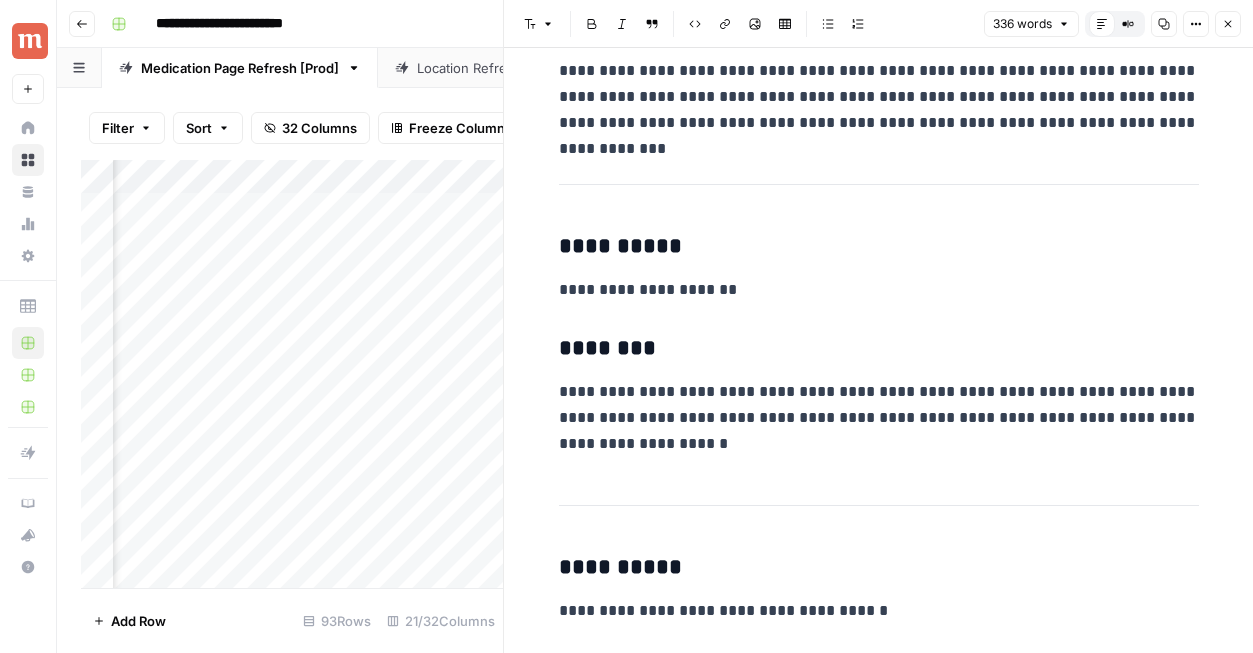 click 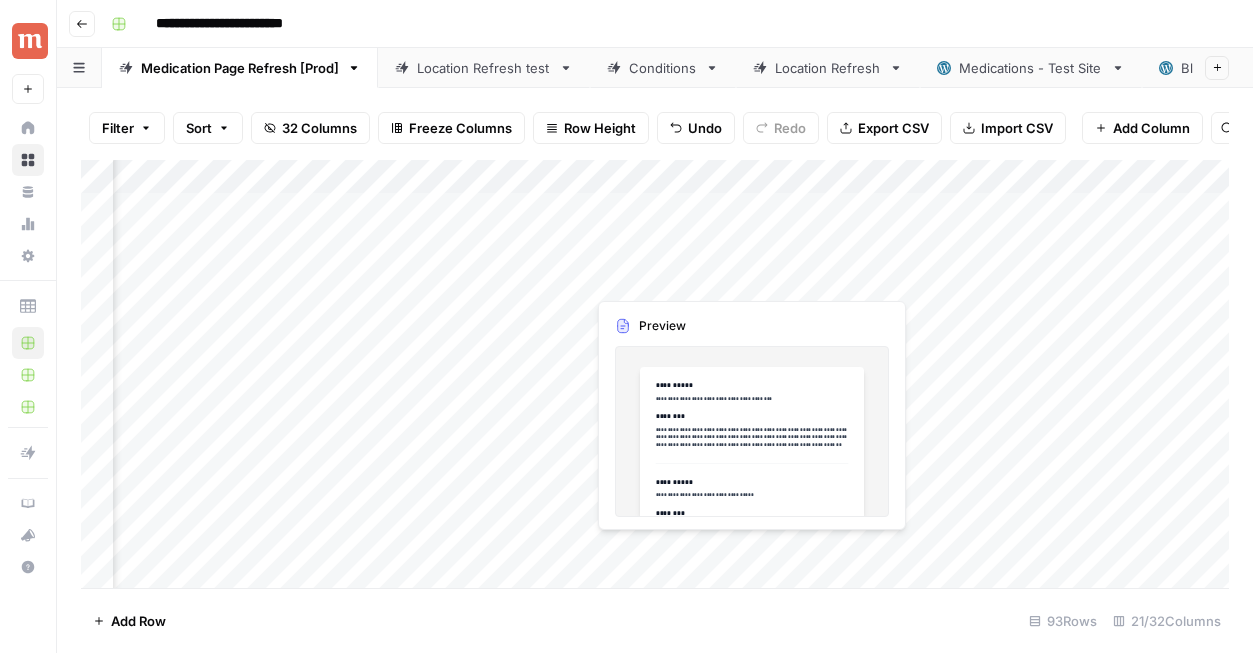 click on "Add Column" at bounding box center [655, 374] 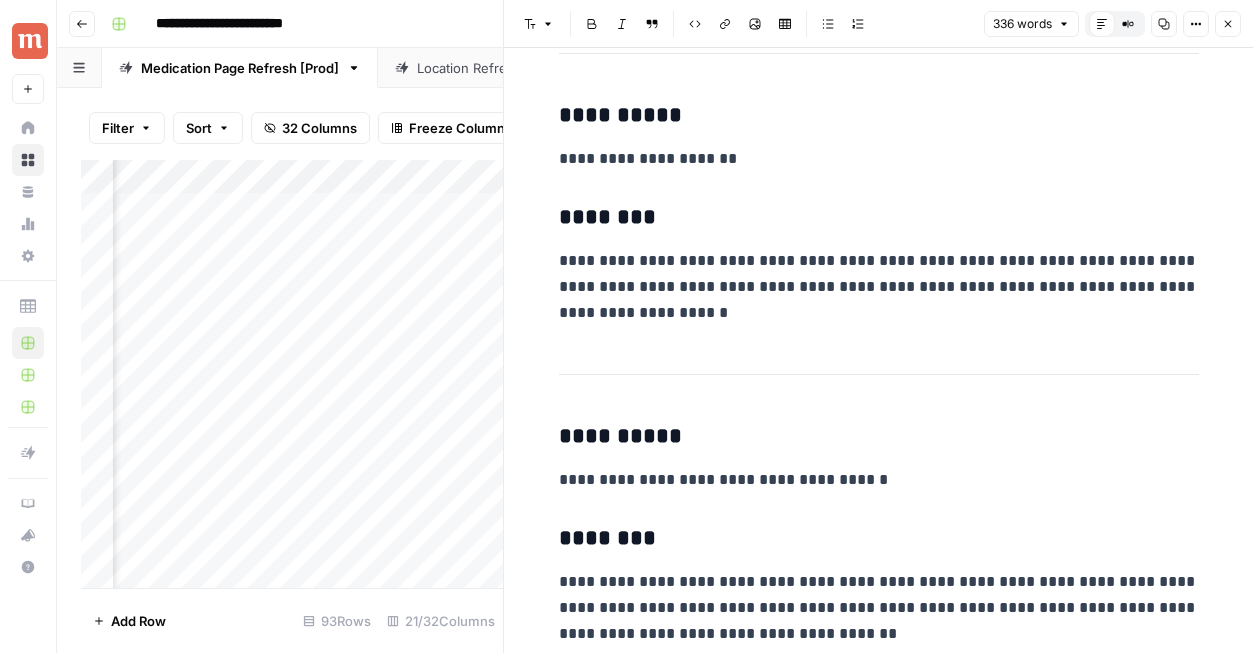 scroll, scrollTop: 1592, scrollLeft: 0, axis: vertical 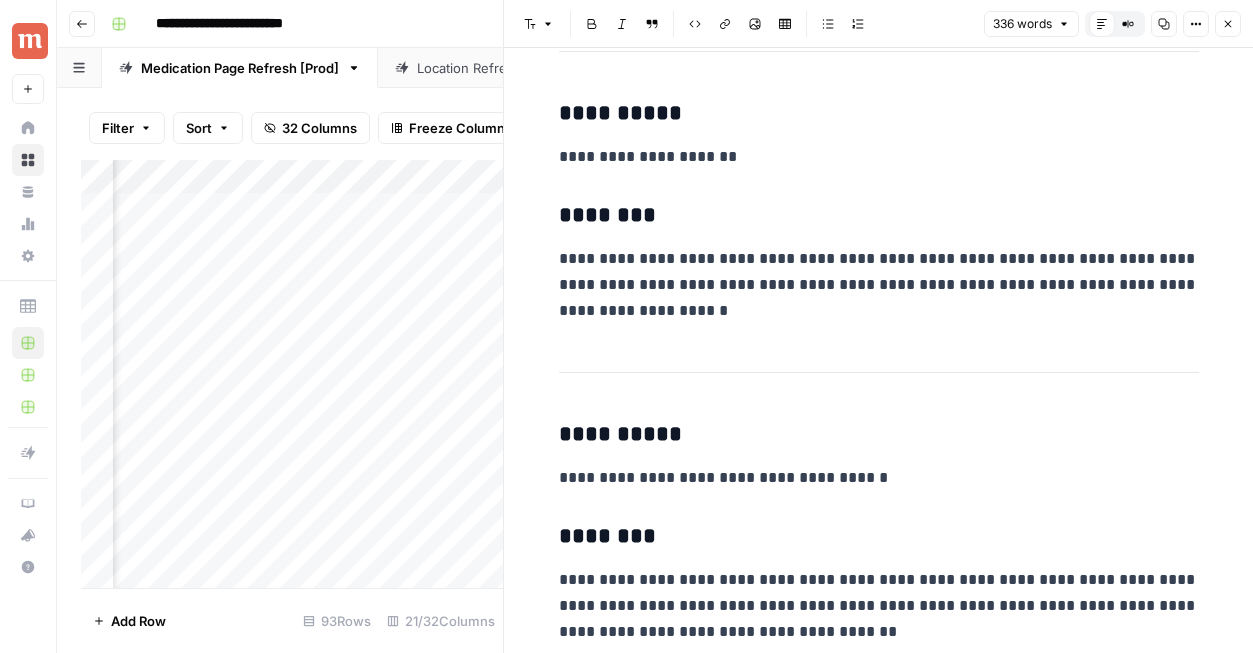 click on "**********" at bounding box center (879, -430) 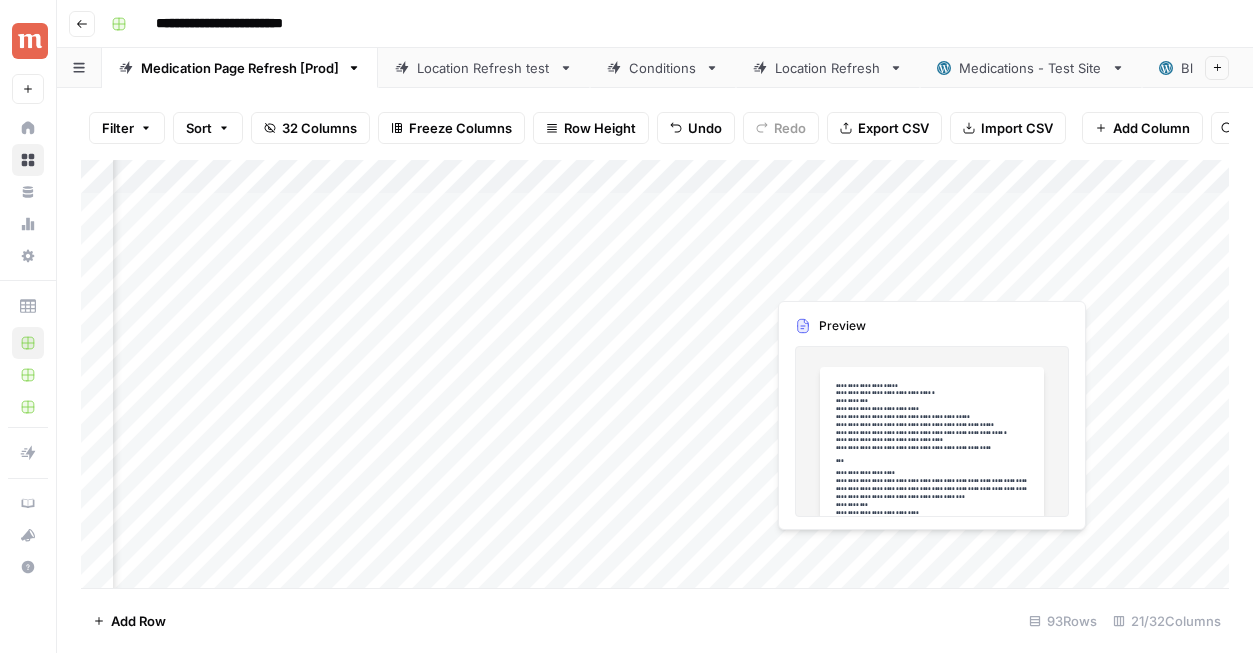 scroll, scrollTop: 0, scrollLeft: 2795, axis: horizontal 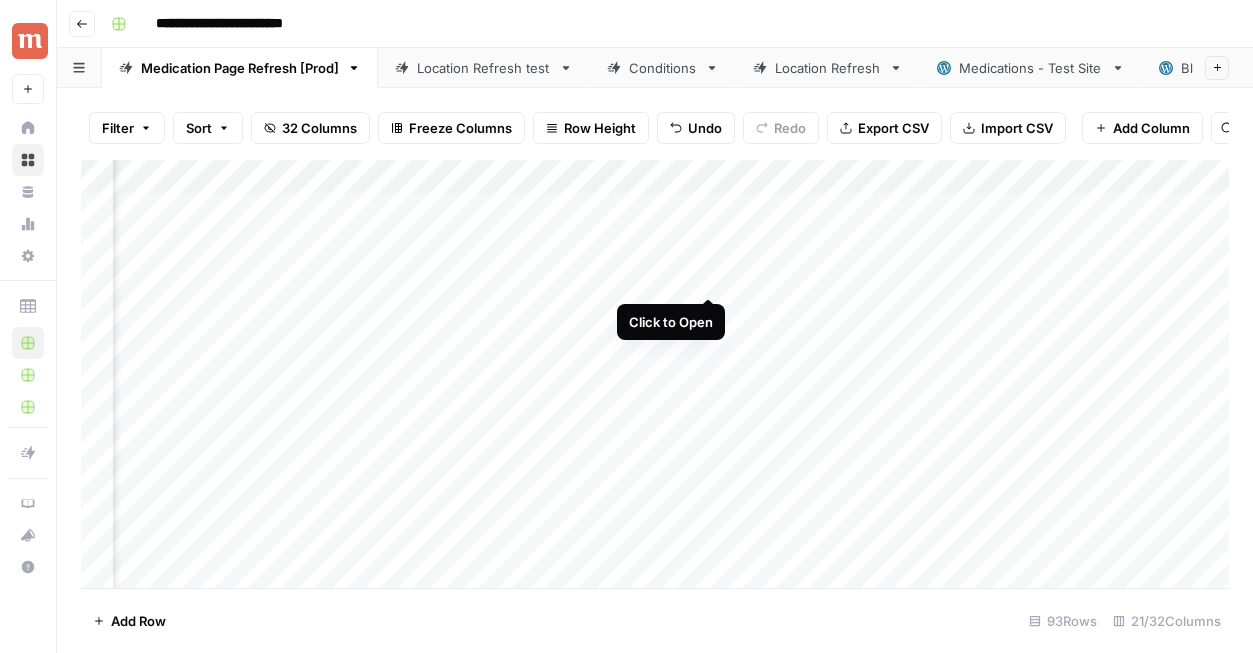 click on "Add Column" at bounding box center (655, 374) 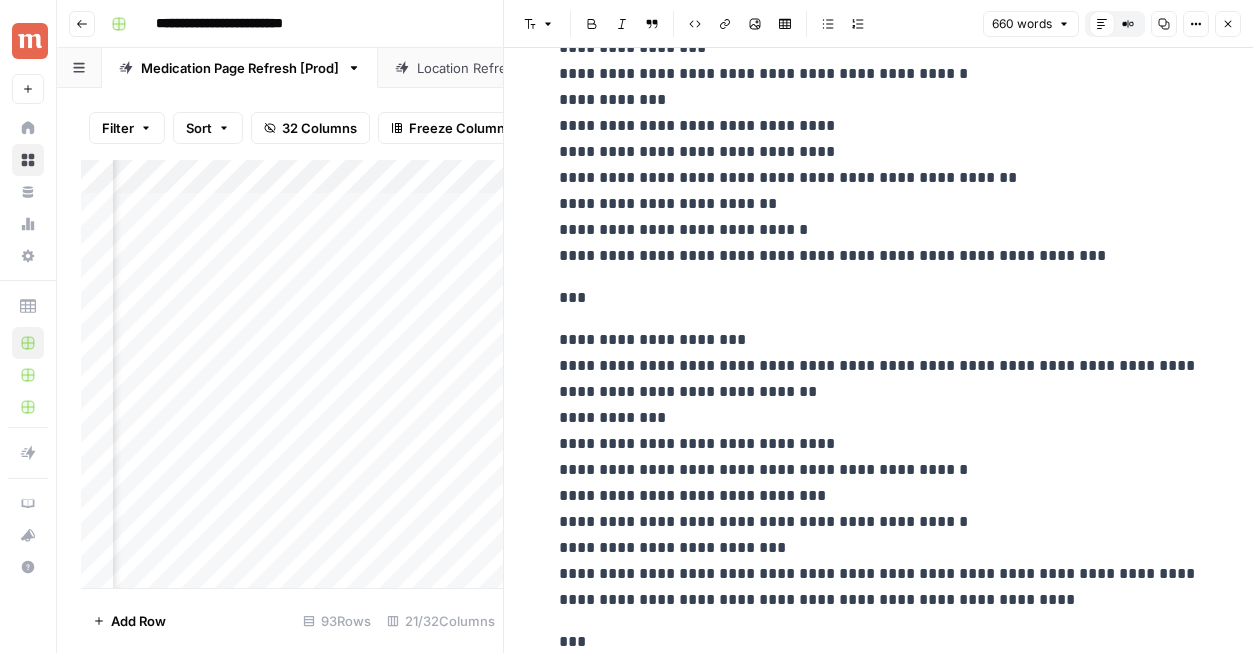 scroll, scrollTop: 717, scrollLeft: 0, axis: vertical 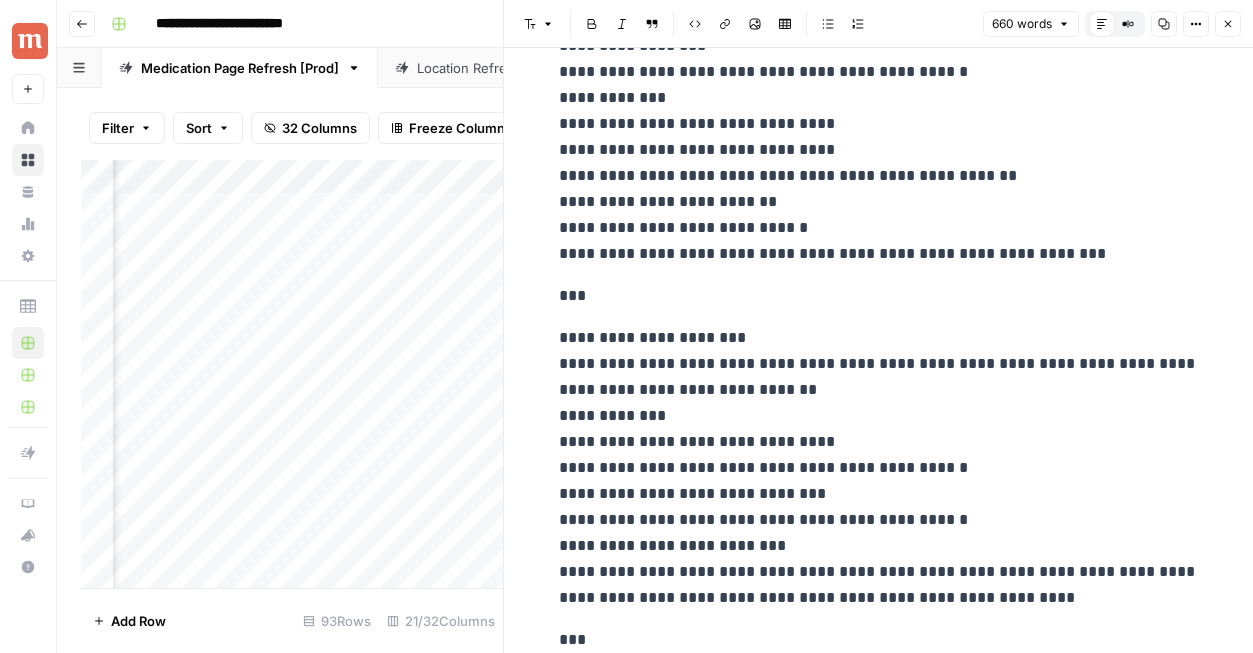 click 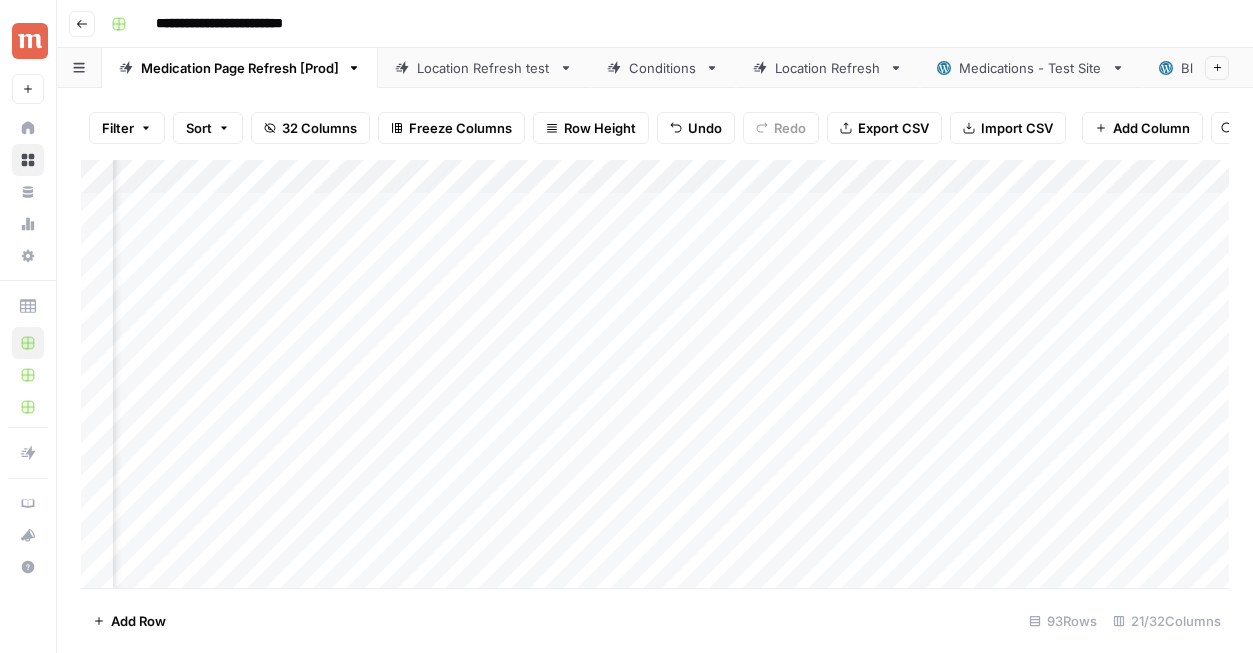scroll, scrollTop: 0, scrollLeft: 3235, axis: horizontal 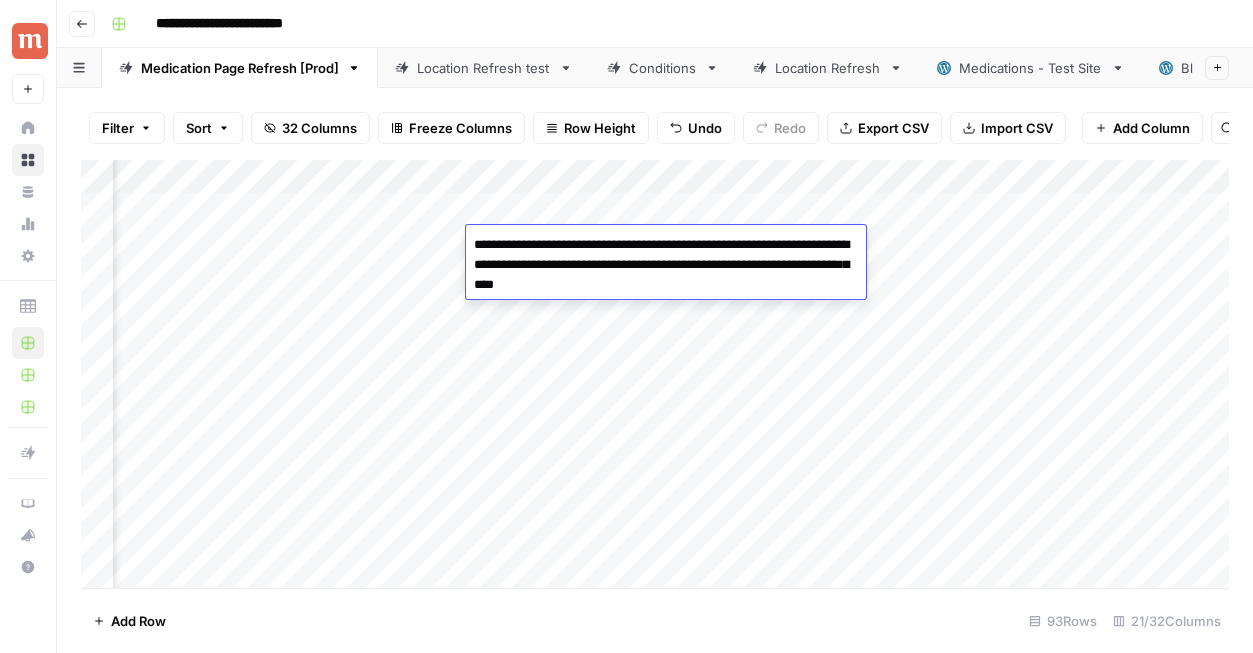 click on "Add Column" at bounding box center [655, 374] 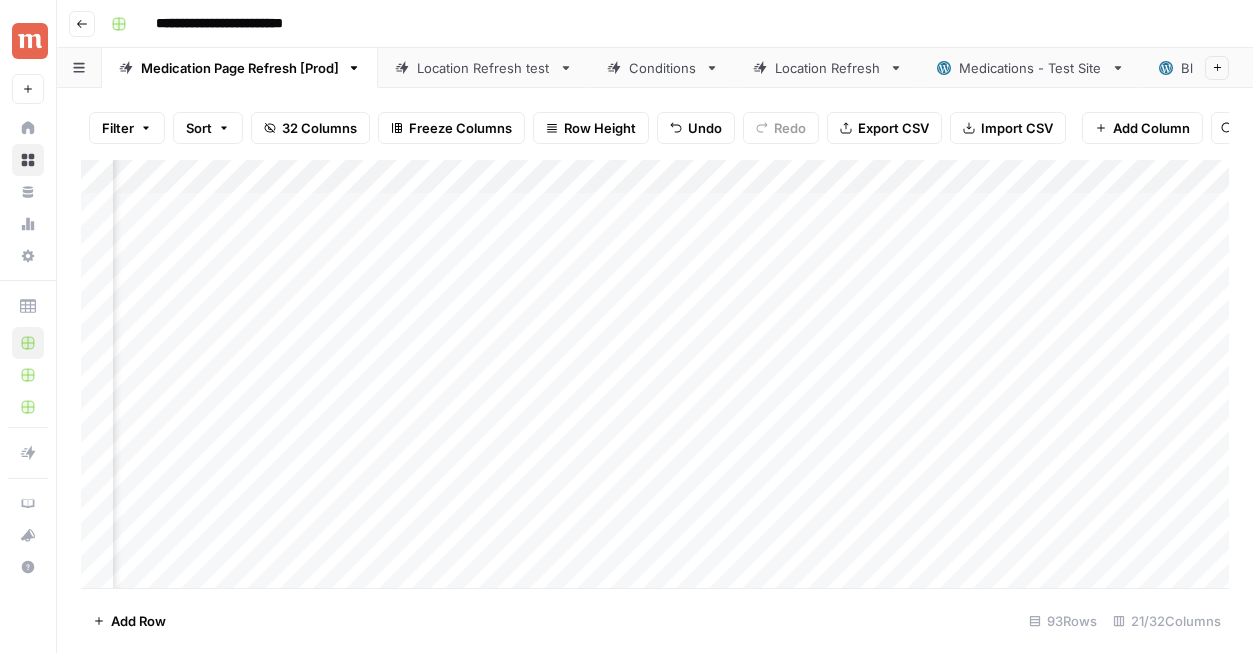 click on "Add Column" at bounding box center (655, 374) 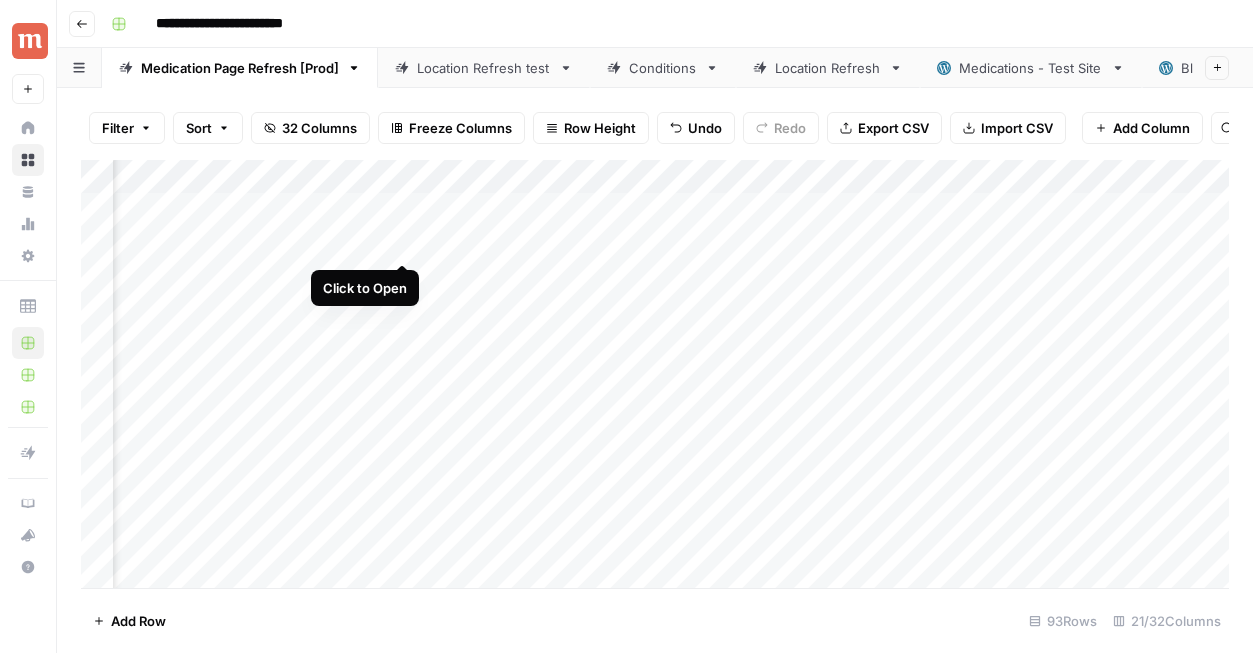 click on "Add Column" at bounding box center (655, 374) 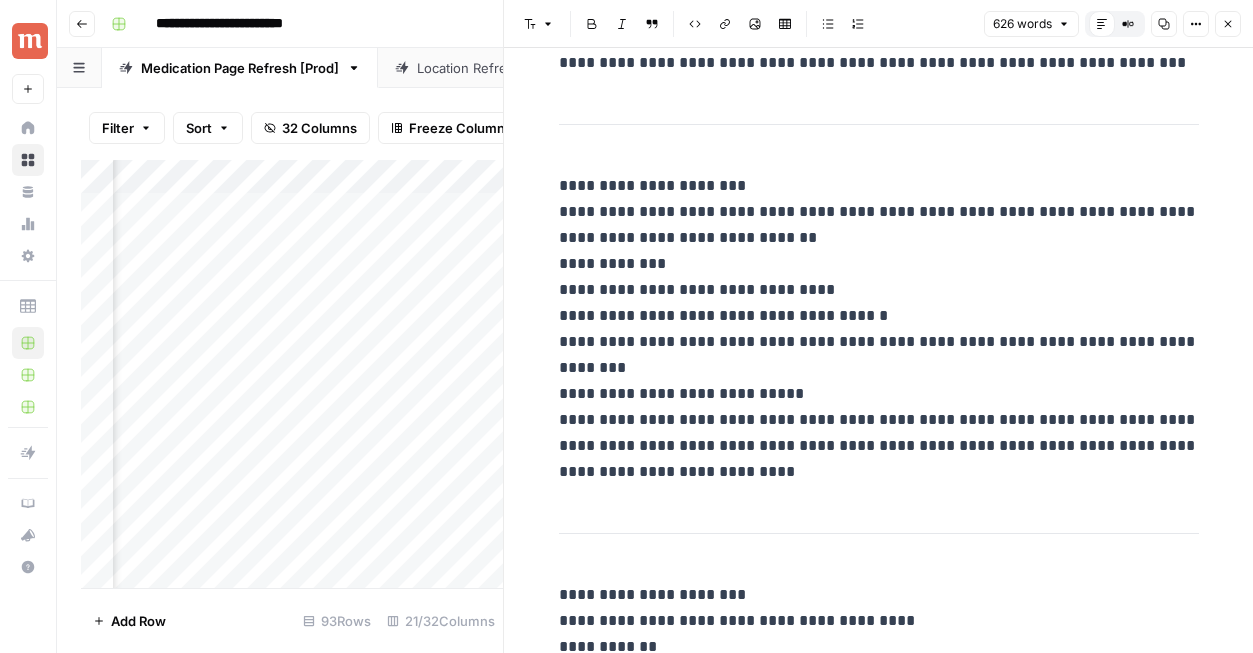 scroll, scrollTop: 942, scrollLeft: 0, axis: vertical 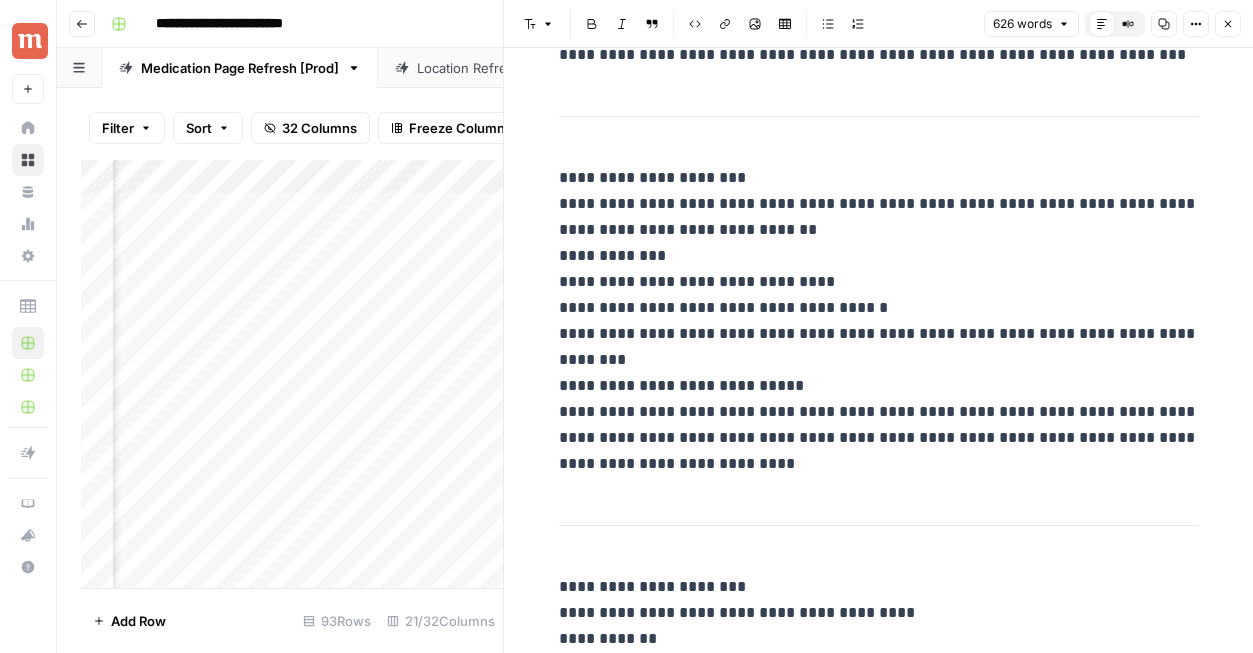 click on "**********" at bounding box center [879, 321] 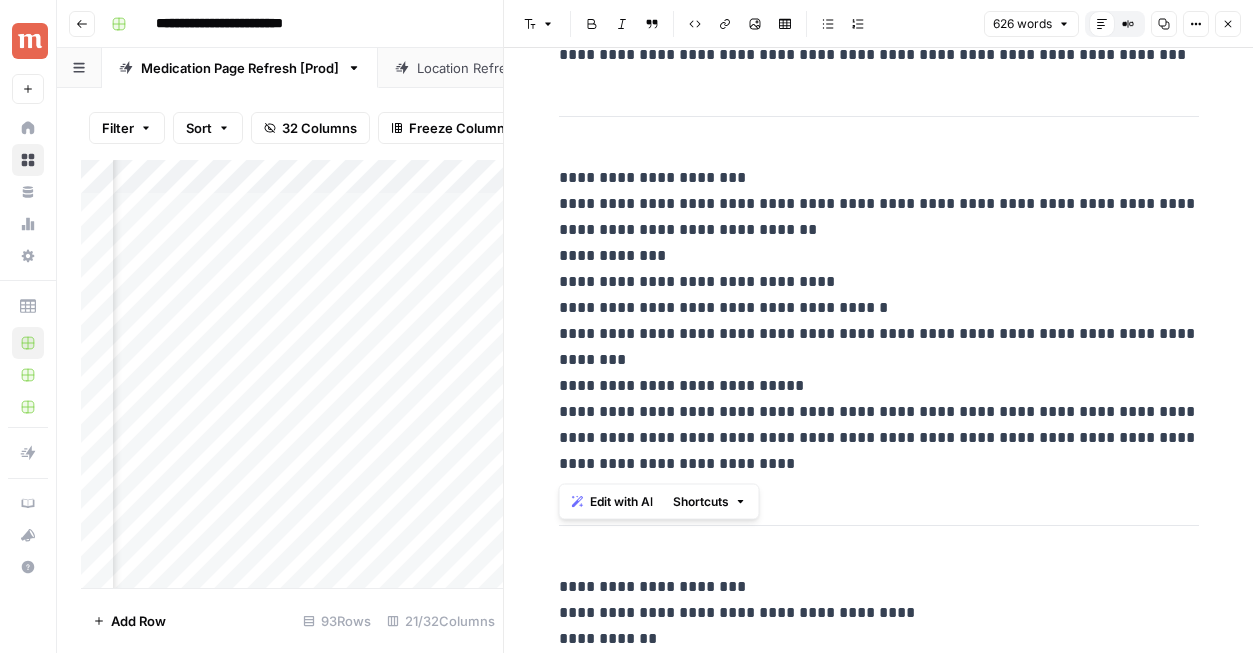 drag, startPoint x: 597, startPoint y: 464, endPoint x: 525, endPoint y: 464, distance: 72 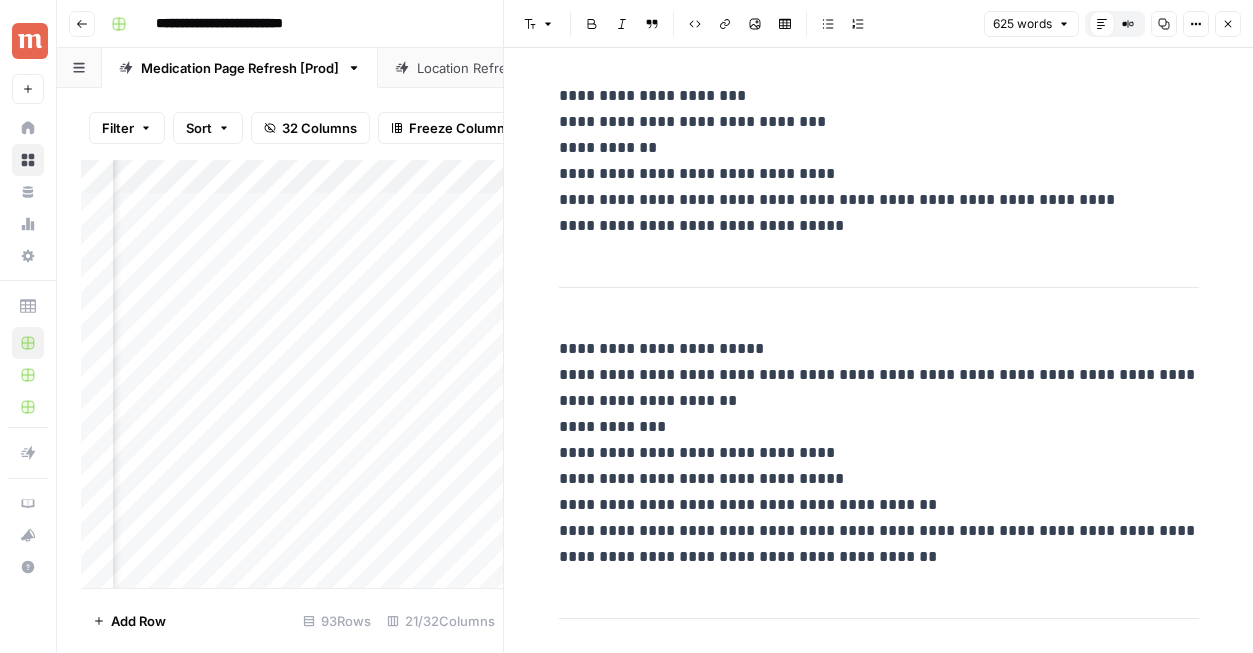 scroll, scrollTop: 2857, scrollLeft: 0, axis: vertical 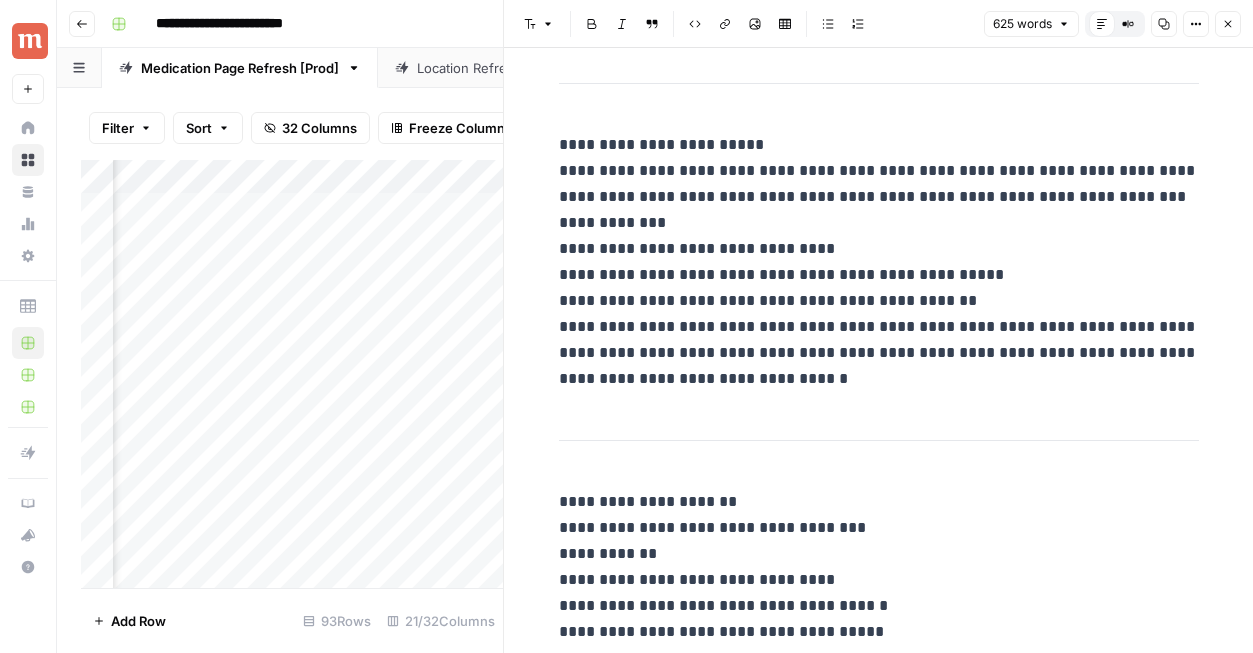 click 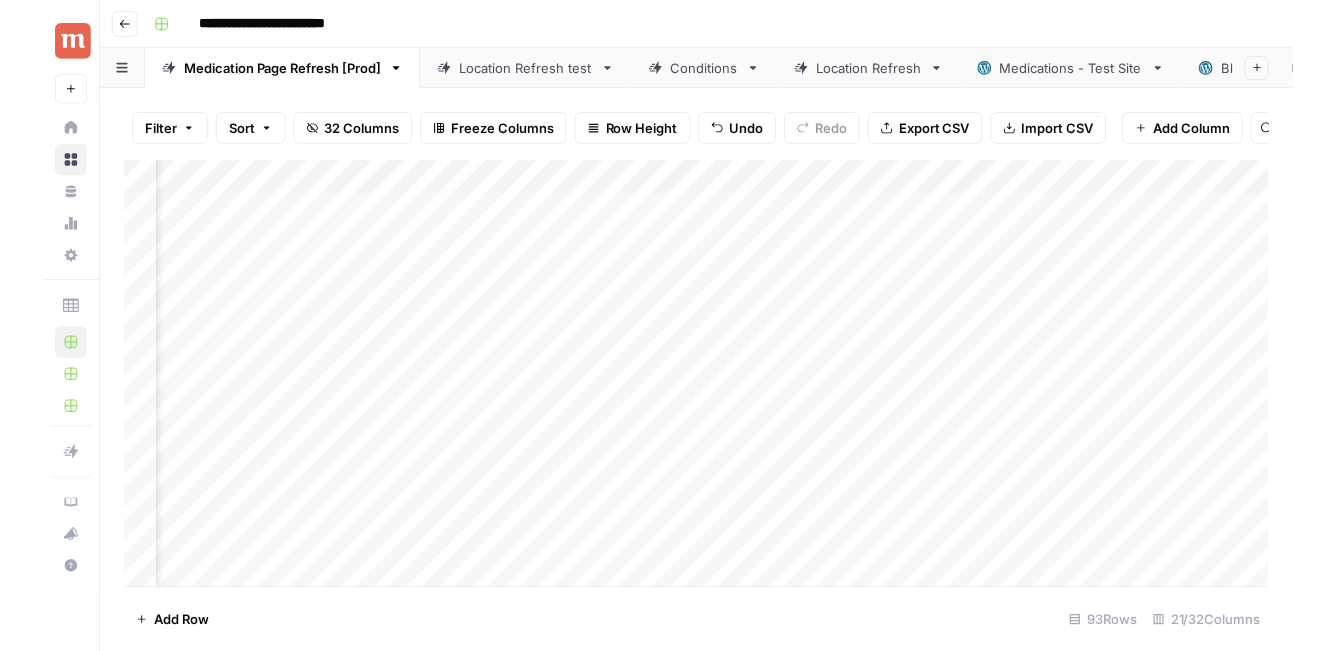 scroll, scrollTop: 0, scrollLeft: 3222, axis: horizontal 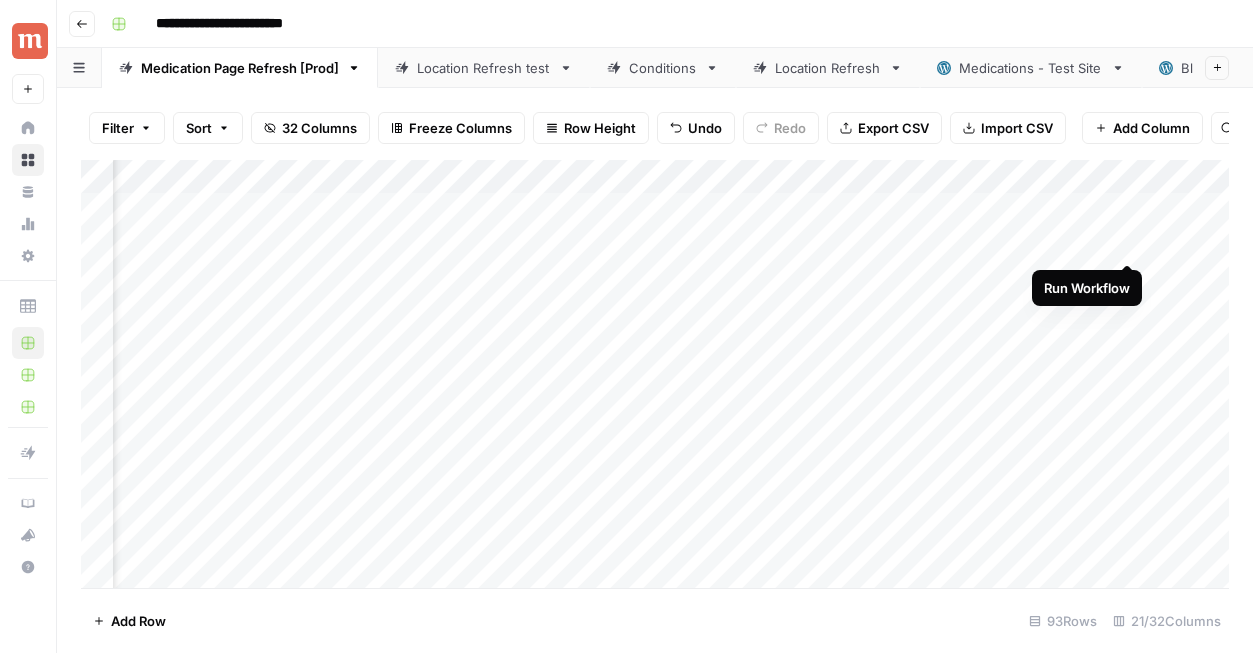 click on "Add Column" at bounding box center [655, 374] 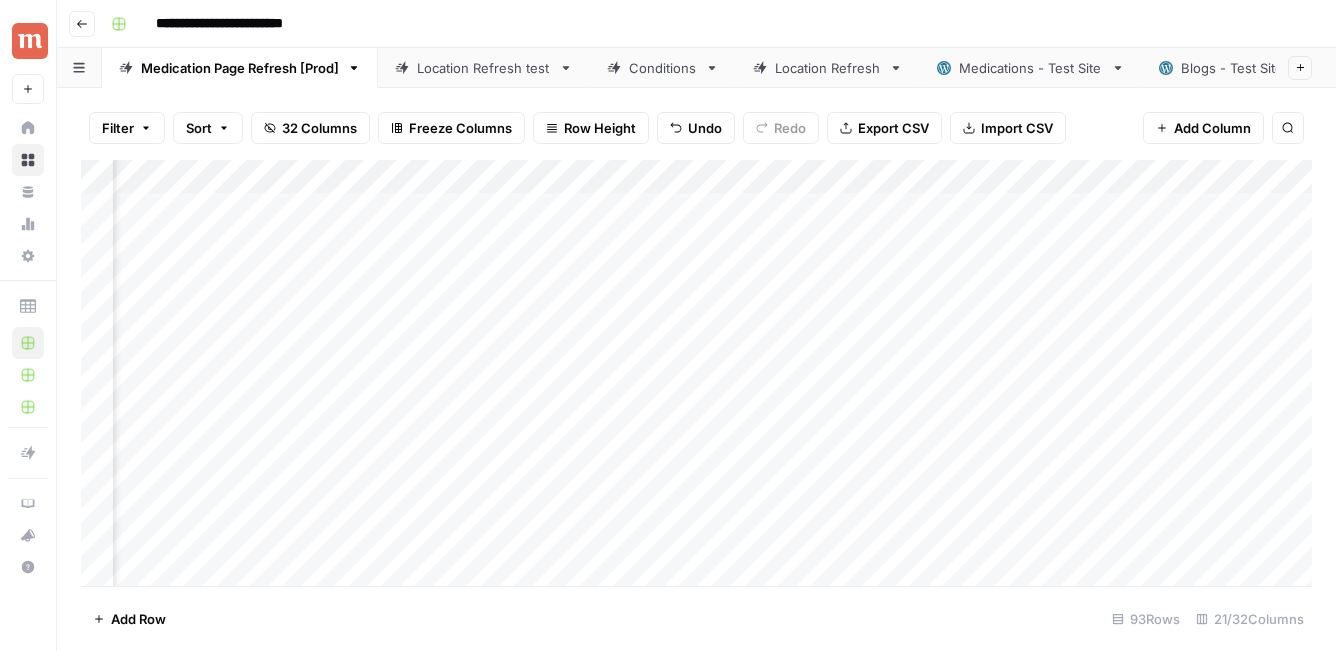 scroll, scrollTop: 0, scrollLeft: 2763, axis: horizontal 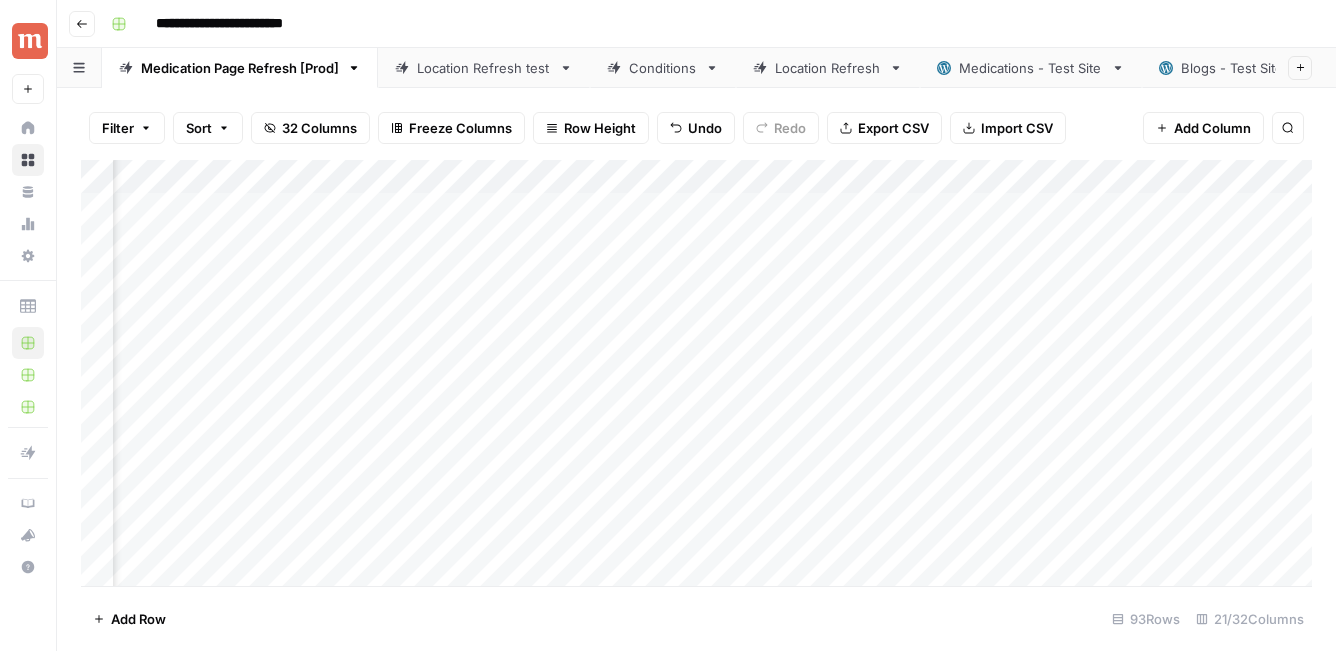 click on "Add Column" at bounding box center (696, 373) 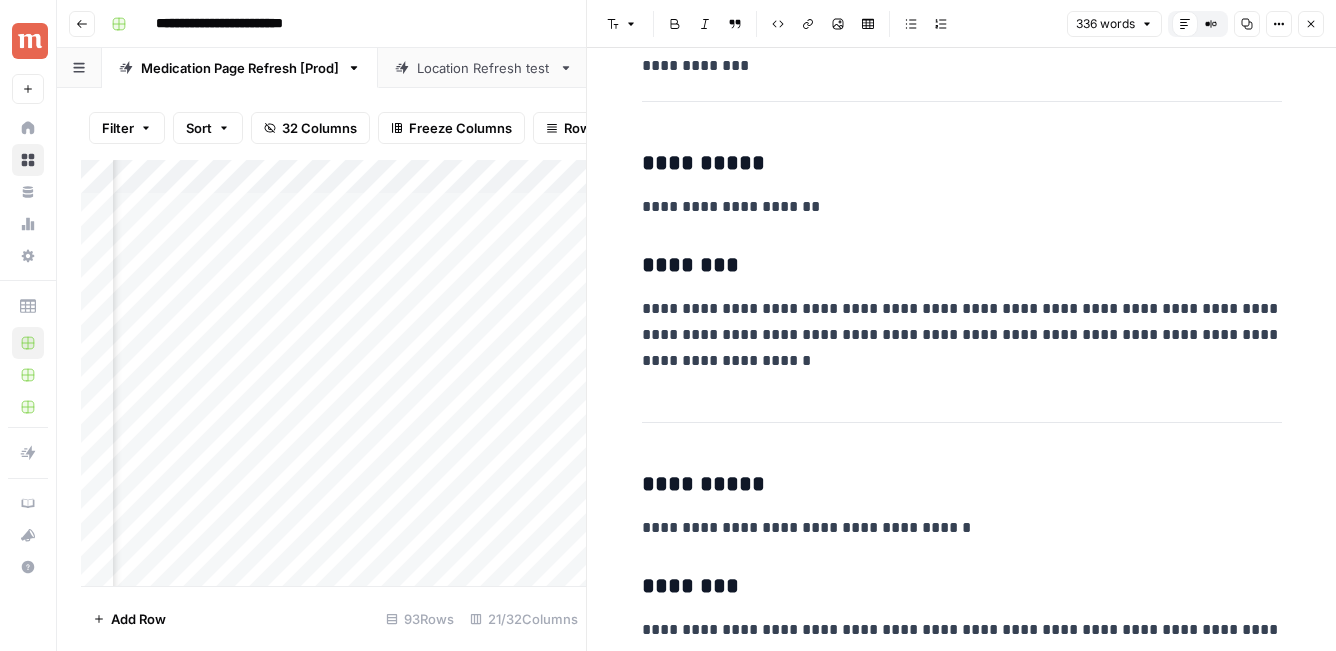 scroll, scrollTop: 1594, scrollLeft: 0, axis: vertical 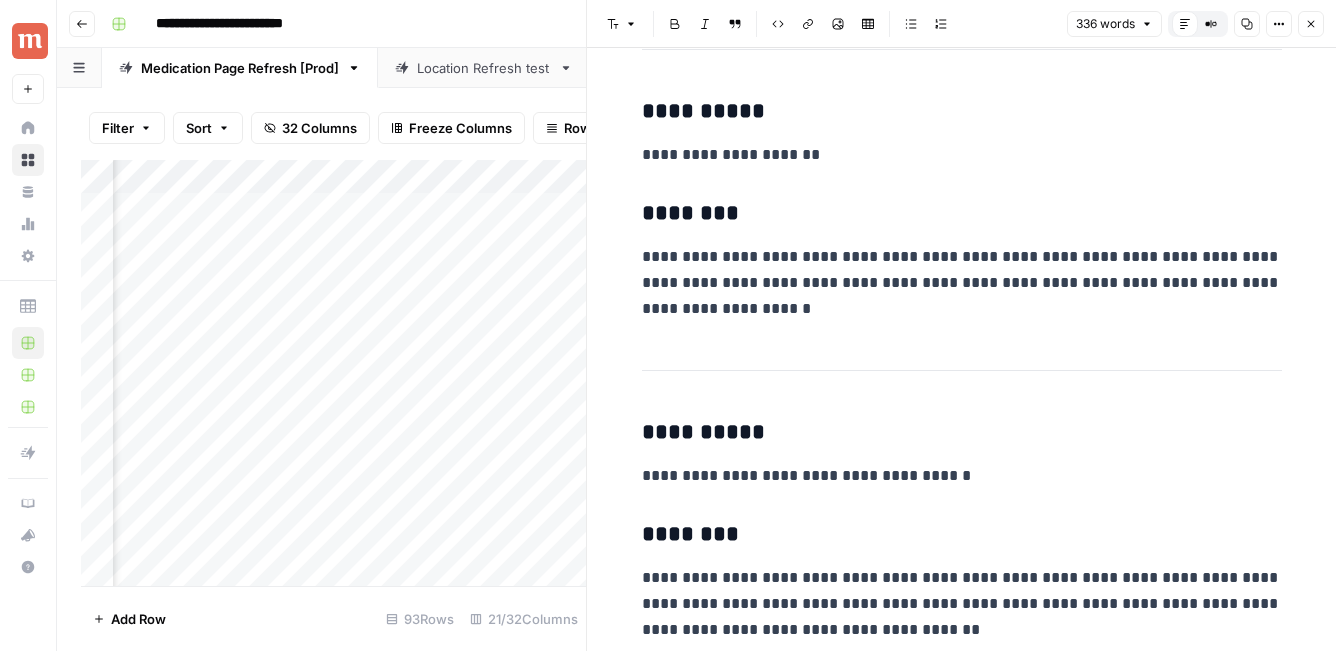 click on "Font style Bold Italic Block quote Code block Link Image Insert Table Bulleted list Numbered list 336 words Default Editor Compare Old vs New Content Copy Options Close" at bounding box center [961, 24] 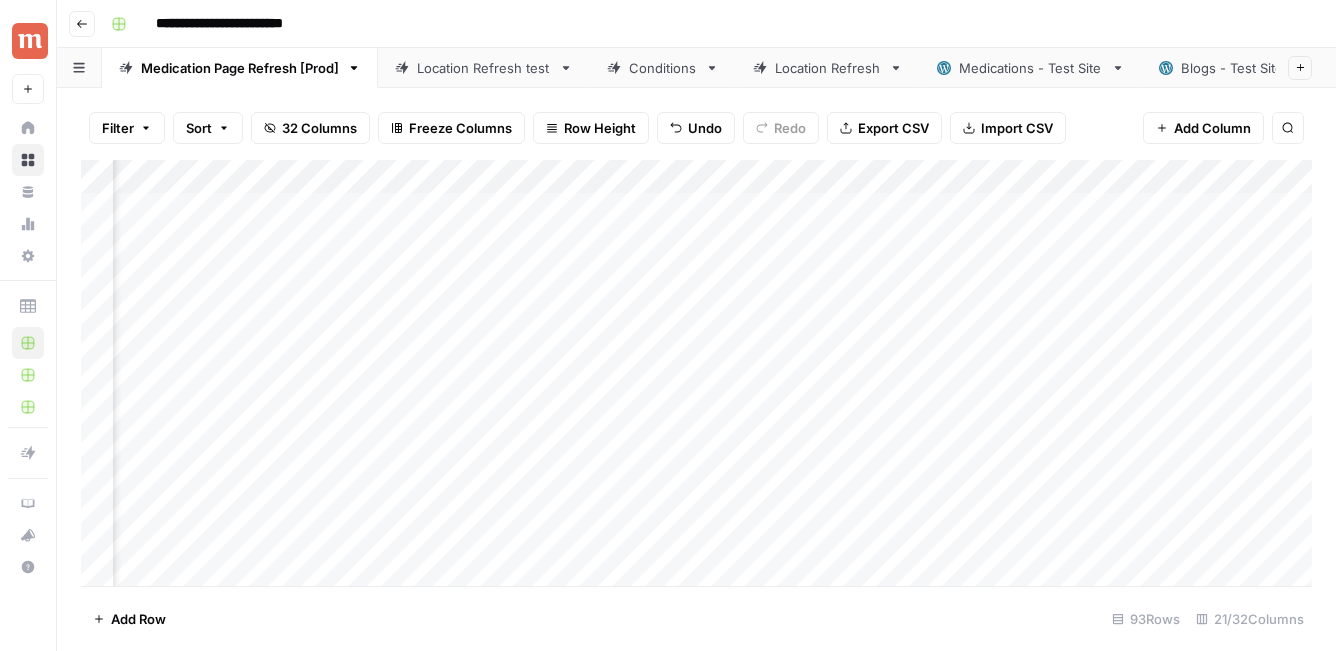 click on "Add Column" at bounding box center [696, 373] 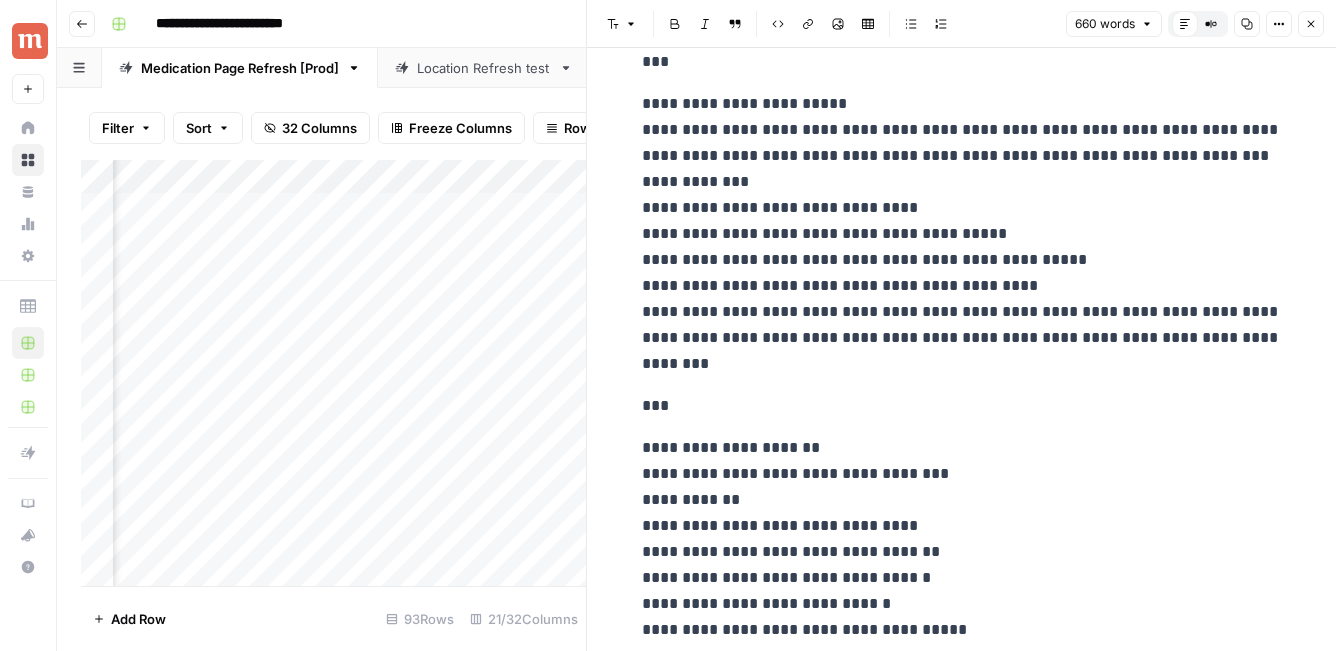 scroll, scrollTop: 2649, scrollLeft: 0, axis: vertical 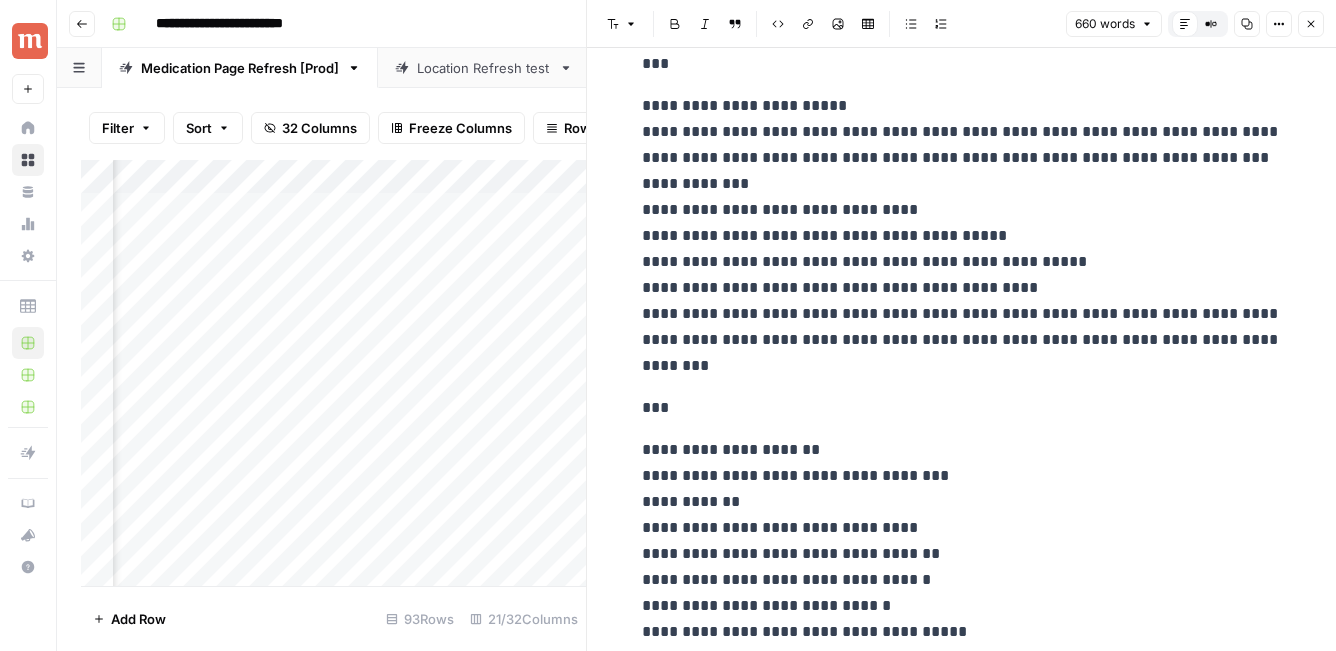 click 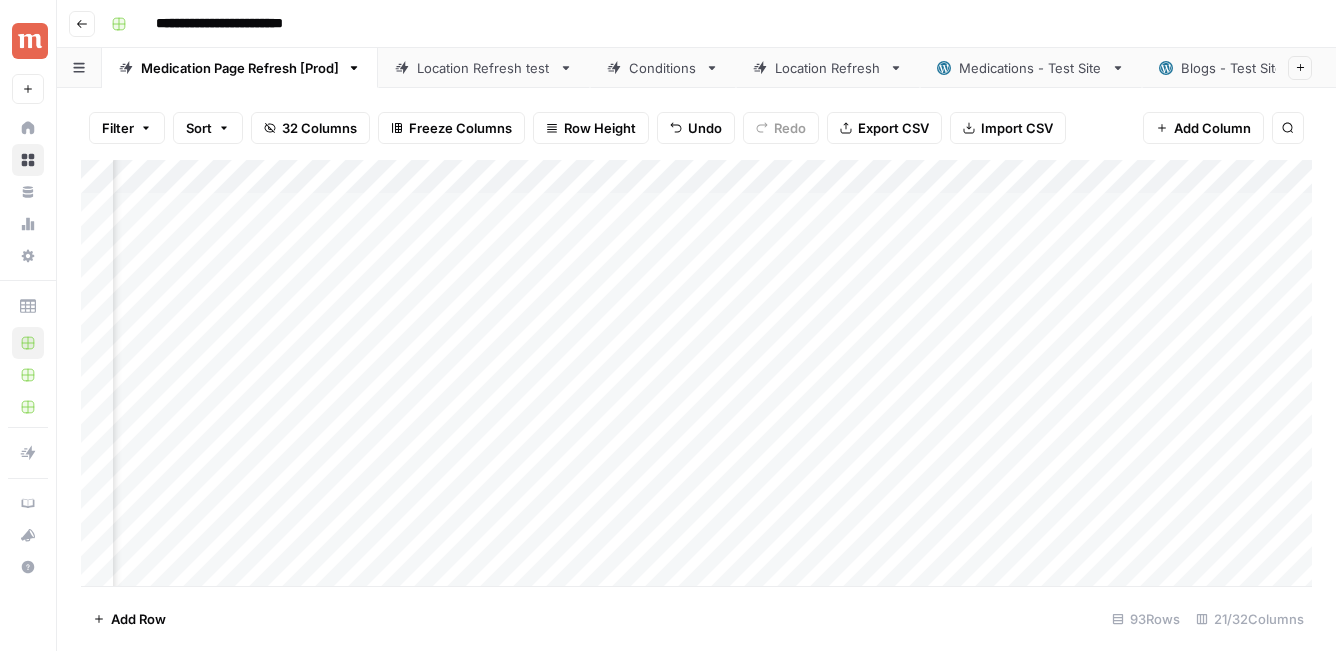 scroll, scrollTop: 0, scrollLeft: 2990, axis: horizontal 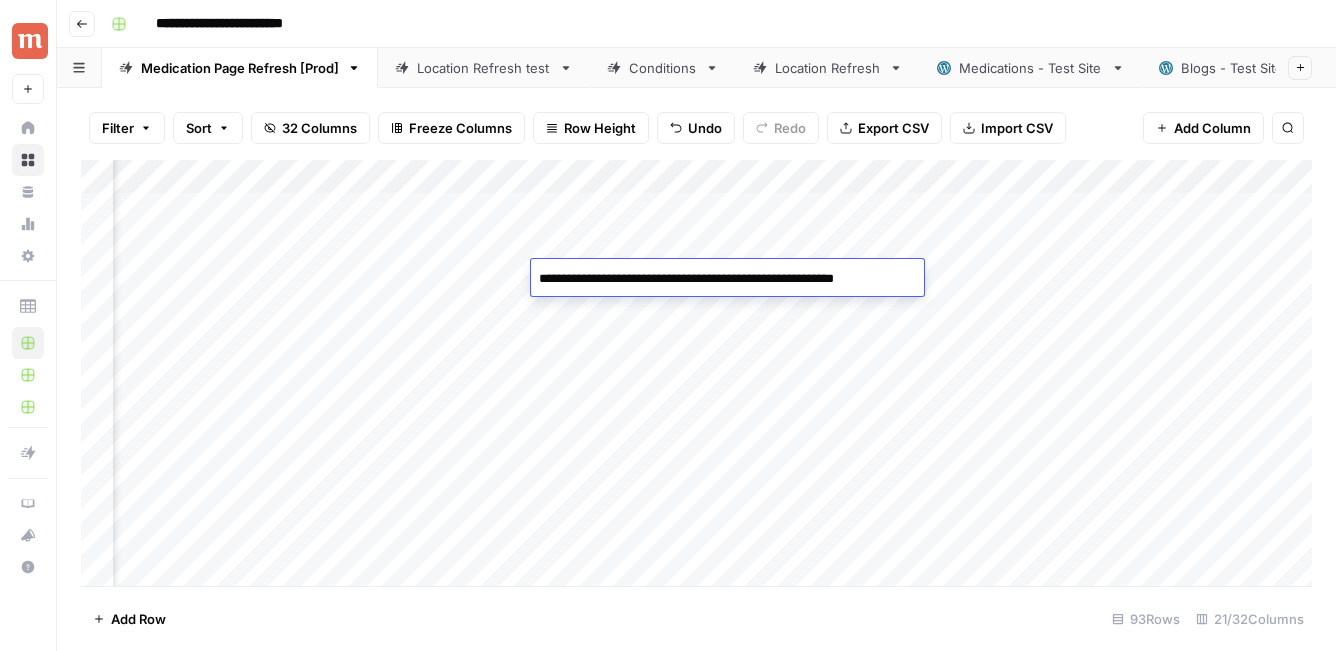 click on "Add Column" at bounding box center [696, 373] 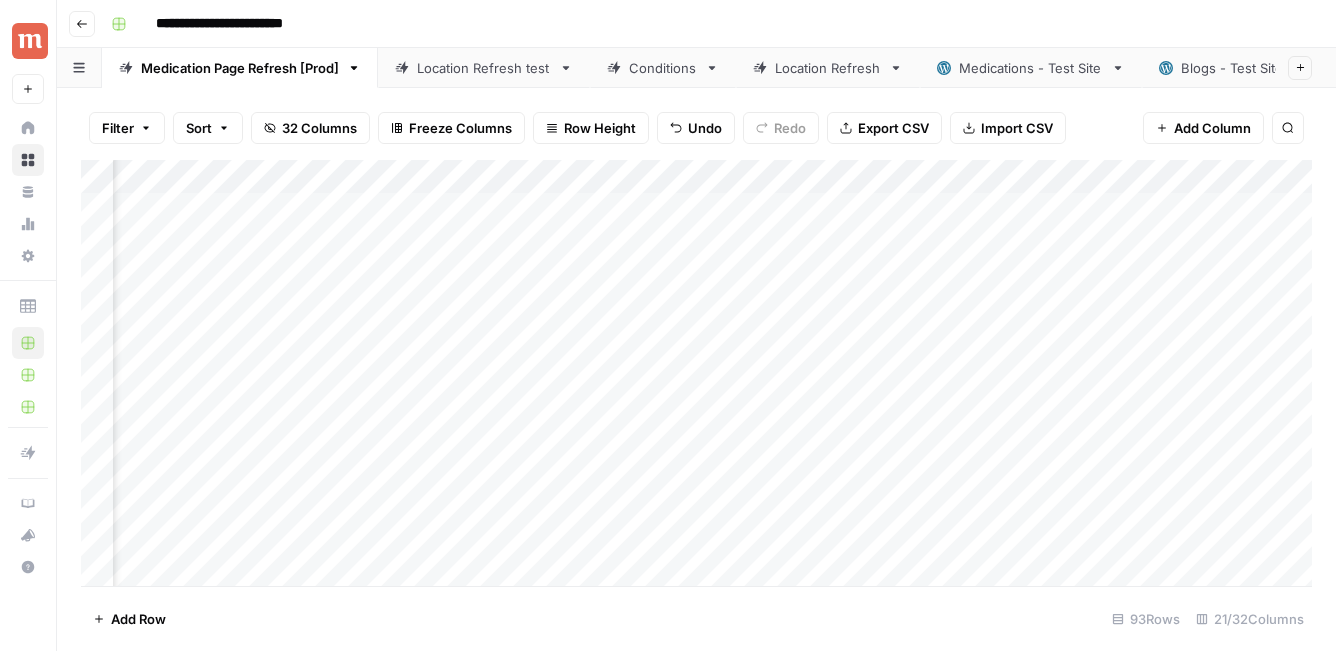 click on "Add Column" at bounding box center [696, 373] 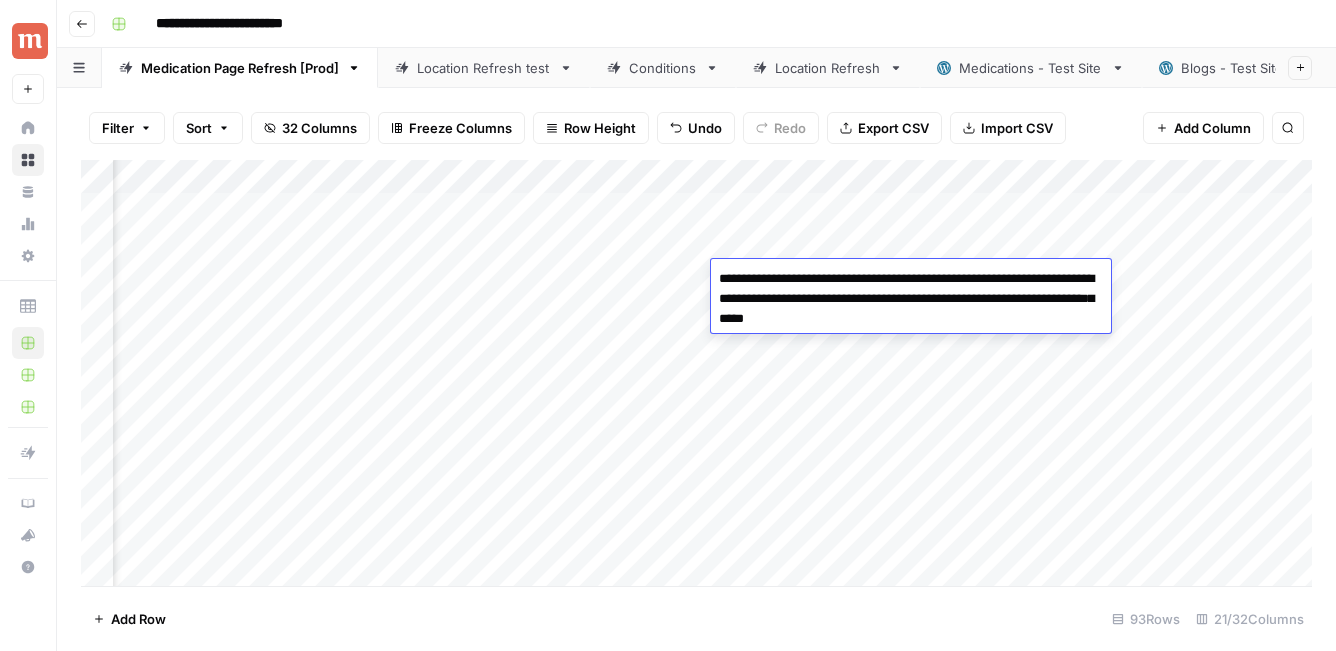 click on "Add Column" at bounding box center (696, 373) 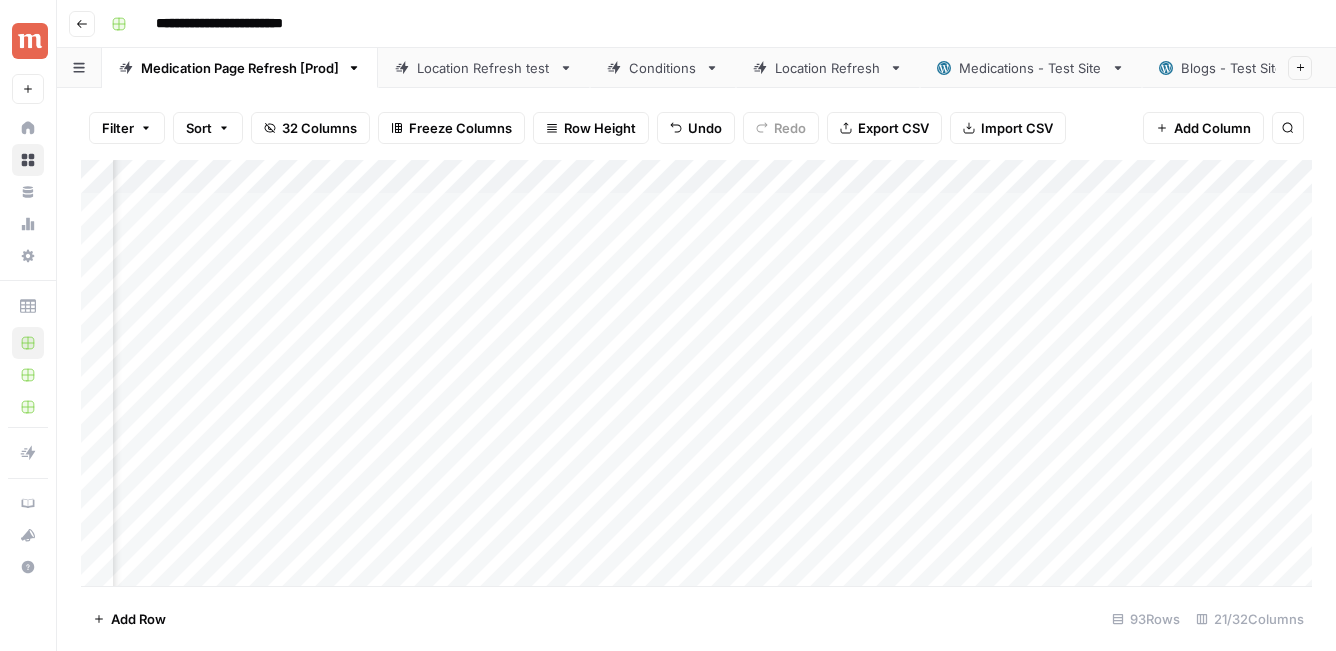 click on "Add Column" at bounding box center [696, 373] 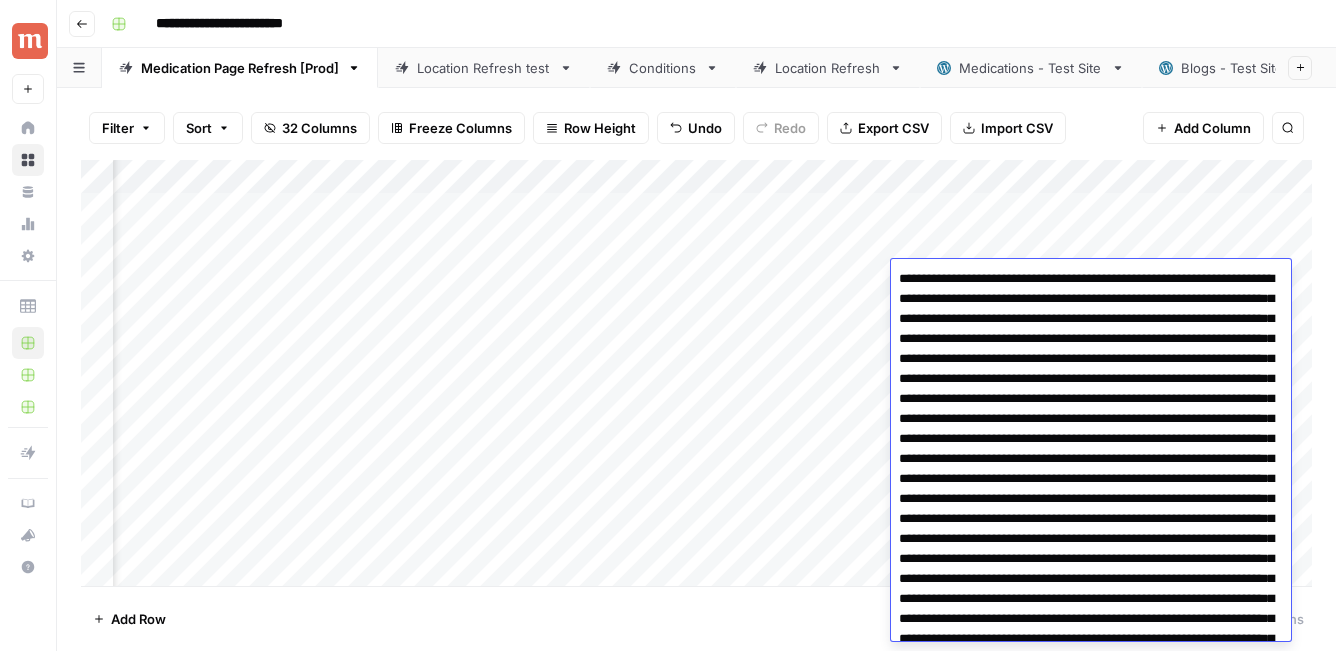scroll, scrollTop: 692, scrollLeft: 0, axis: vertical 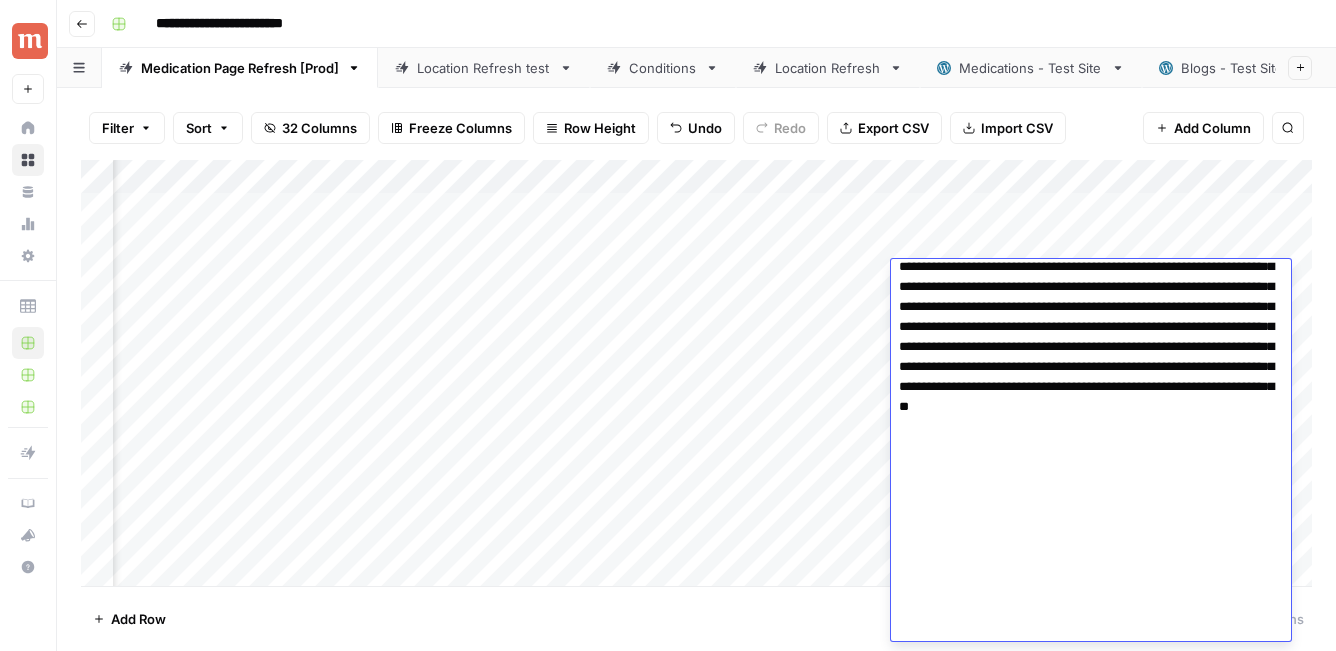 click on "Add Column" at bounding box center (696, 373) 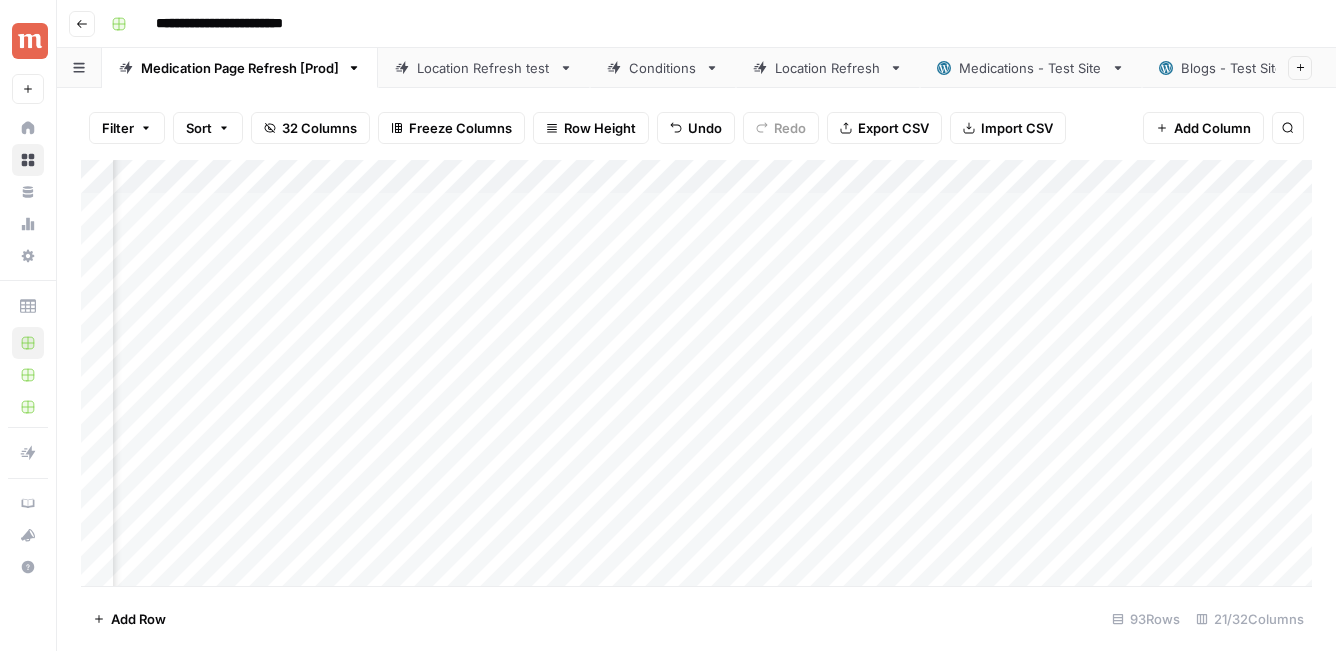 click on "Add Column" at bounding box center [696, 373] 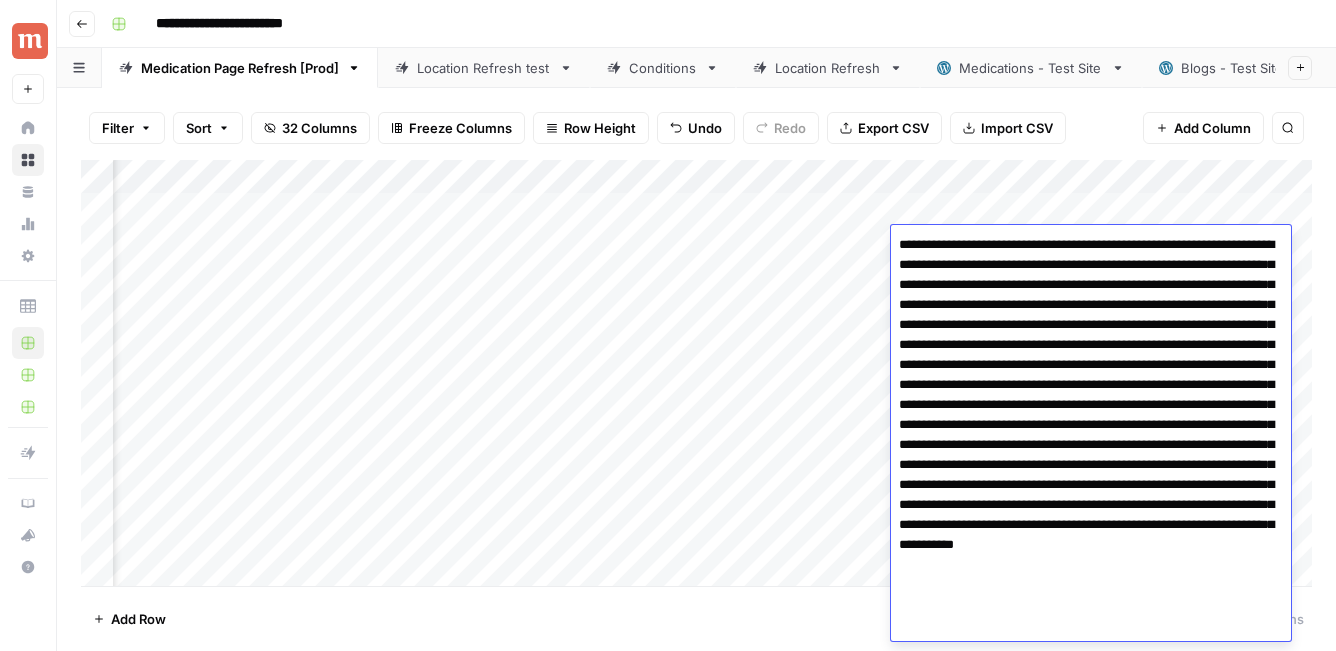 scroll, scrollTop: 18, scrollLeft: 0, axis: vertical 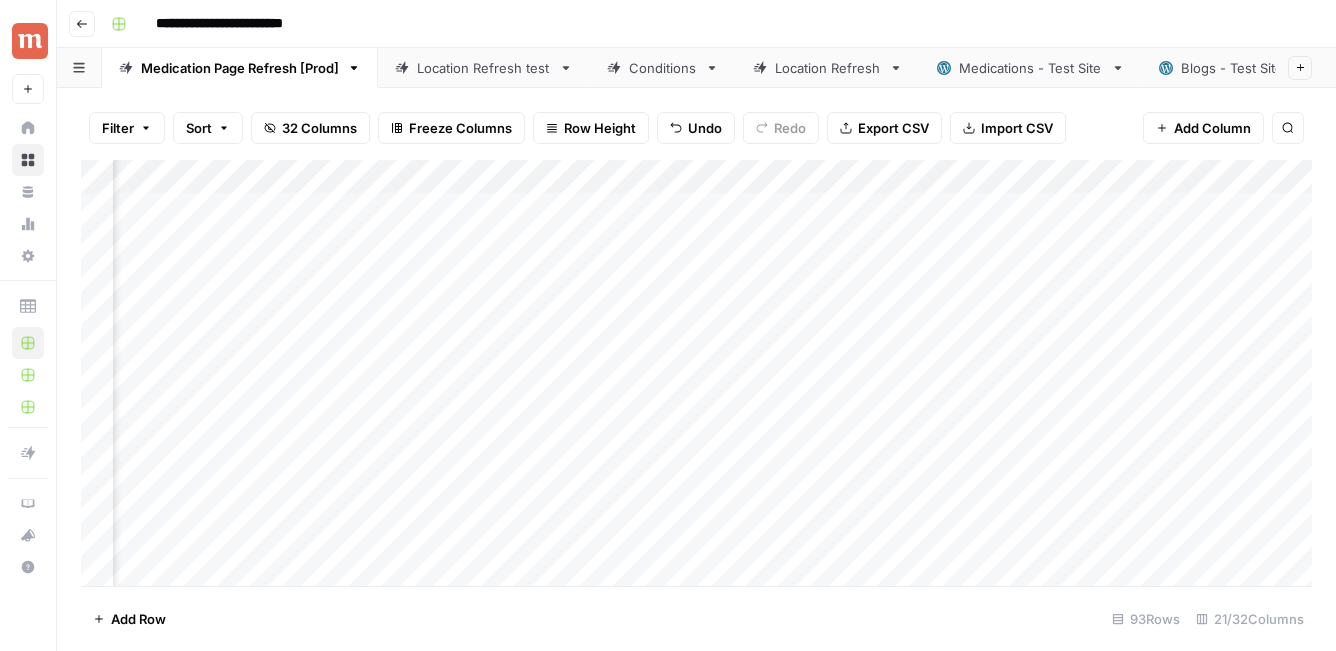 click on "Add Column" at bounding box center [696, 373] 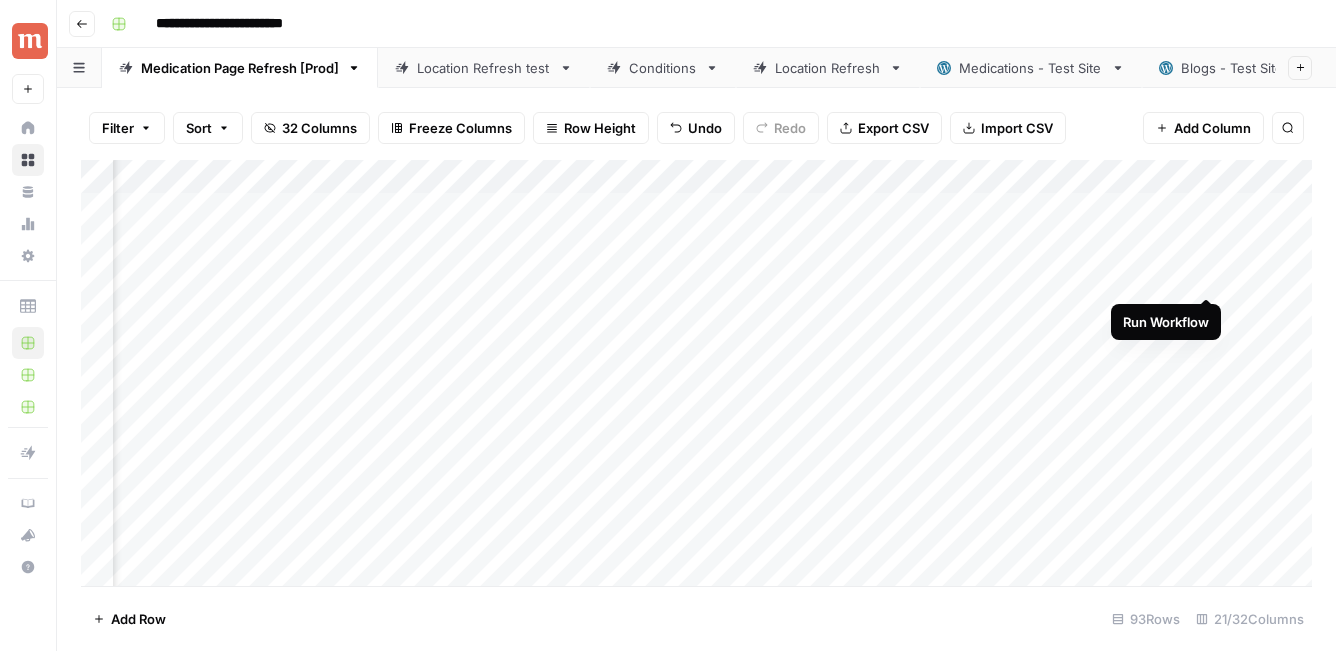 click on "Add Column" at bounding box center (696, 373) 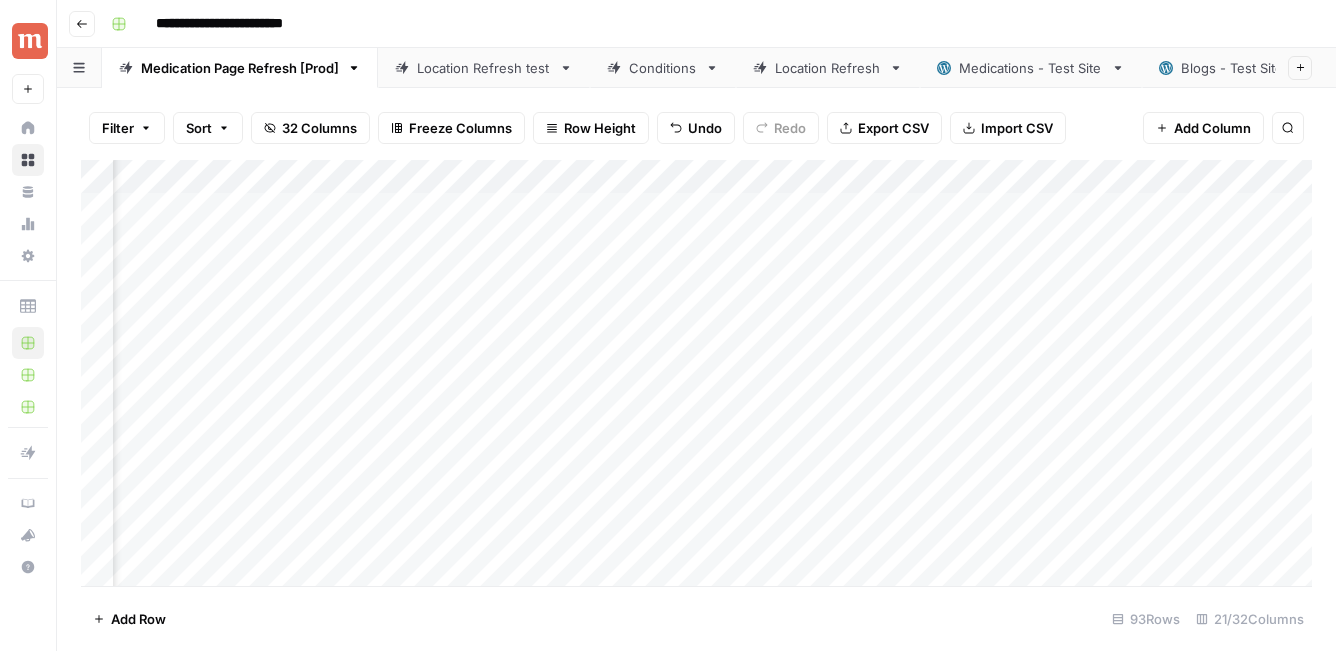 scroll, scrollTop: 0, scrollLeft: 1809, axis: horizontal 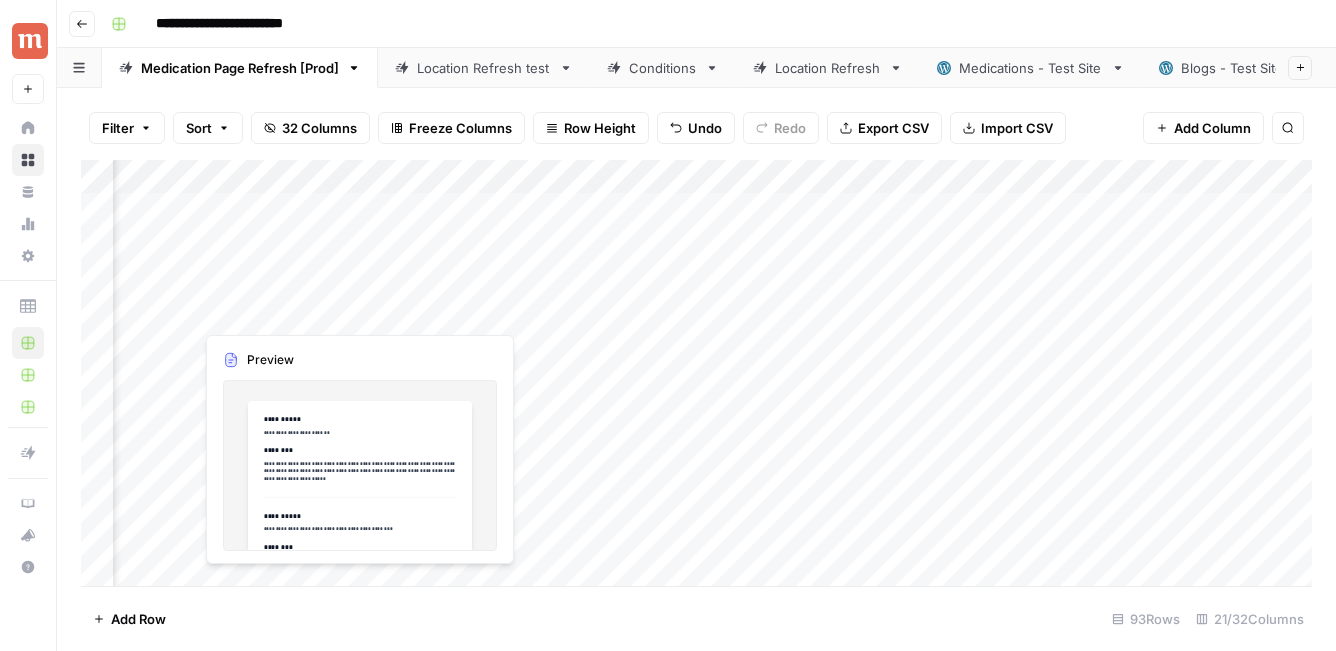 click on "Add Column" at bounding box center [696, 373] 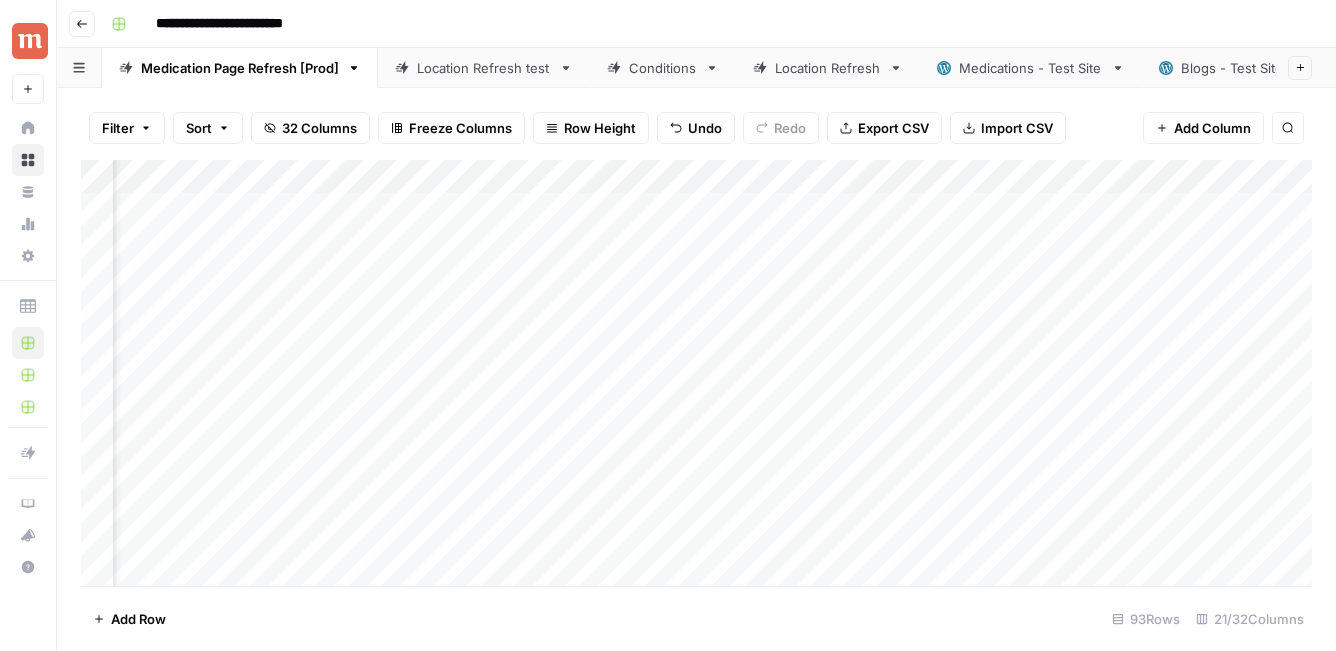 click on "Add Column" at bounding box center [696, 373] 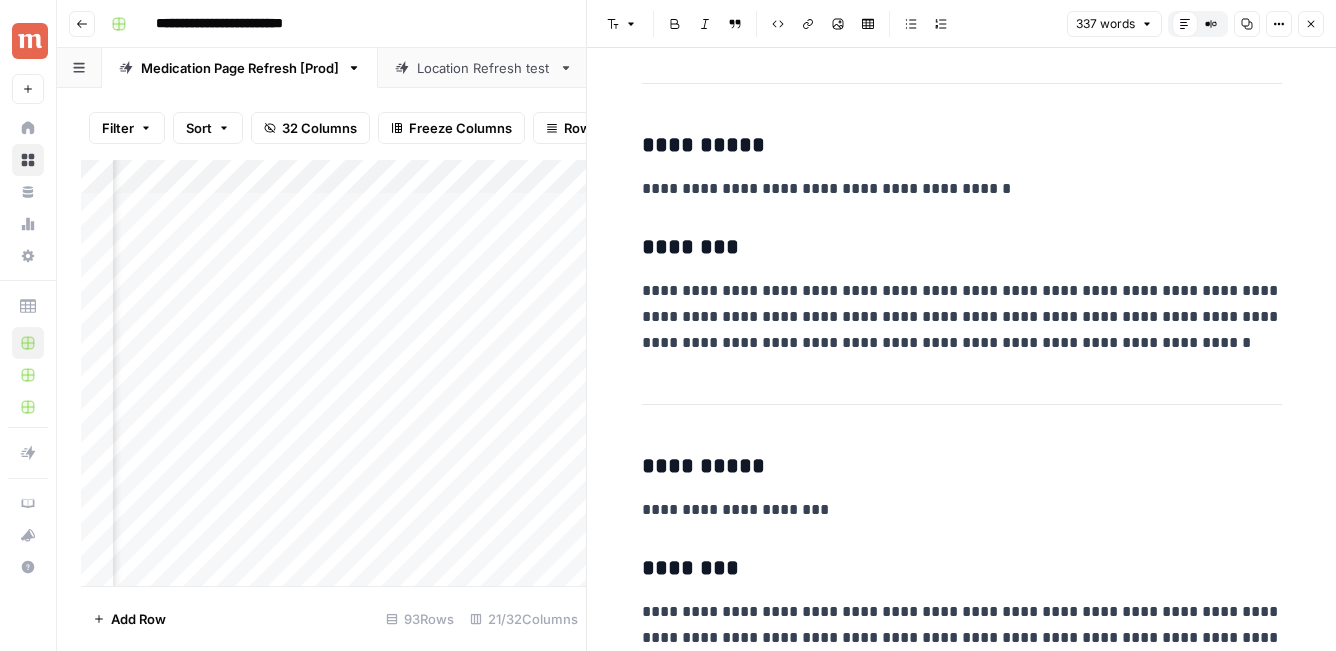 scroll, scrollTop: 1646, scrollLeft: 0, axis: vertical 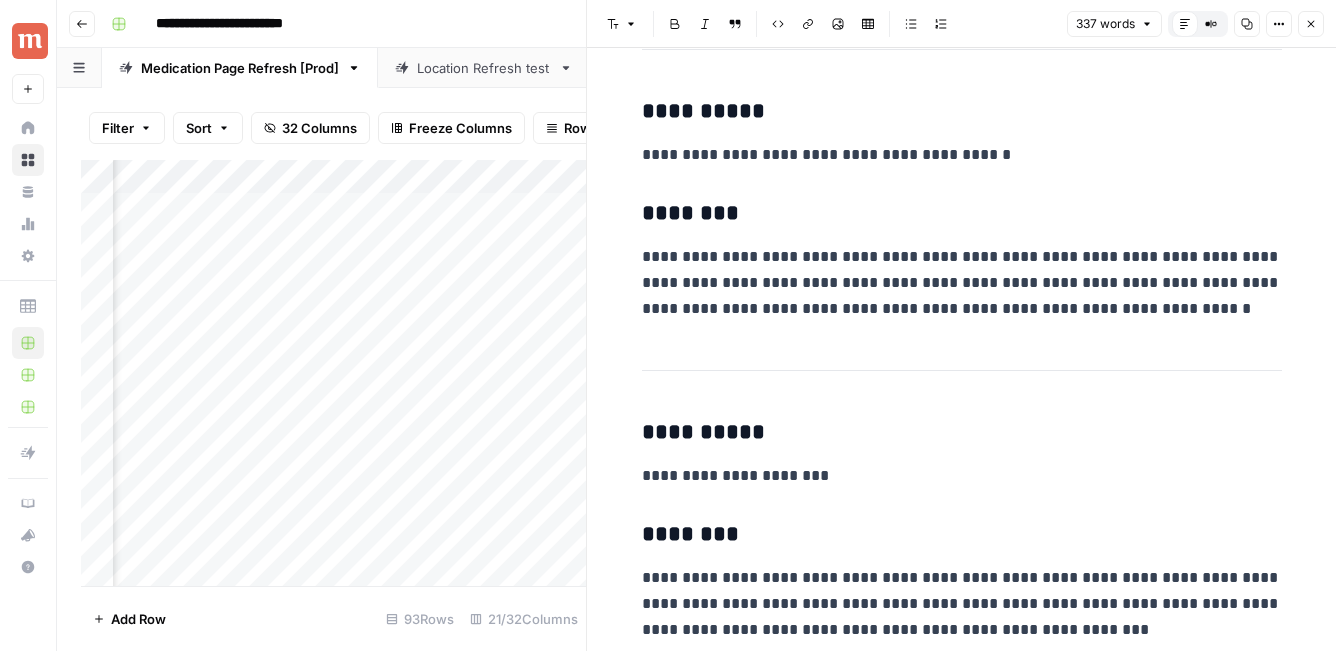 click 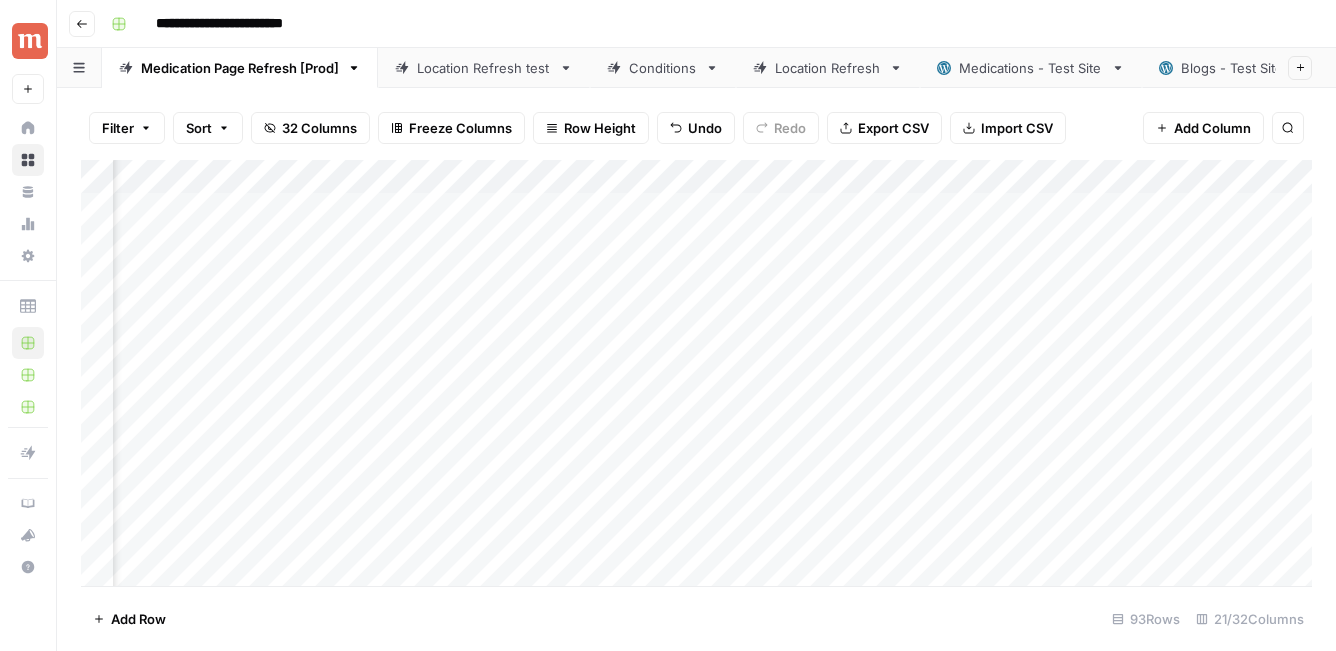 click on "Add Column" at bounding box center (696, 373) 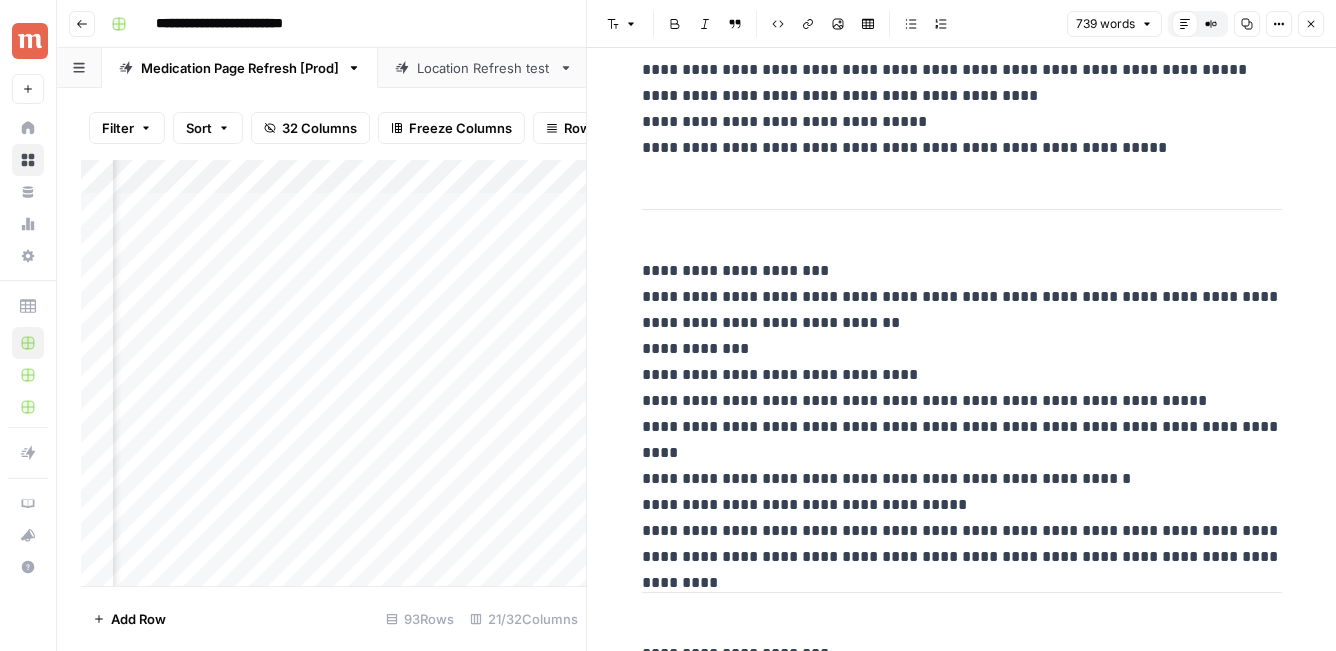scroll, scrollTop: 1015, scrollLeft: 0, axis: vertical 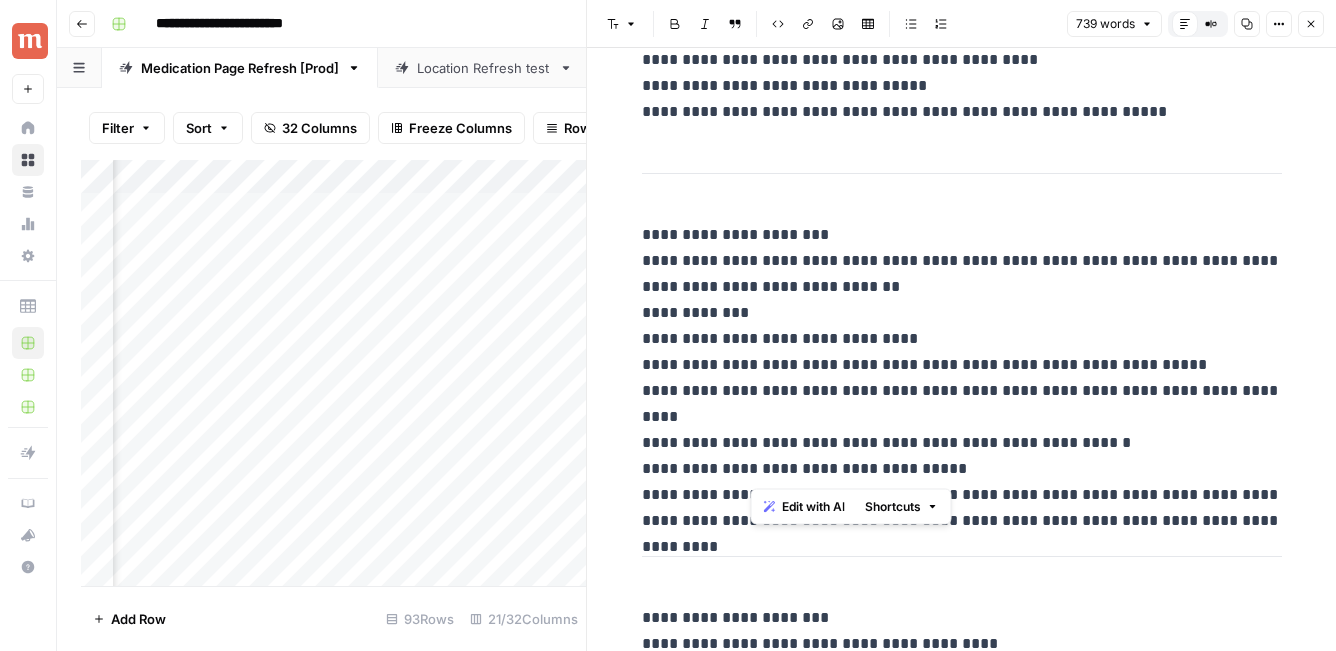 drag, startPoint x: 750, startPoint y: 469, endPoint x: 977, endPoint y: 476, distance: 227.10791 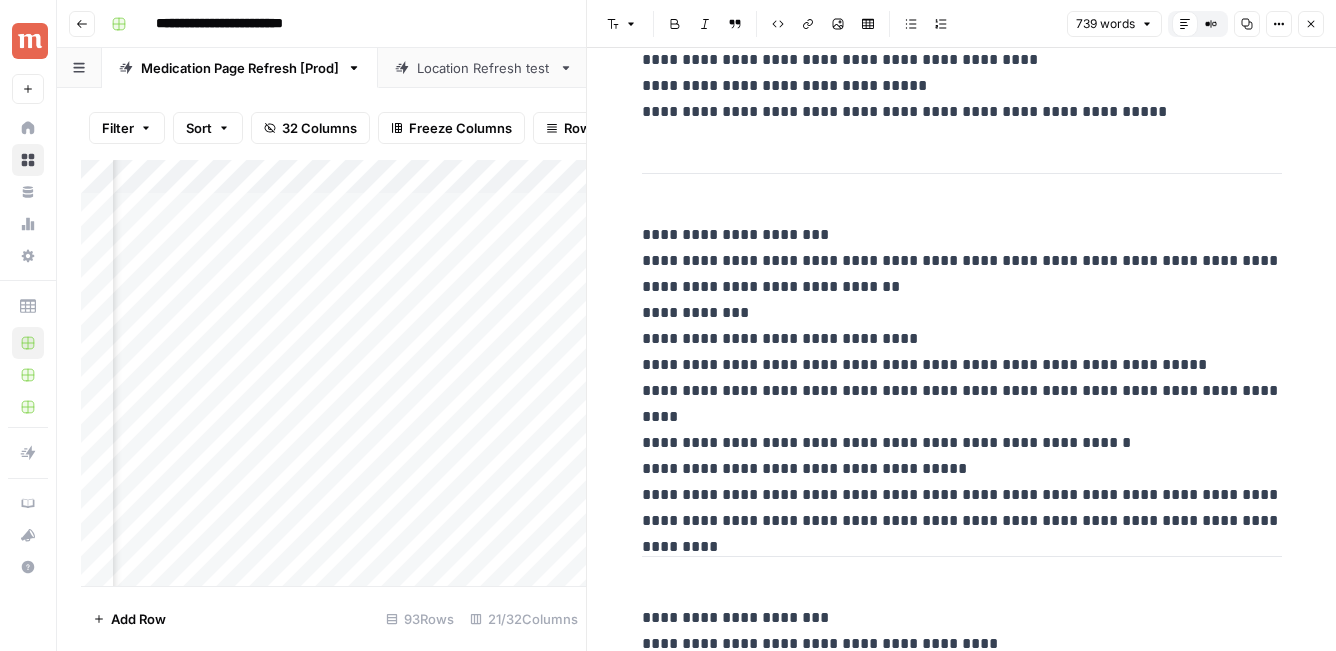 click on "**********" at bounding box center (962, 365) 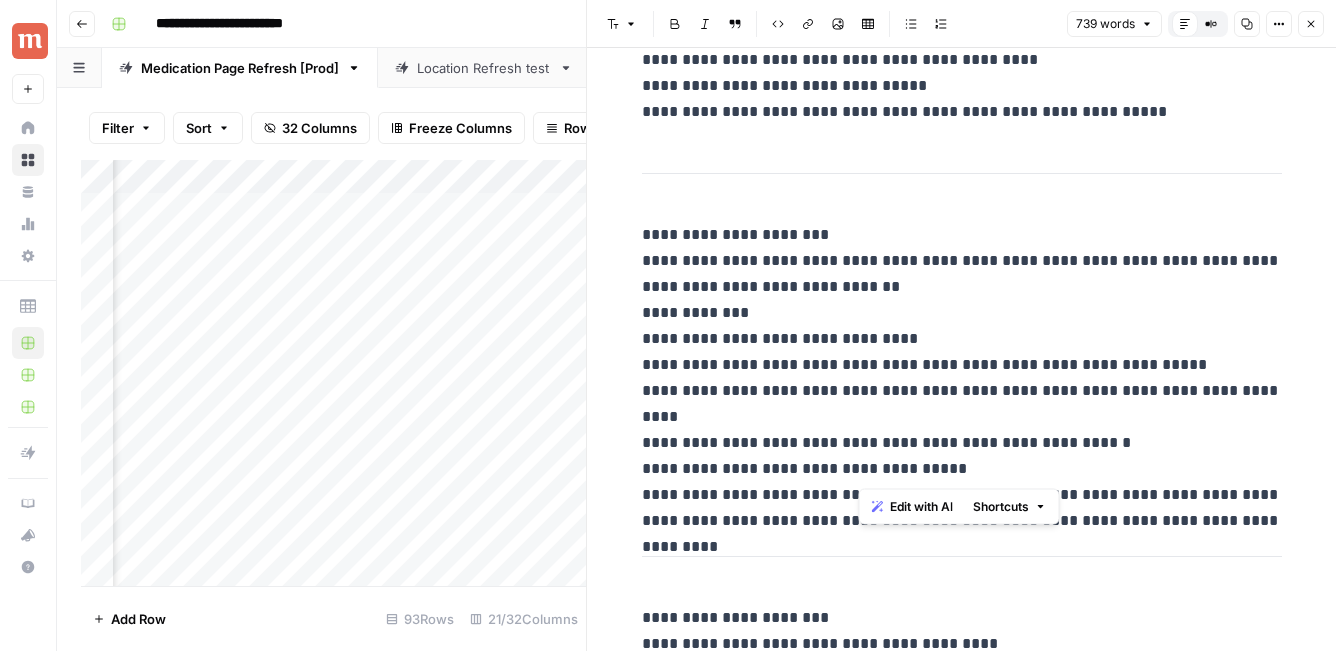 drag, startPoint x: 968, startPoint y: 471, endPoint x: 848, endPoint y: 470, distance: 120.004166 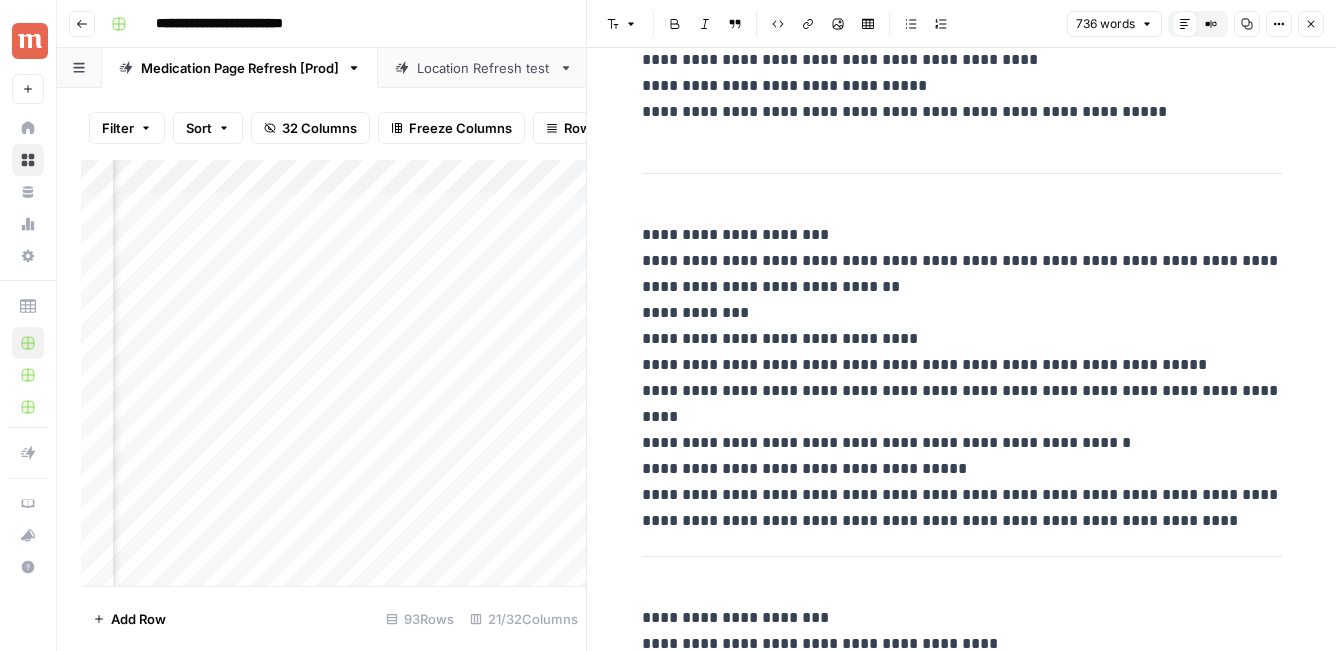 type 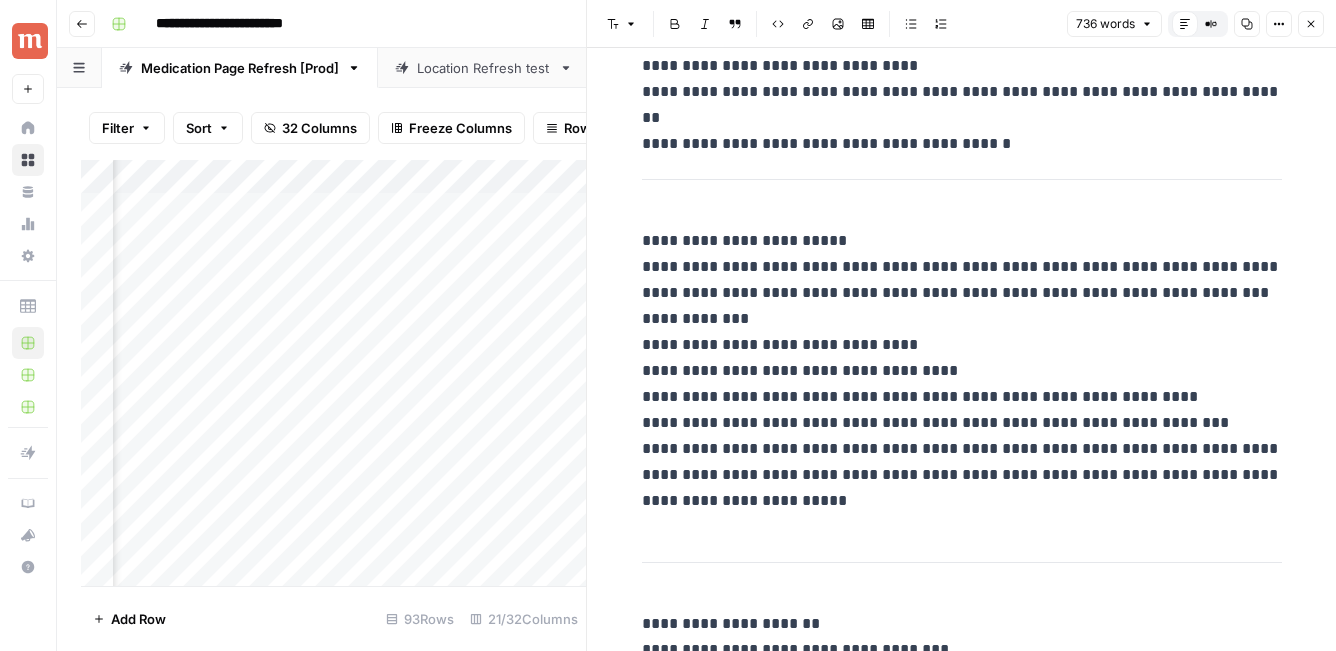 scroll, scrollTop: 3171, scrollLeft: 0, axis: vertical 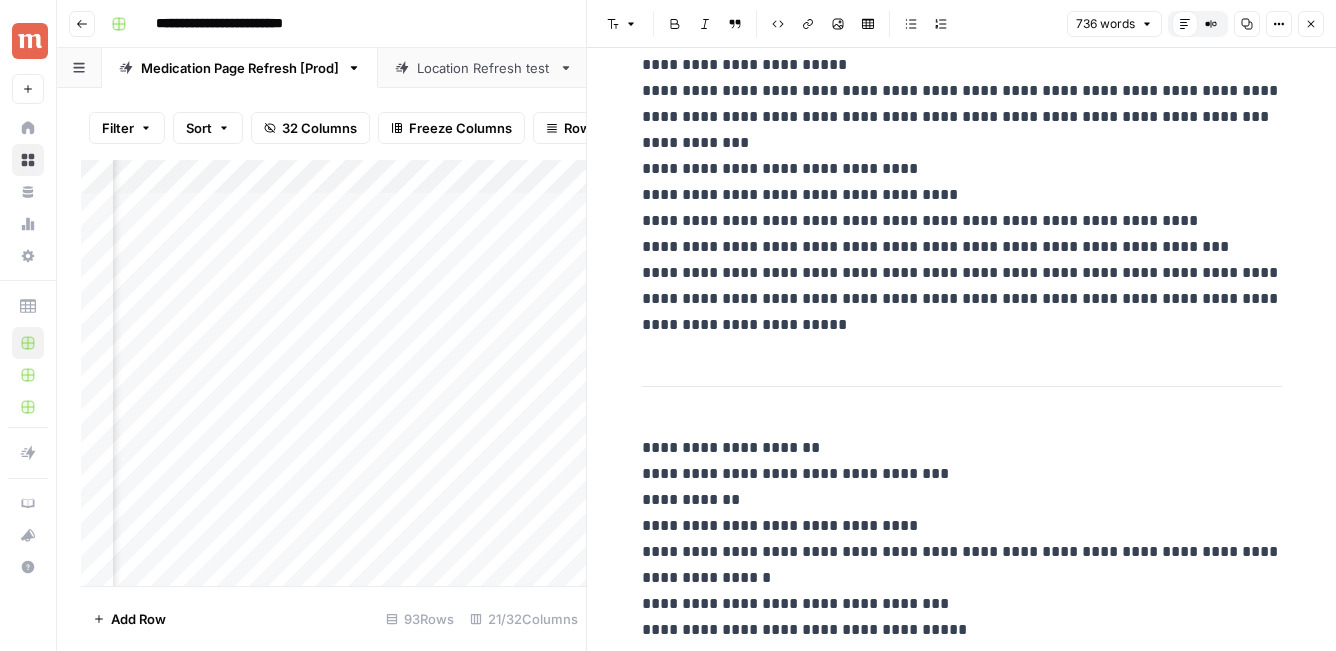 click on "Close" at bounding box center (1311, 24) 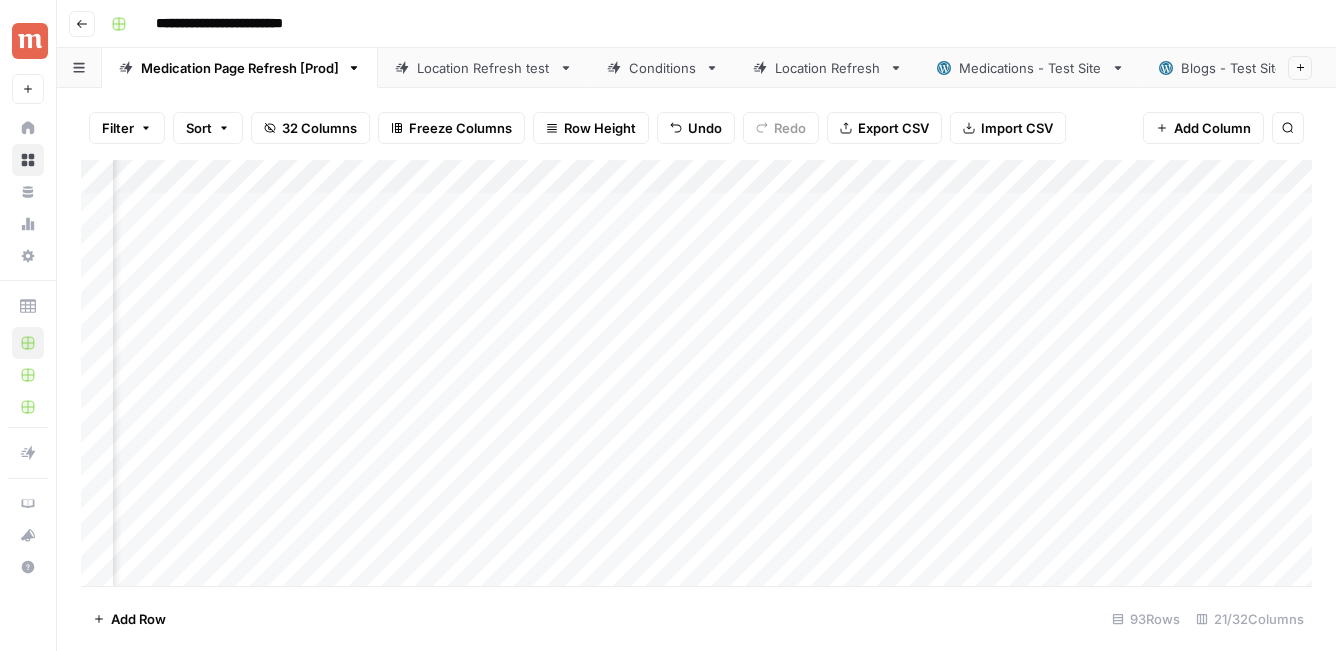 click on "Add Column" at bounding box center (696, 373) 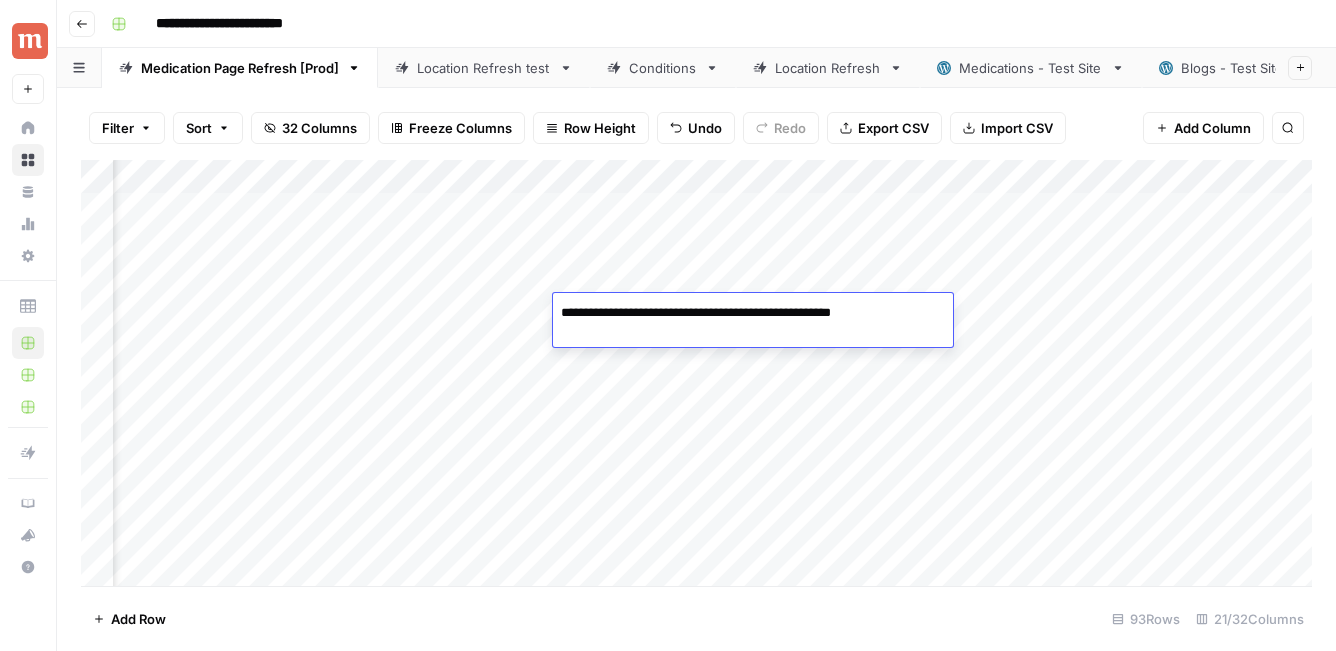 click on "Add Column" at bounding box center (696, 373) 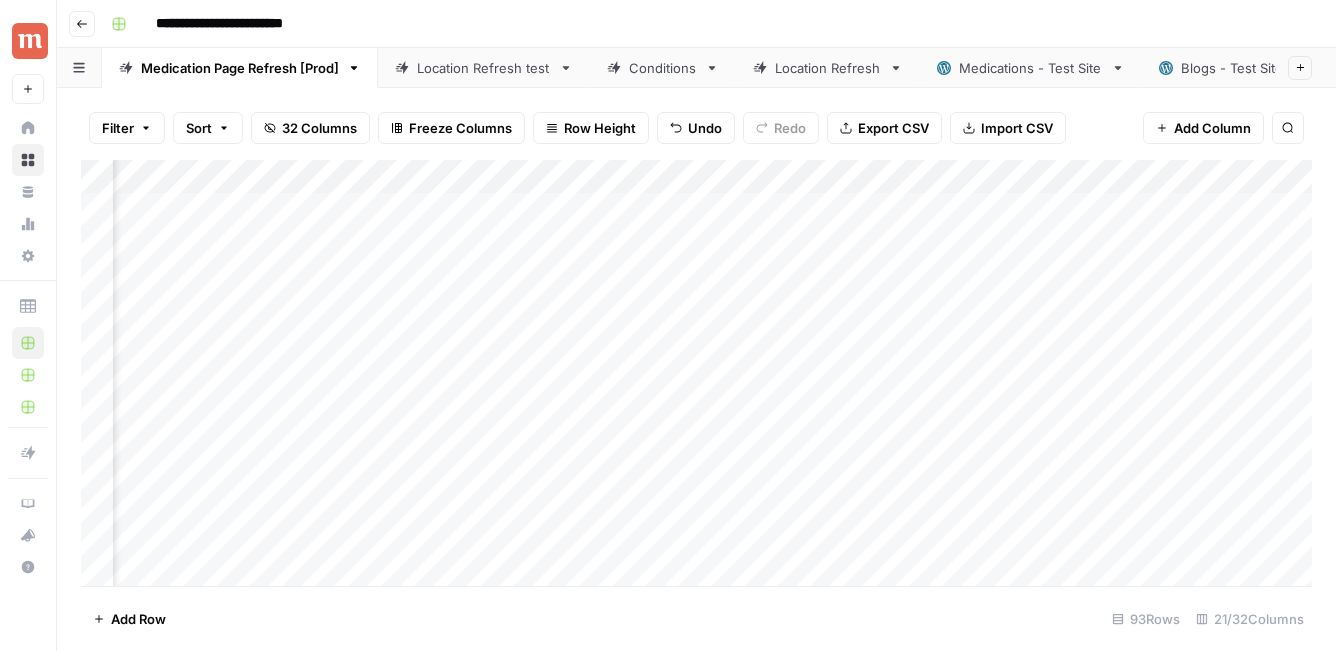 click on "Add Column" at bounding box center [696, 373] 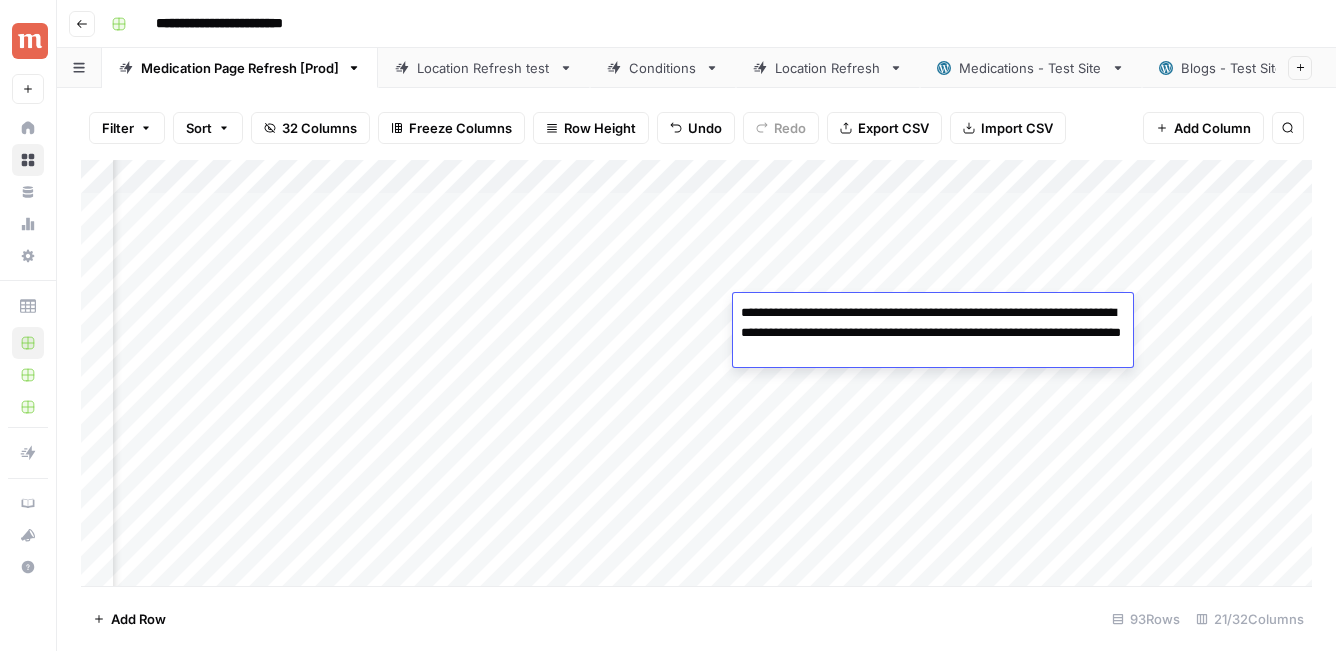 drag, startPoint x: 790, startPoint y: 335, endPoint x: 1015, endPoint y: 306, distance: 226.86119 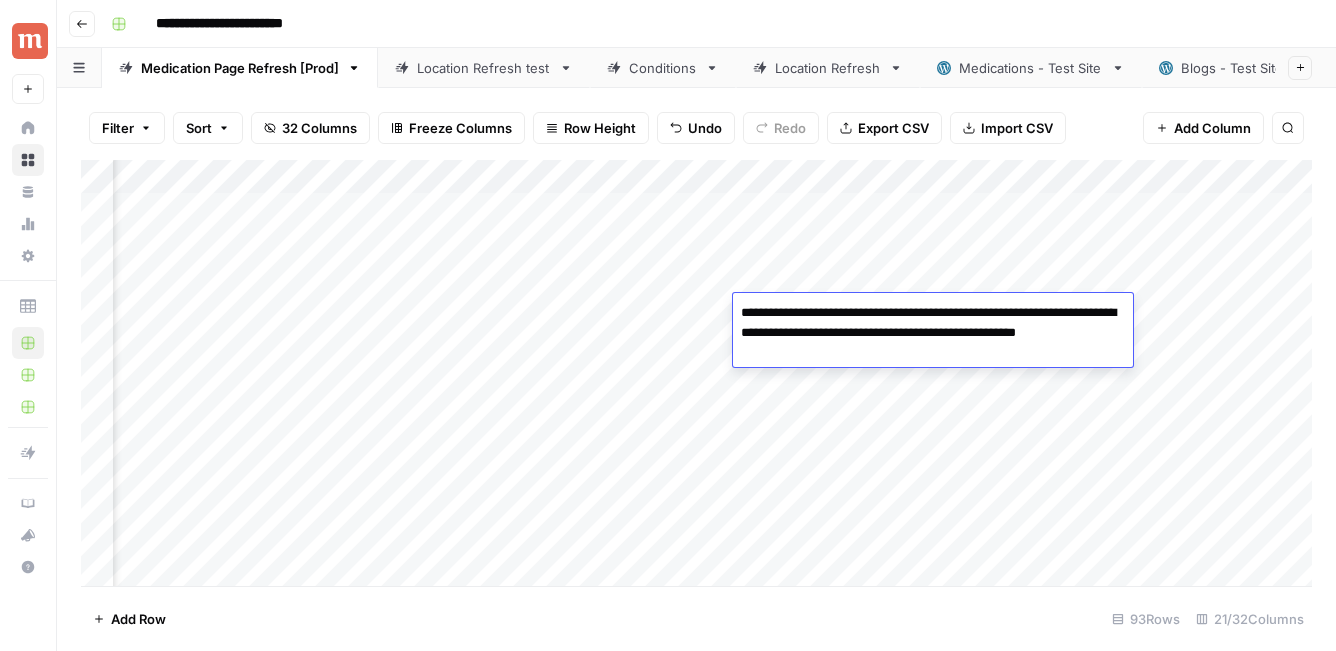type on "**********" 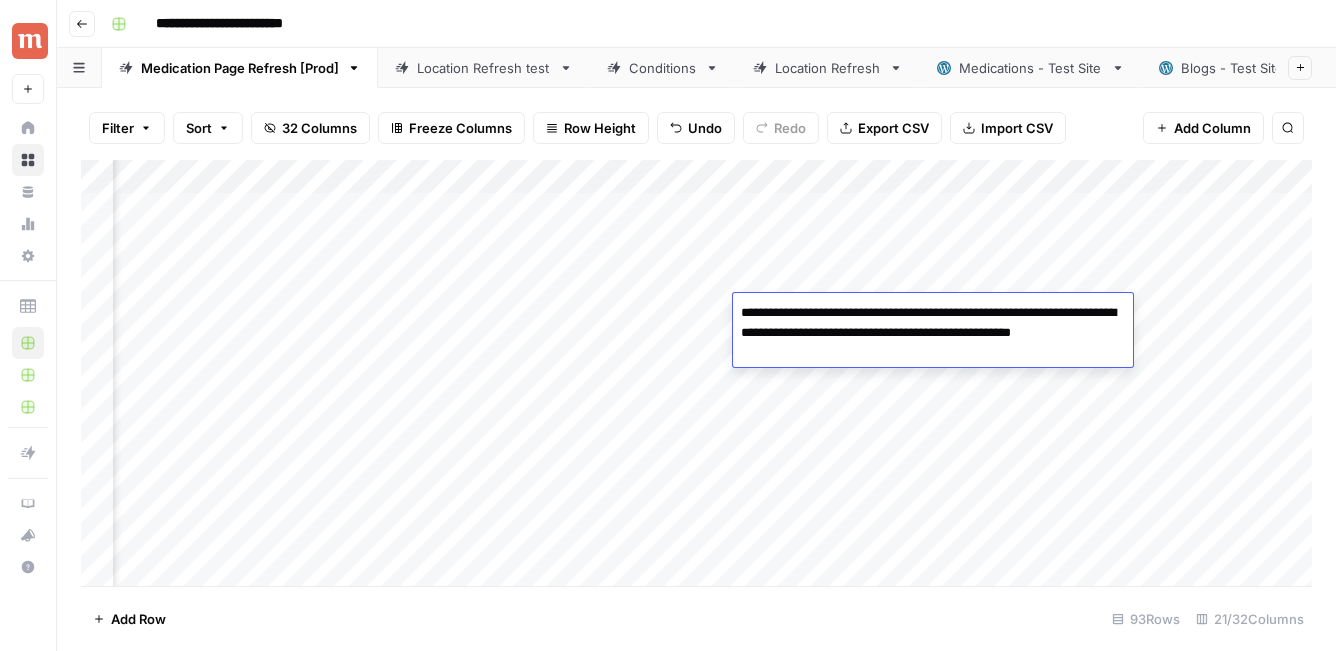 click on "Add Column" at bounding box center [696, 373] 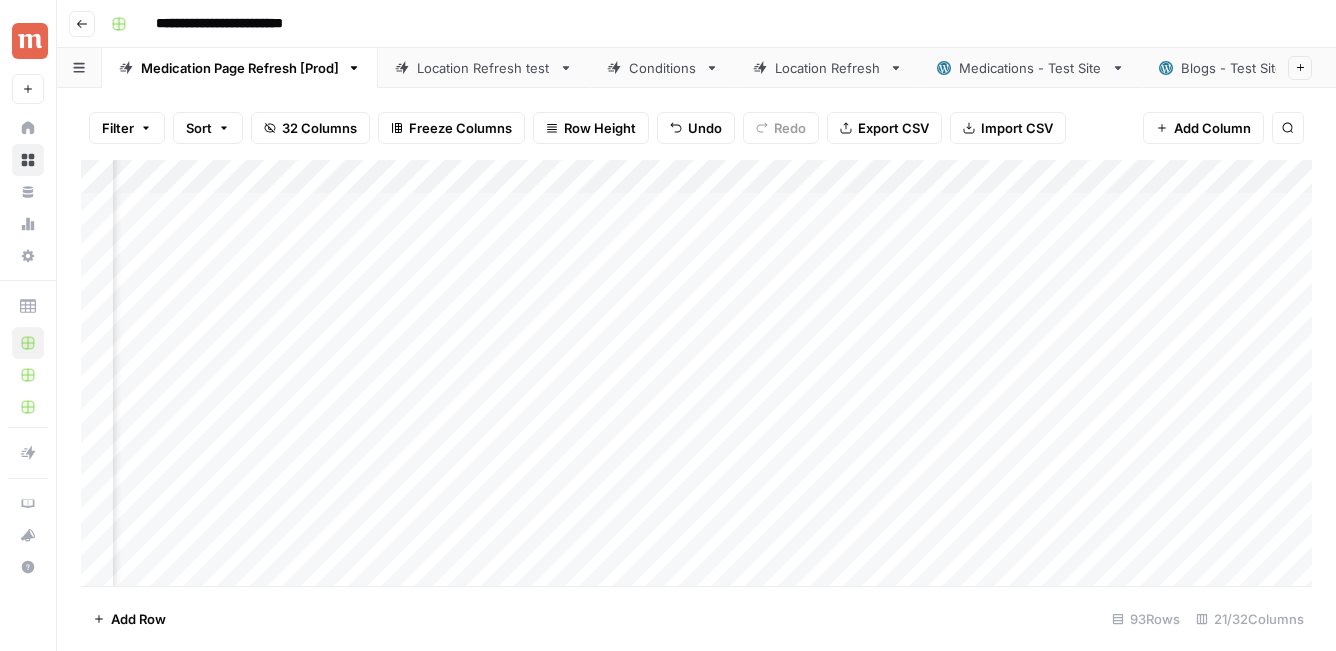 click on "Add Column" at bounding box center [696, 373] 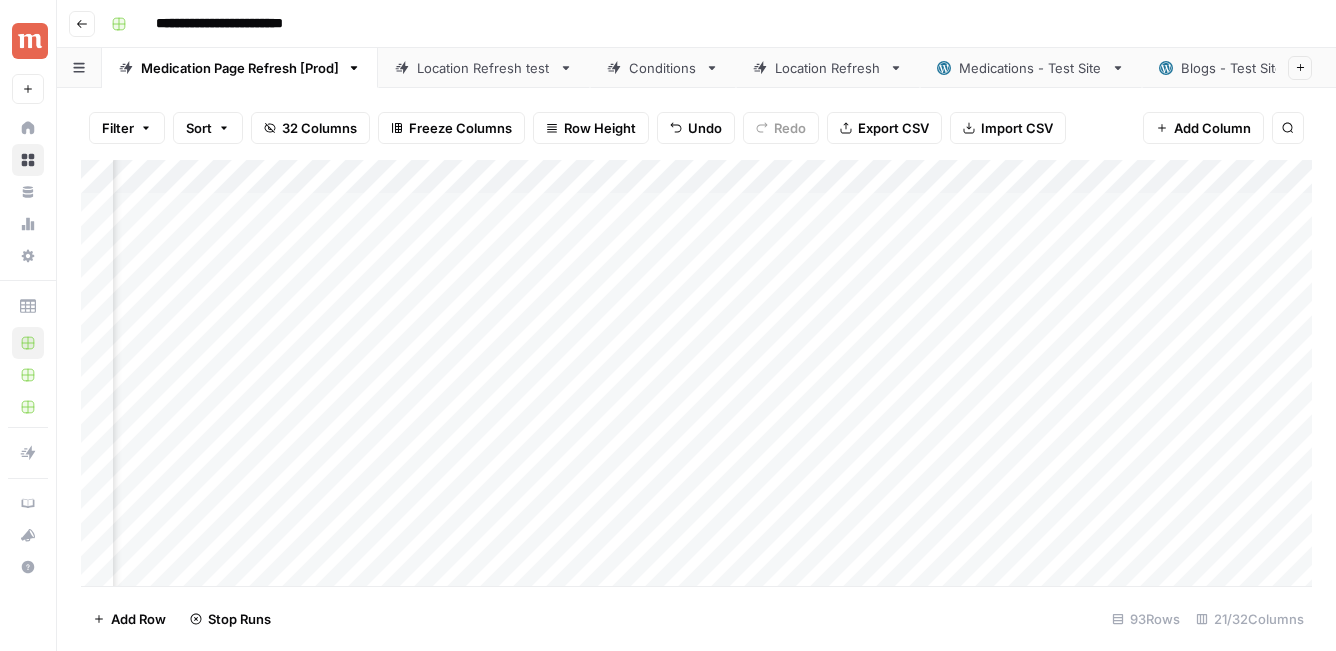 scroll, scrollTop: 0, scrollLeft: 3196, axis: horizontal 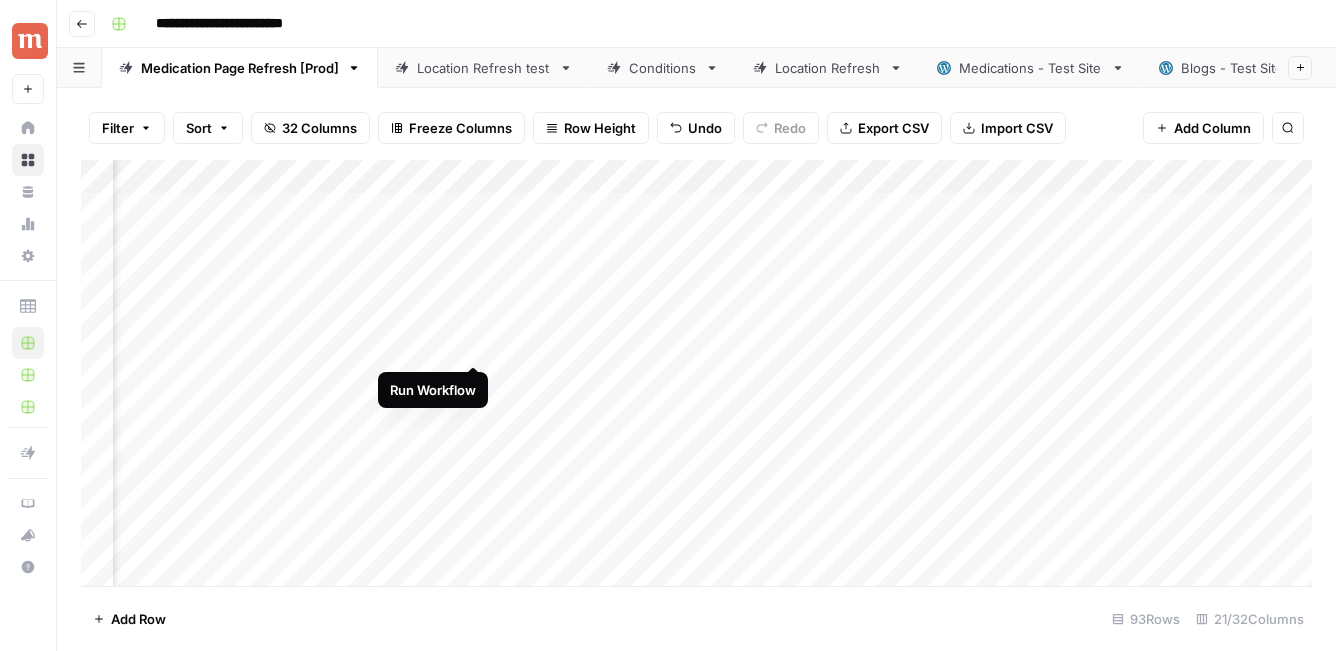 click on "Add Column" at bounding box center (696, 373) 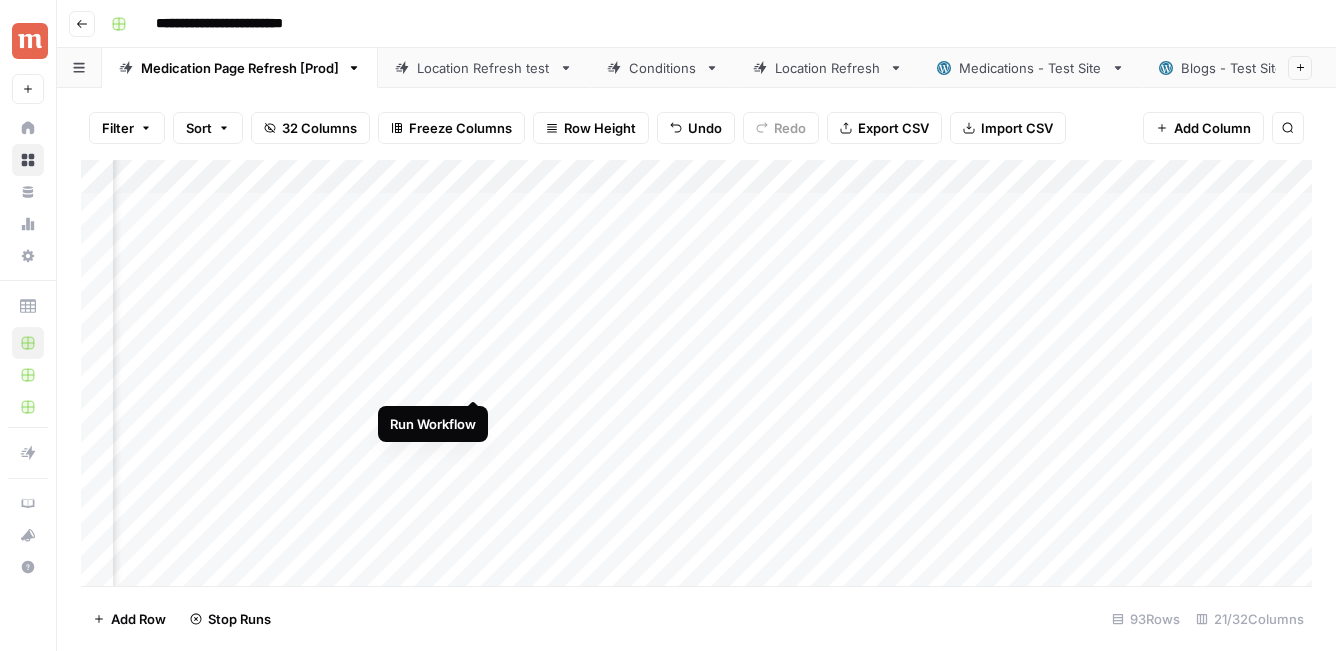 click on "Add Column" at bounding box center (696, 373) 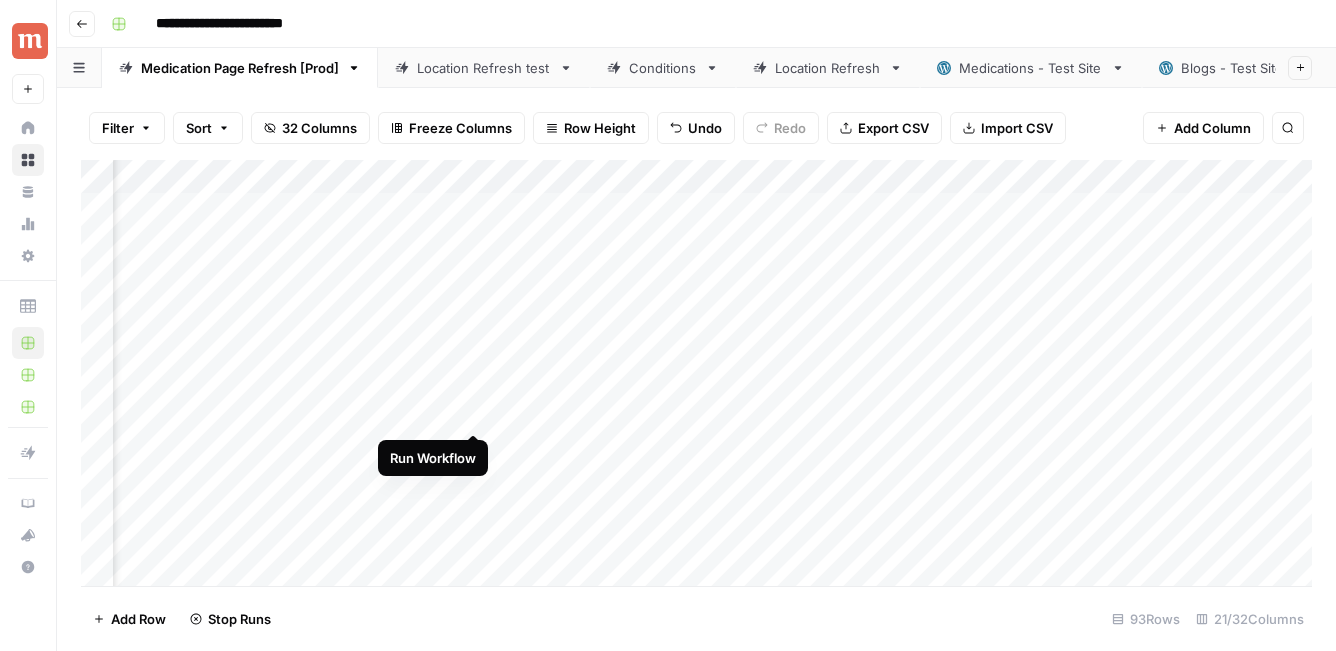 click on "Add Column" at bounding box center (696, 373) 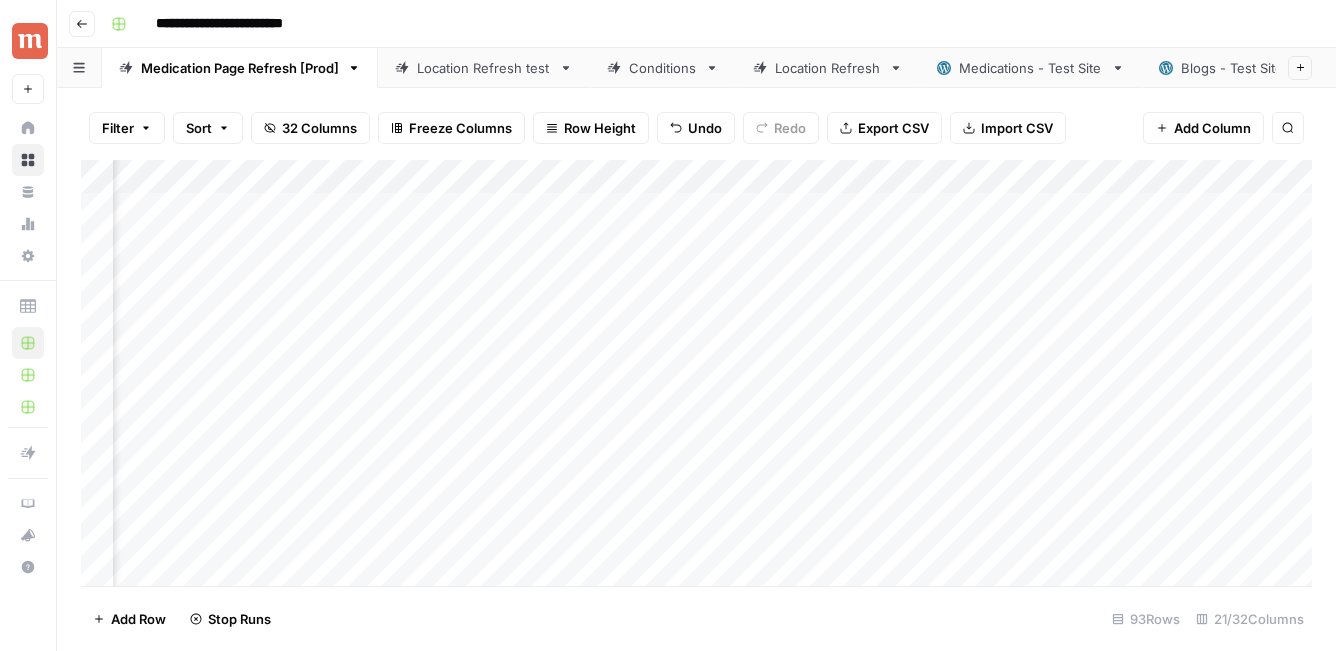 scroll, scrollTop: 63, scrollLeft: 2490, axis: both 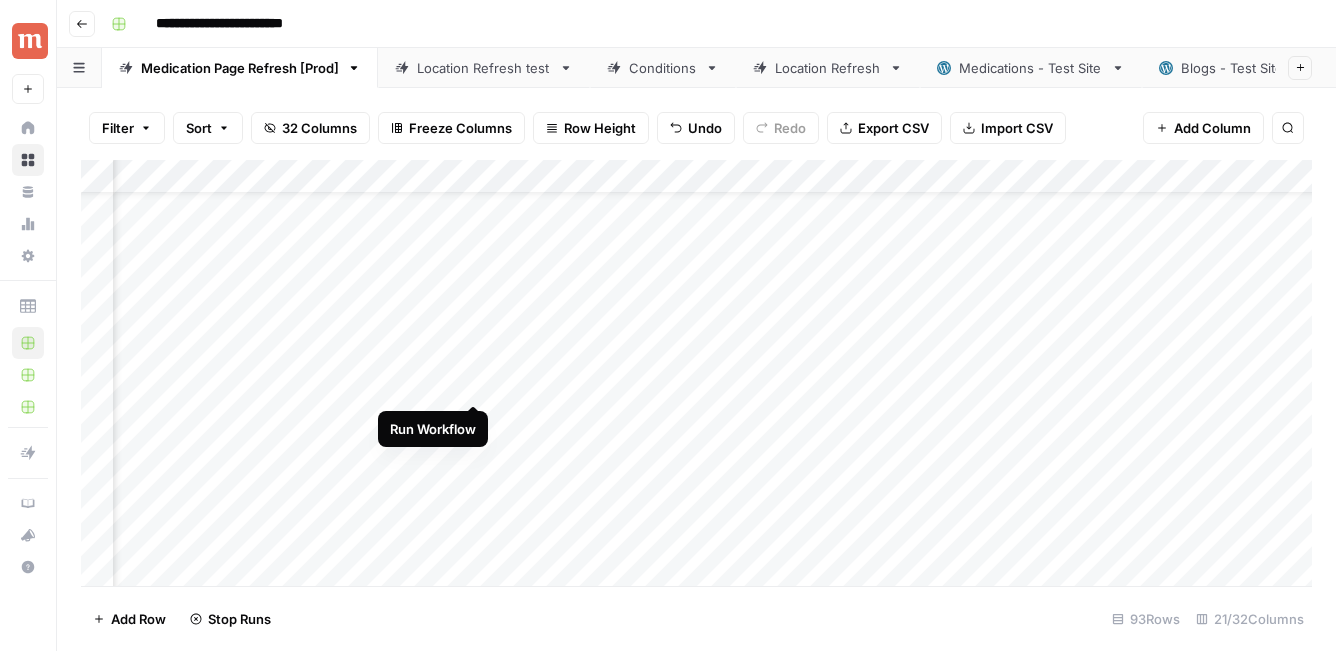 click on "Add Column" at bounding box center (696, 373) 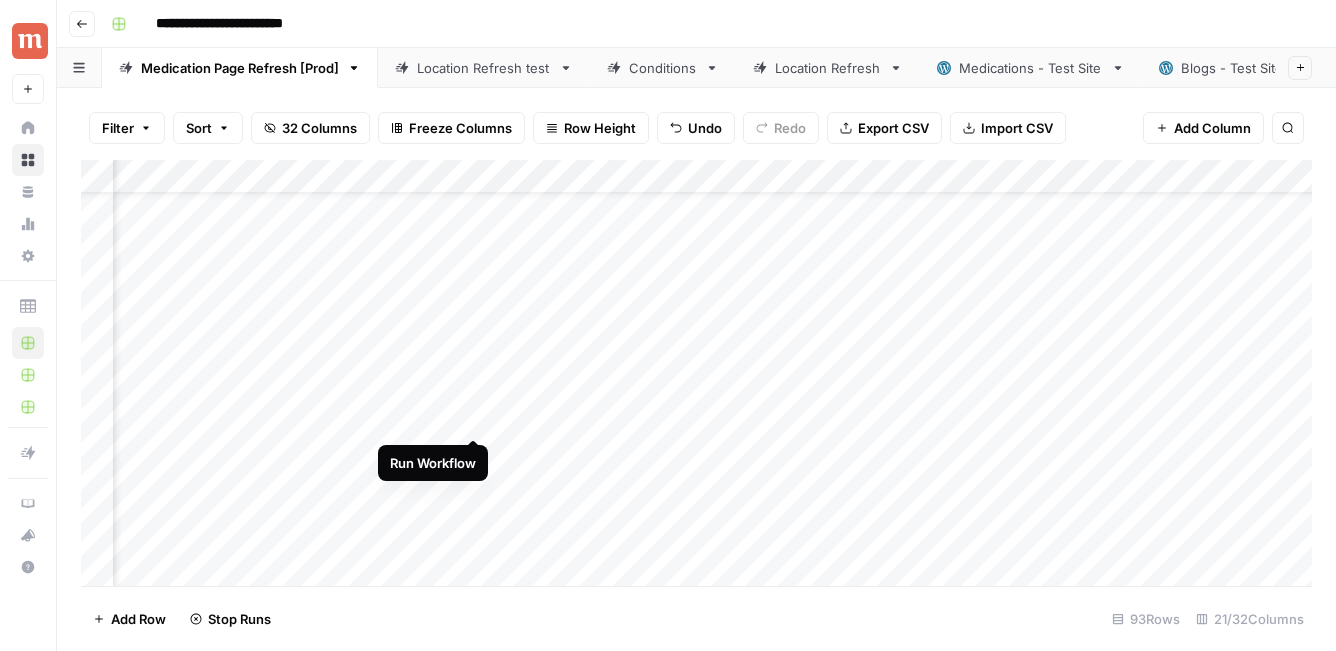 click on "Add Column" at bounding box center (696, 373) 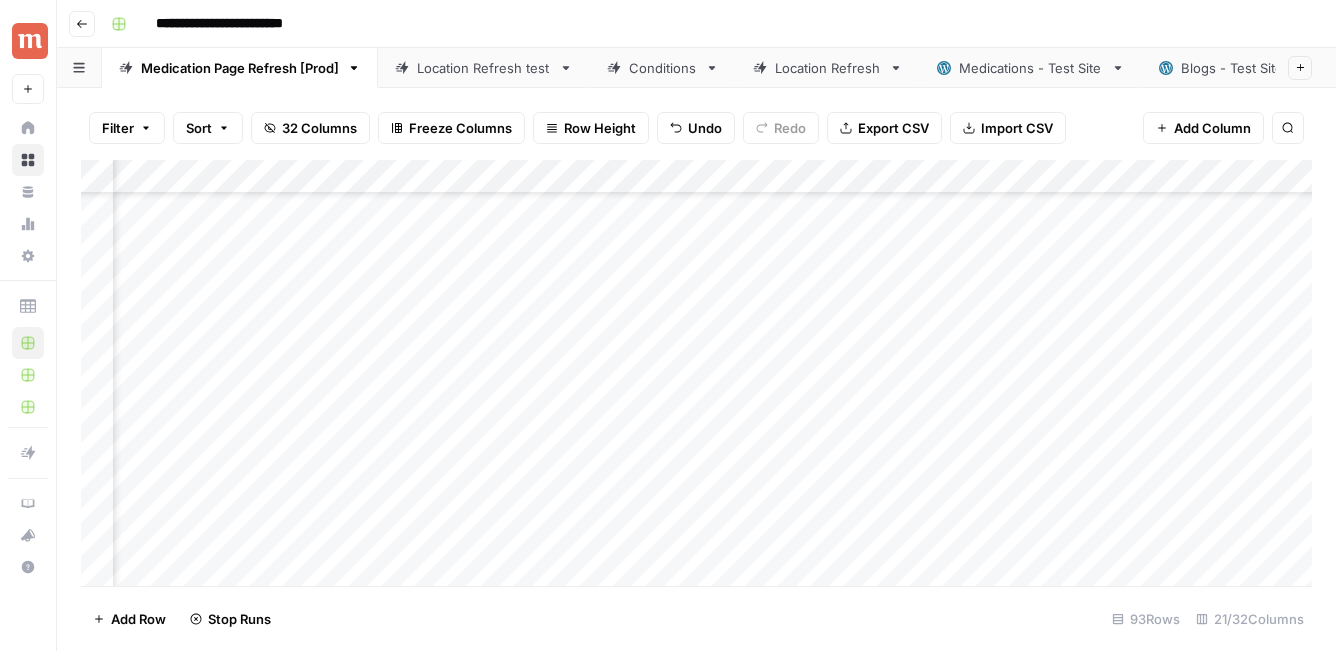 scroll, scrollTop: 103, scrollLeft: 2490, axis: both 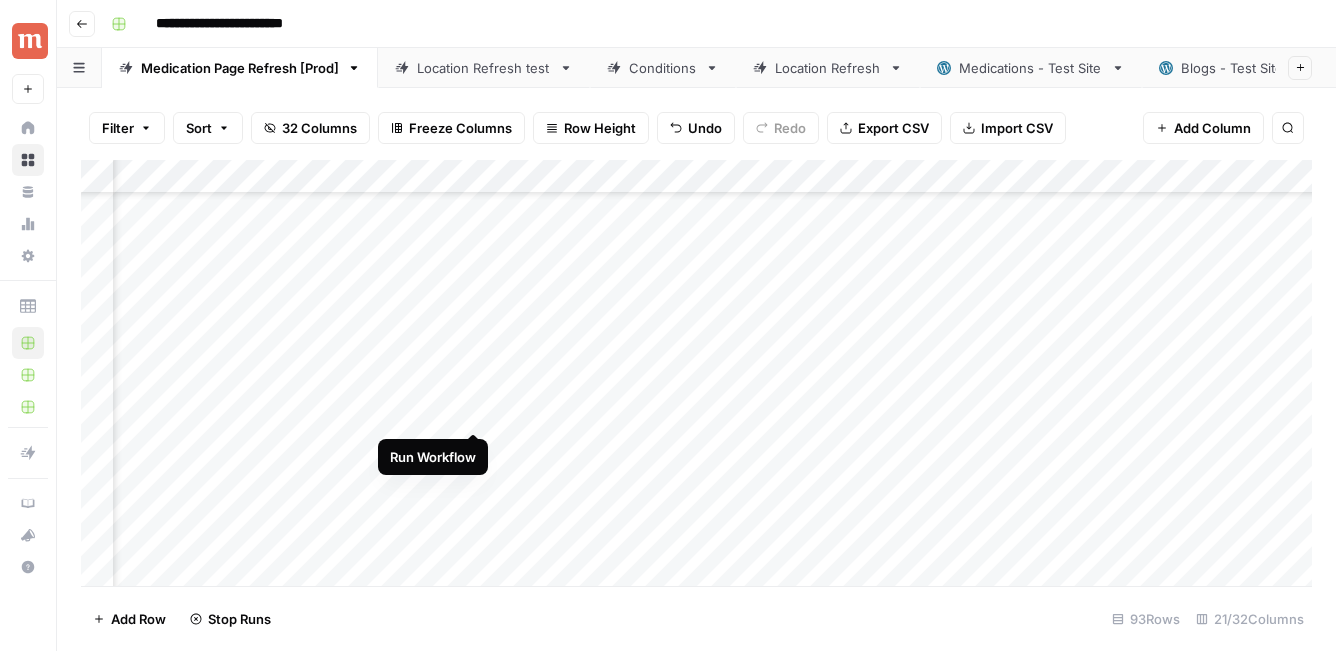 click on "Add Column" at bounding box center (696, 373) 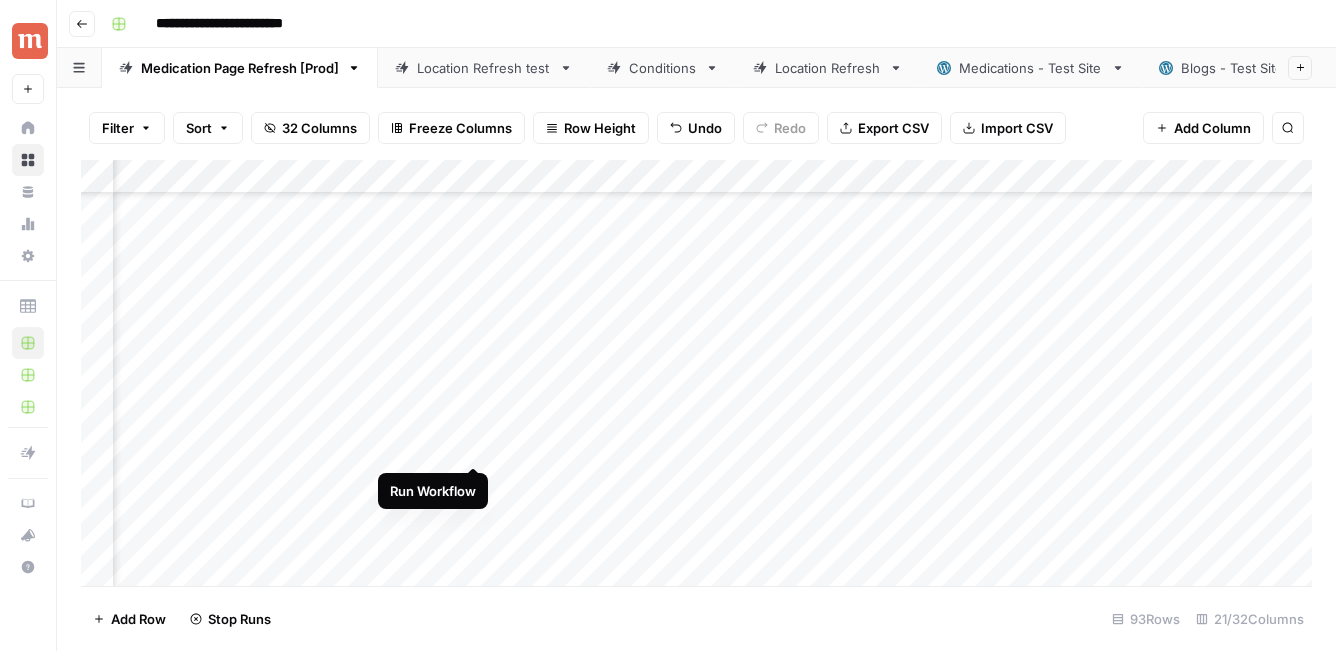 click on "Add Column" at bounding box center [696, 373] 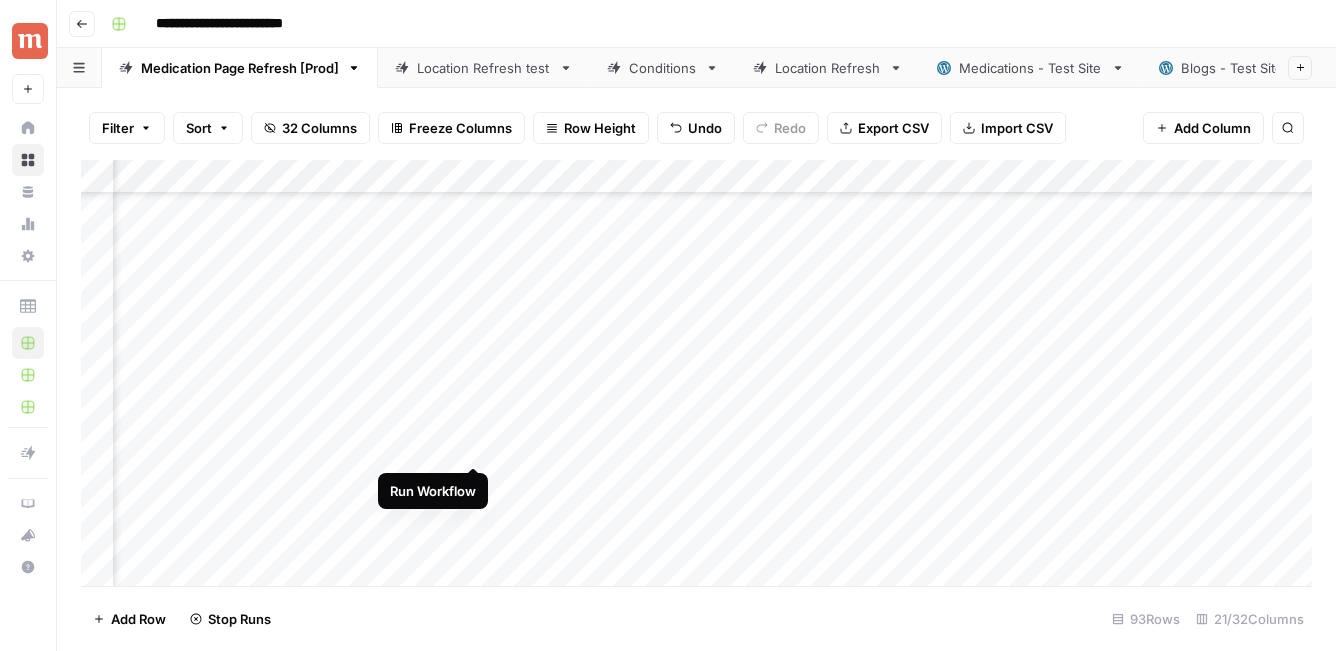 scroll, scrollTop: 154, scrollLeft: 2490, axis: both 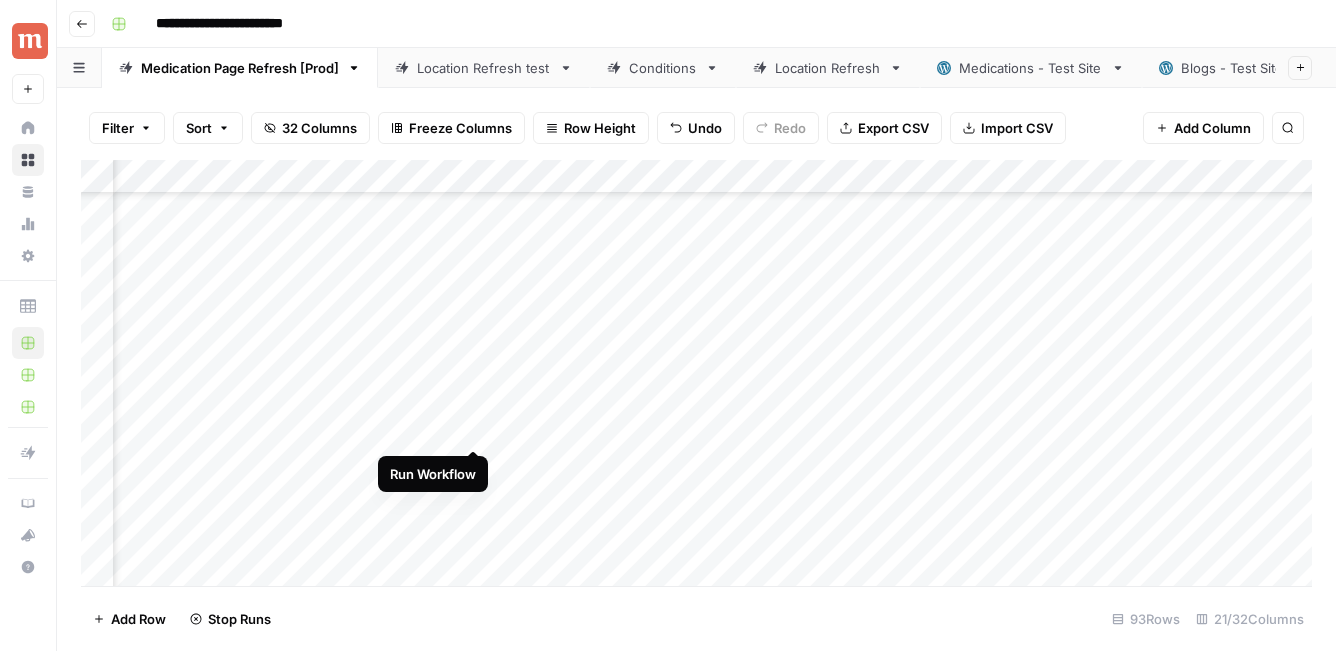 click on "Add Column" at bounding box center (696, 373) 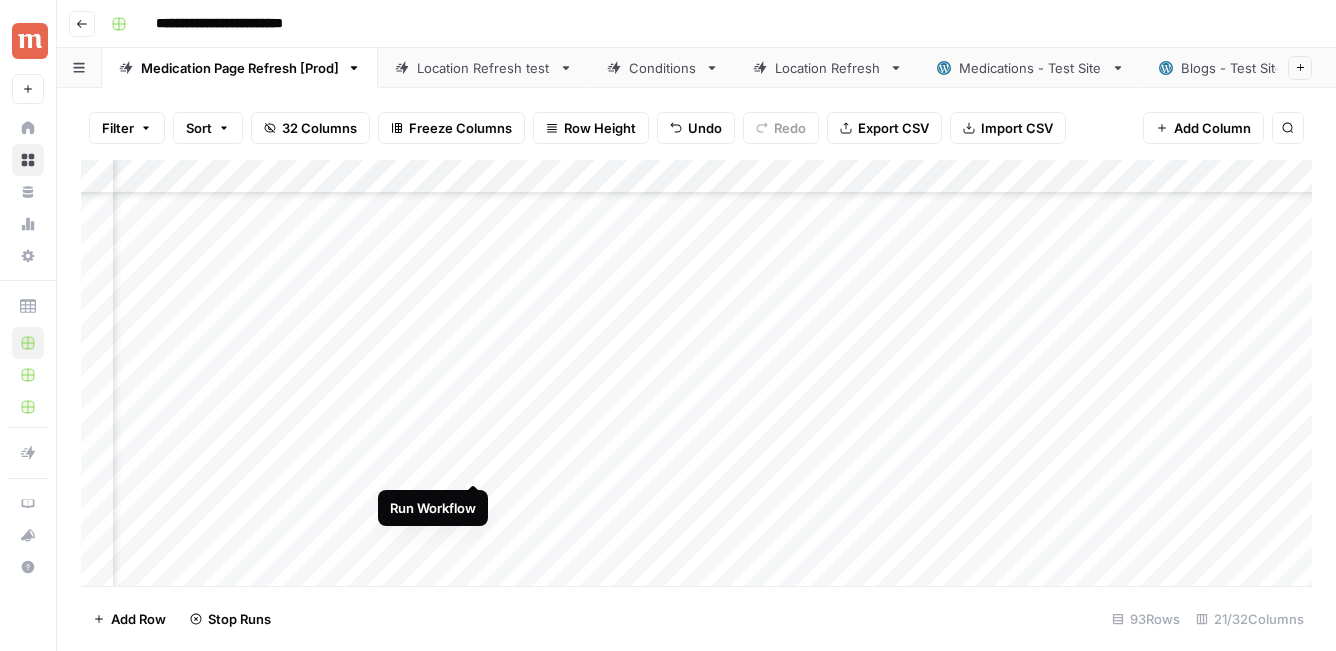 click on "Add Column" at bounding box center [696, 373] 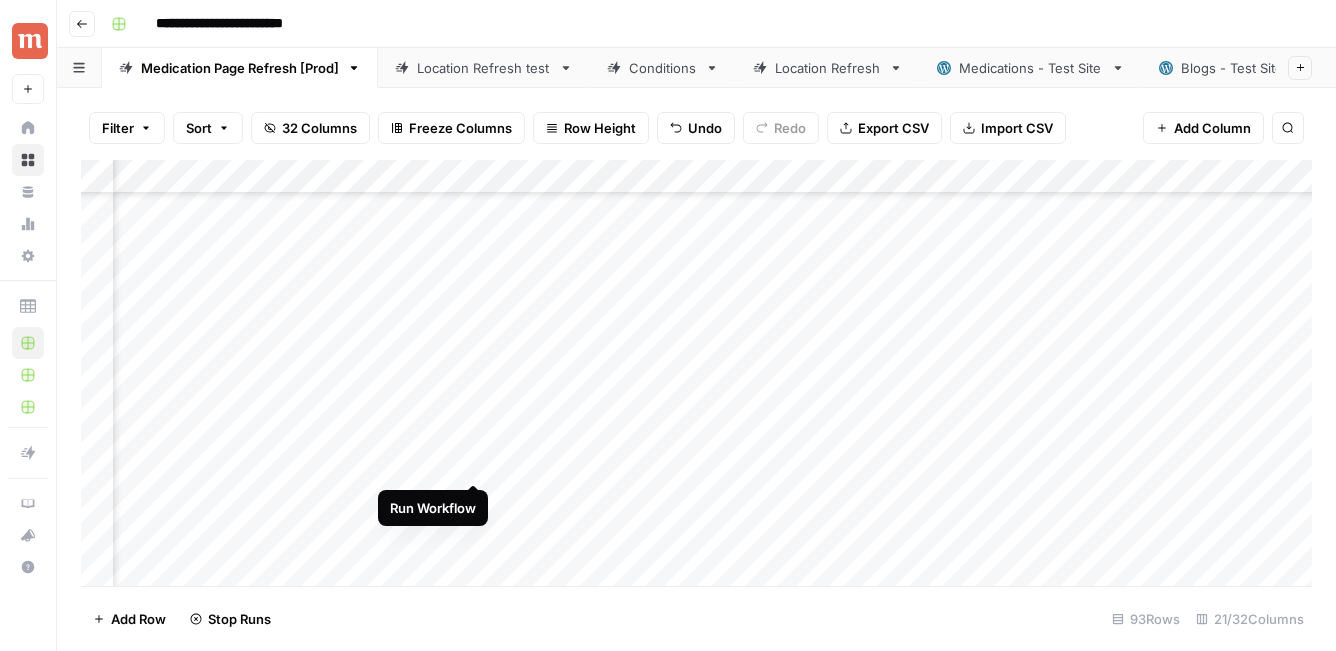 scroll, scrollTop: 188, scrollLeft: 2488, axis: both 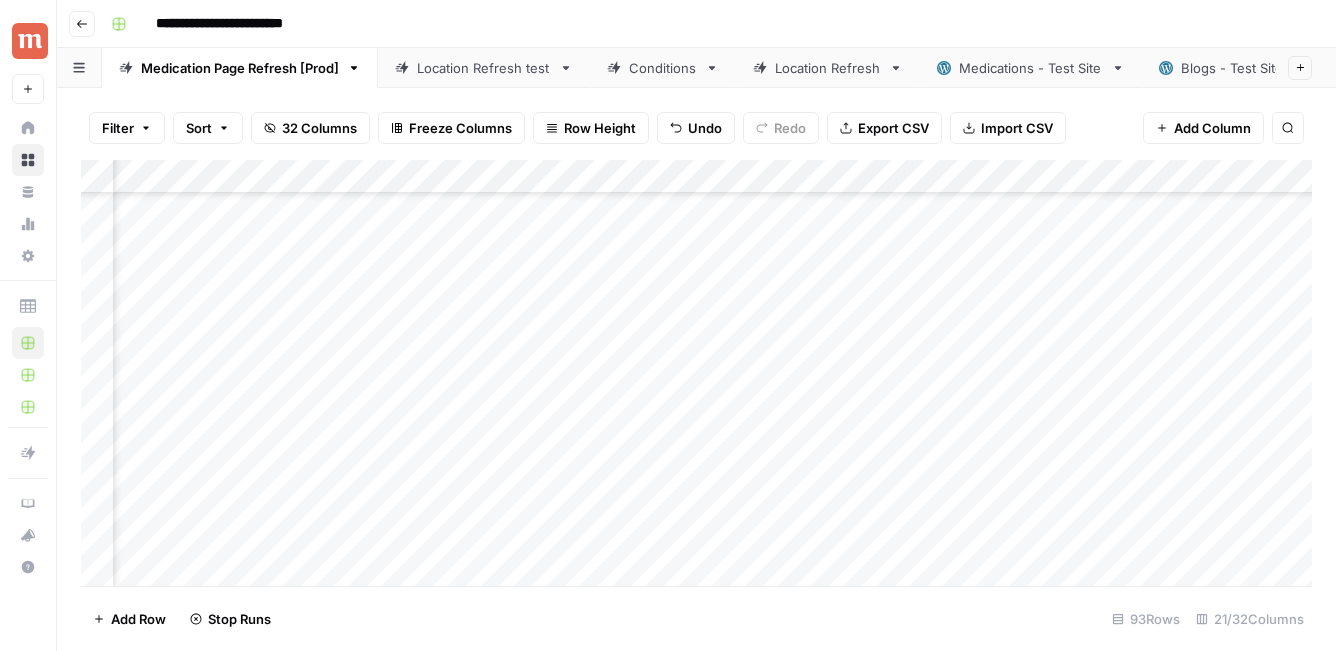 click on "Add Column" at bounding box center [696, 373] 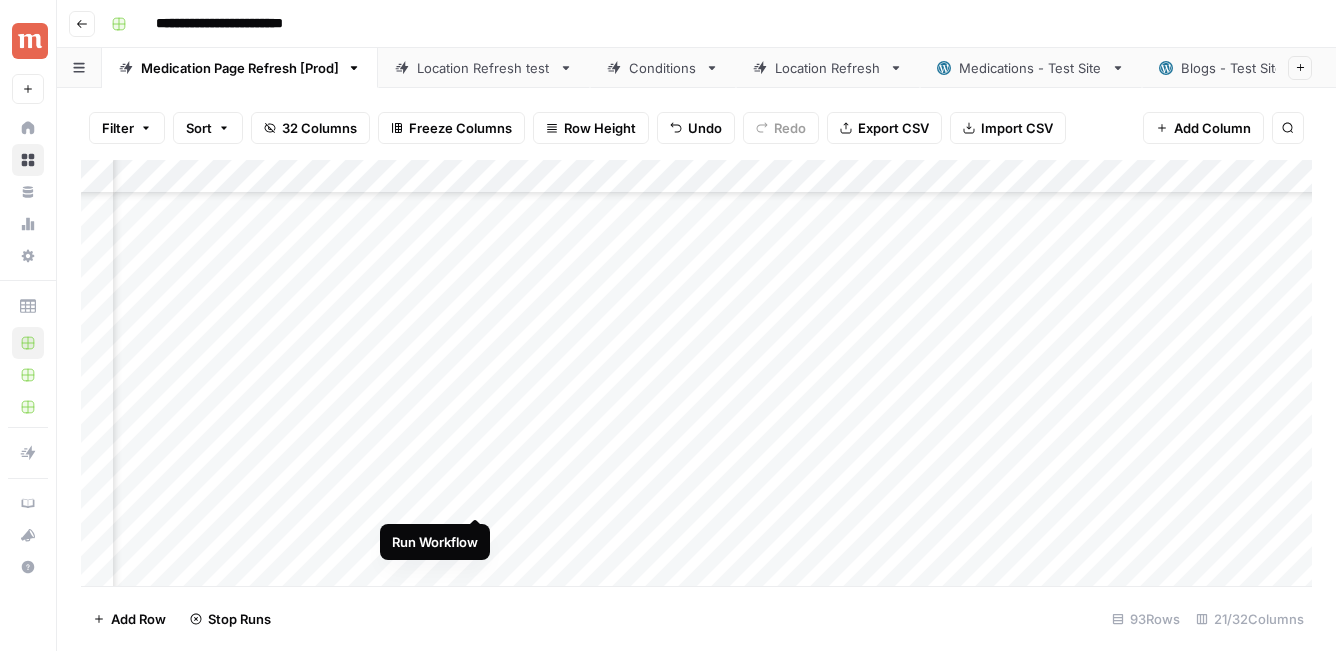 click on "Add Column" at bounding box center [696, 373] 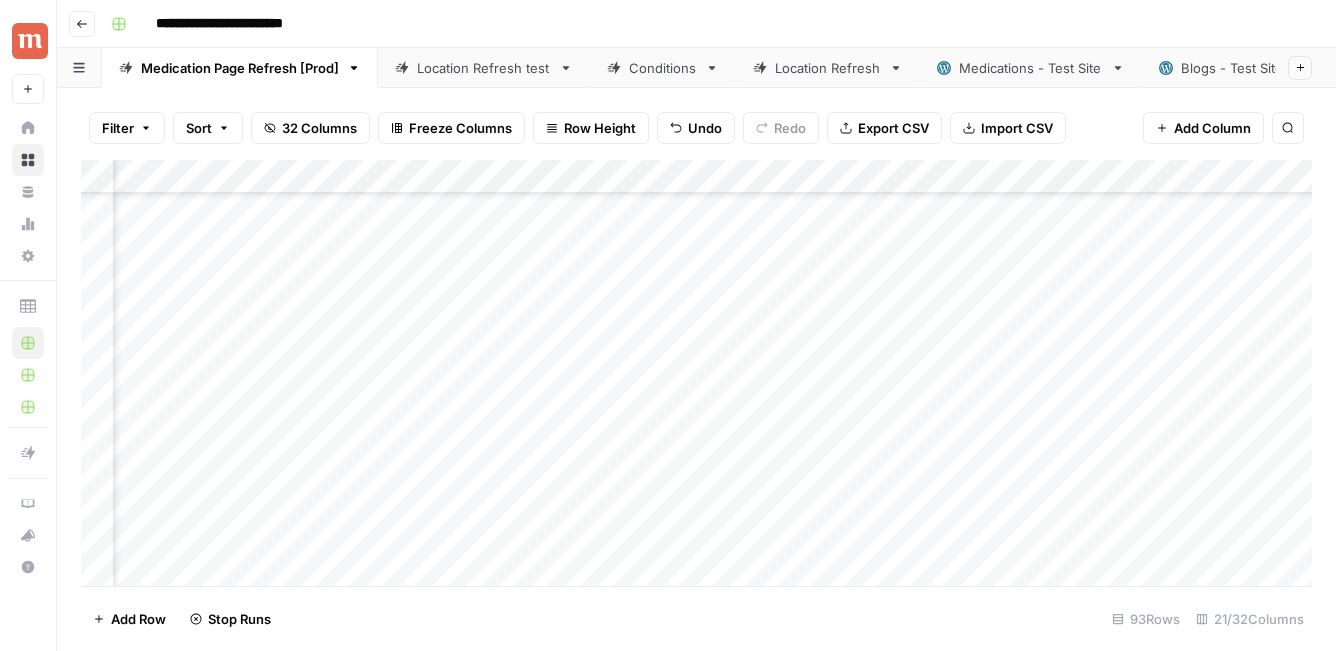 scroll, scrollTop: 452, scrollLeft: 2481, axis: both 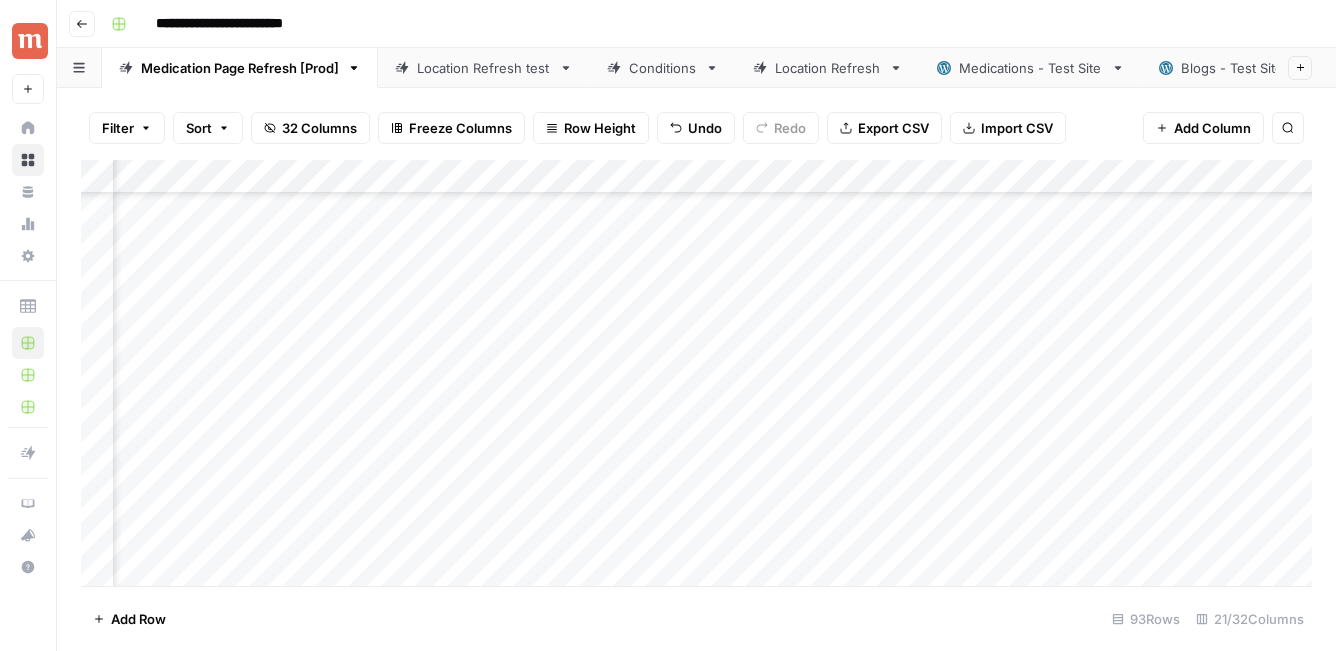 click on "Add Column" at bounding box center [696, 373] 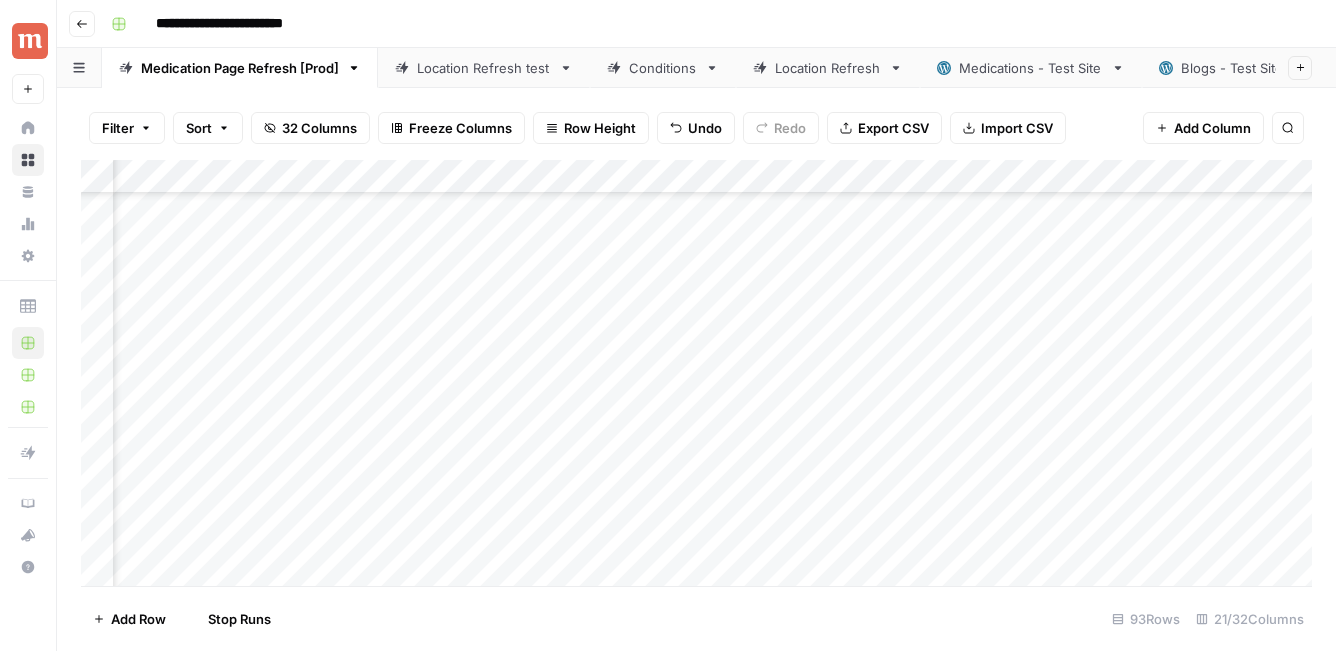 scroll, scrollTop: 955, scrollLeft: 2481, axis: both 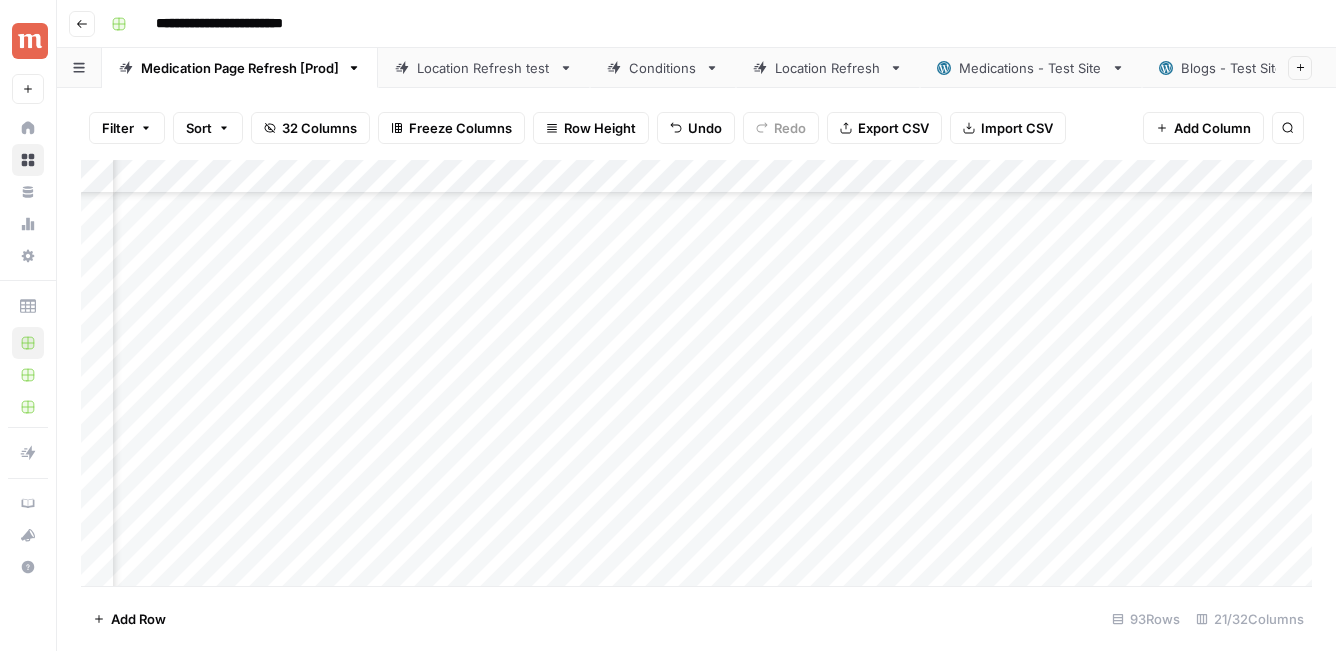 click on "Add Column" at bounding box center (696, 373) 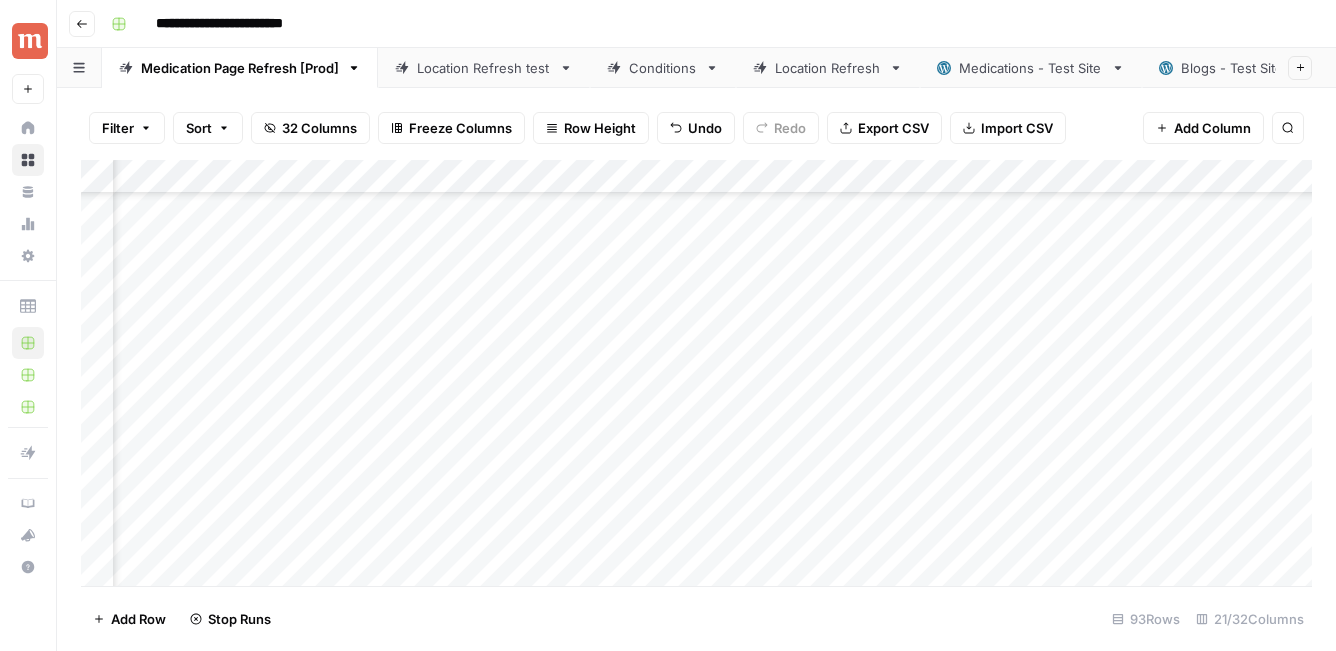 click on "Add Column" at bounding box center [696, 373] 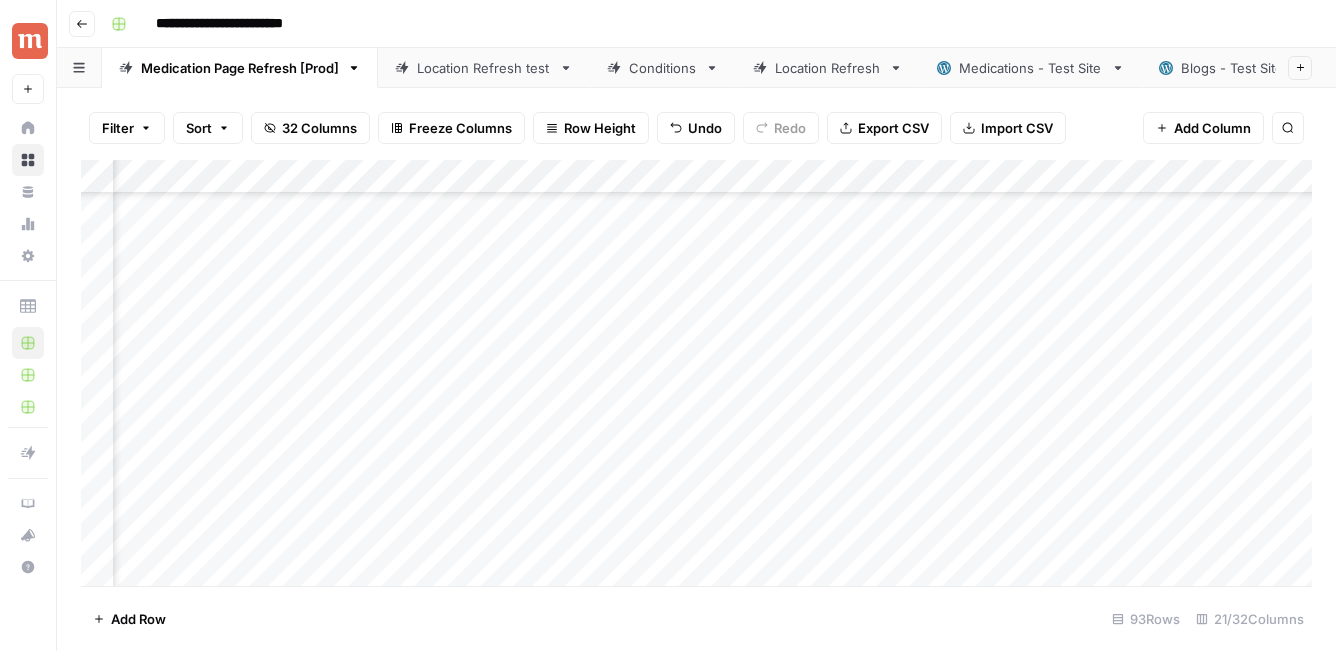 click on "Add Column" at bounding box center (696, 373) 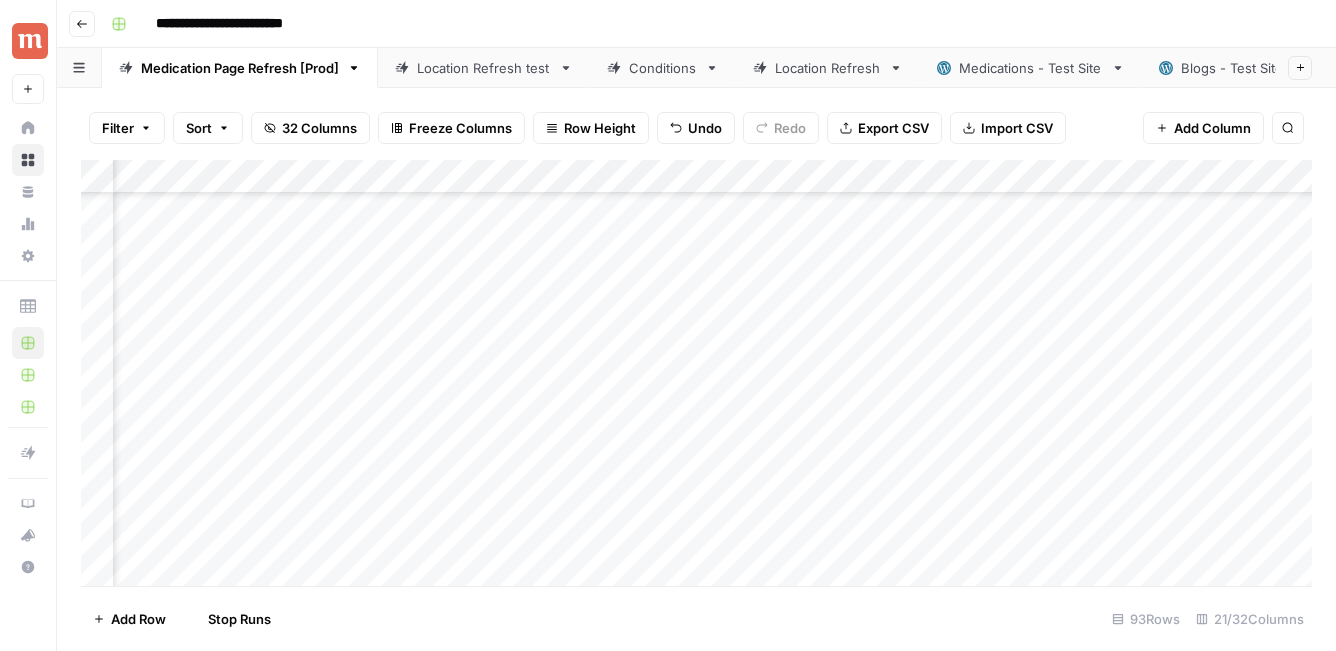 scroll, scrollTop: 1021, scrollLeft: 2481, axis: both 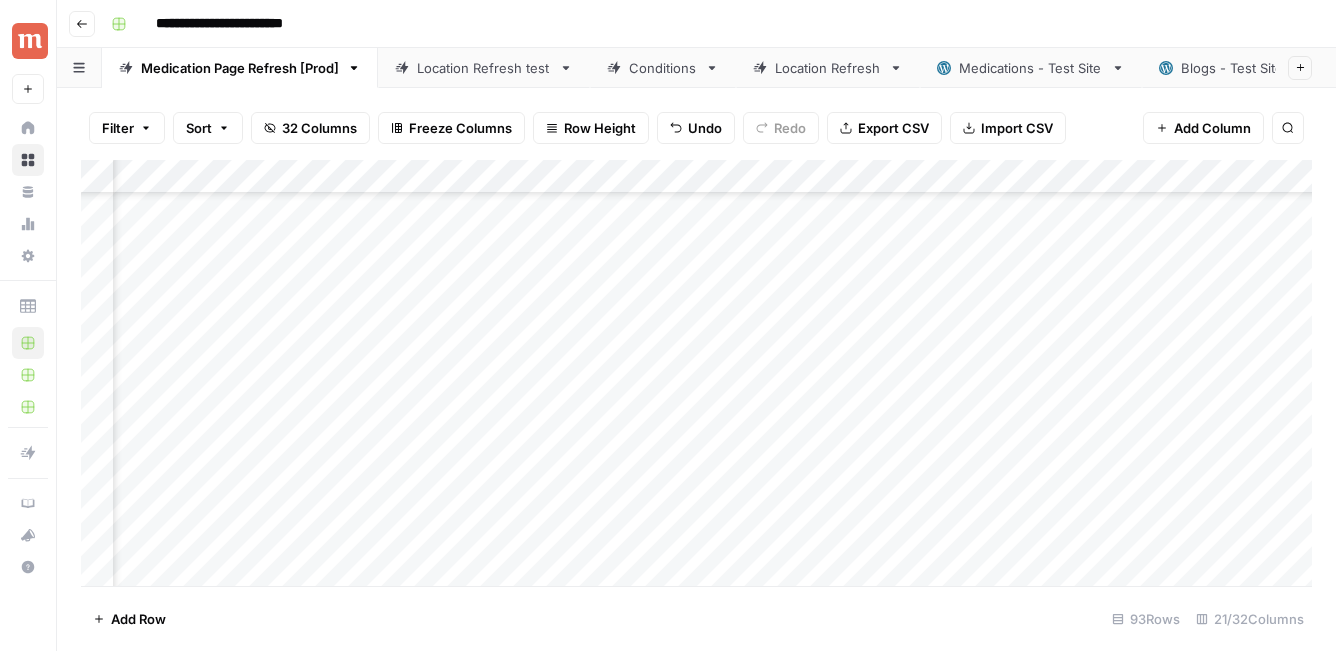 click on "Add Column" at bounding box center (696, 373) 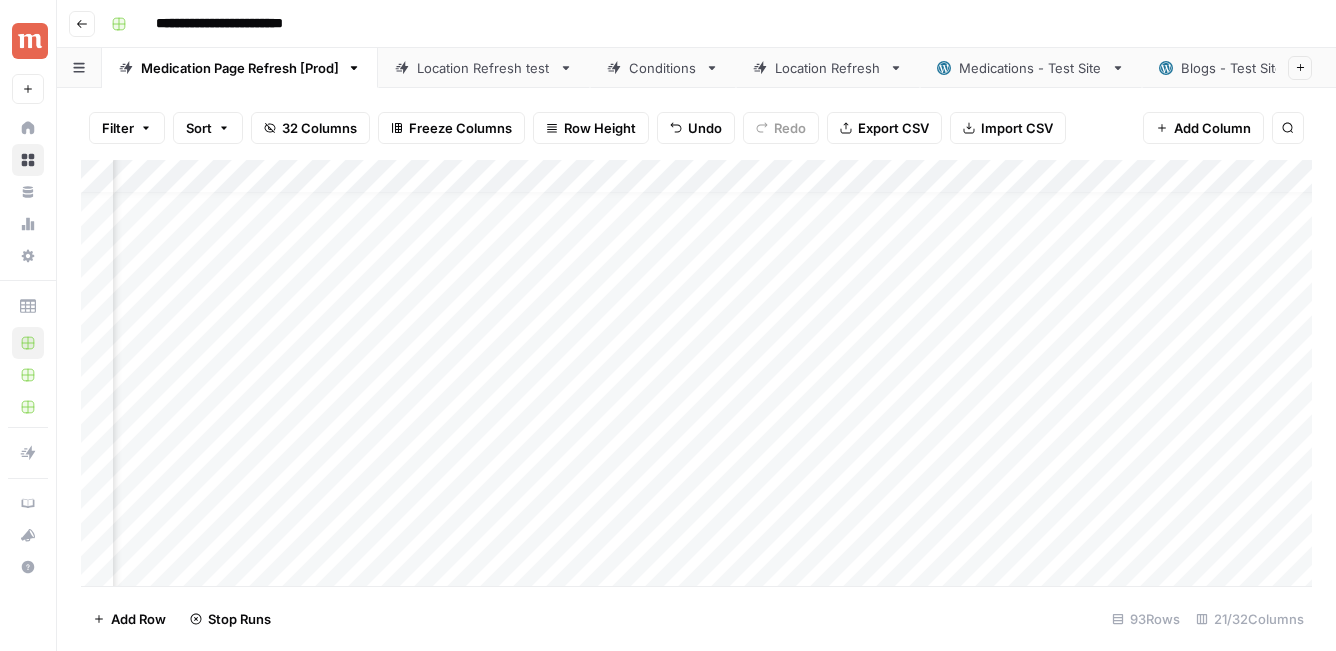 scroll, scrollTop: 0, scrollLeft: 2481, axis: horizontal 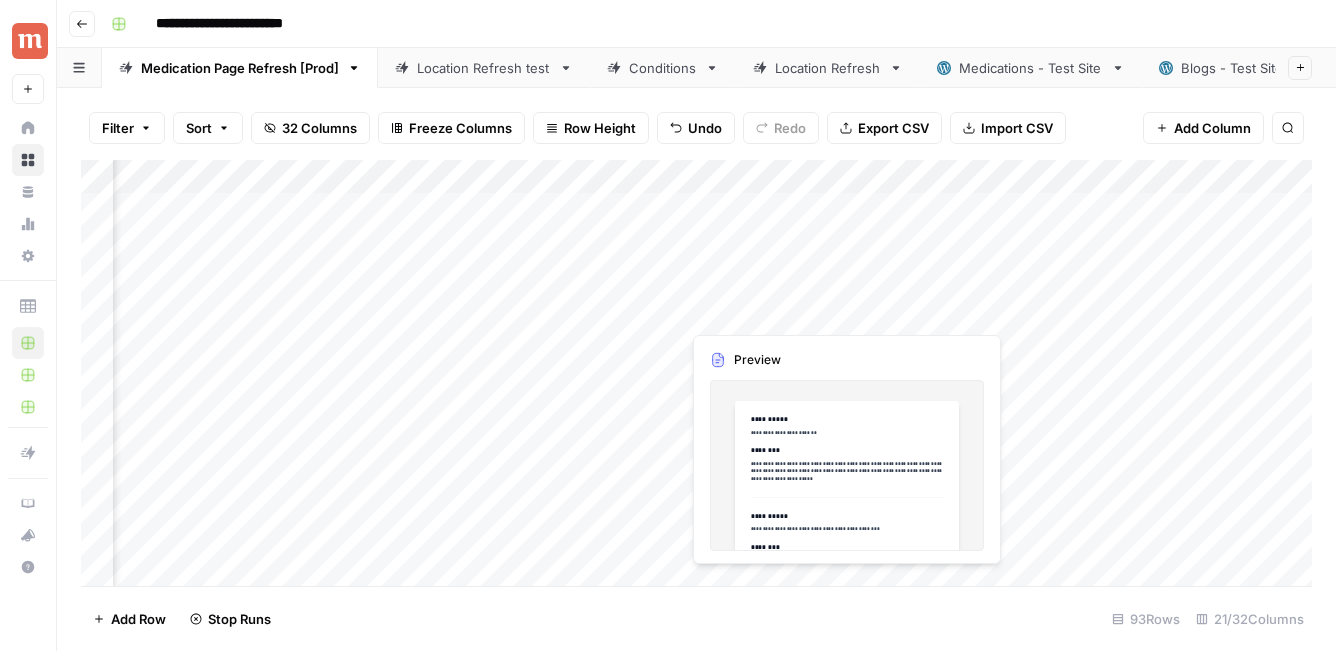 click on "Add Column" at bounding box center (696, 373) 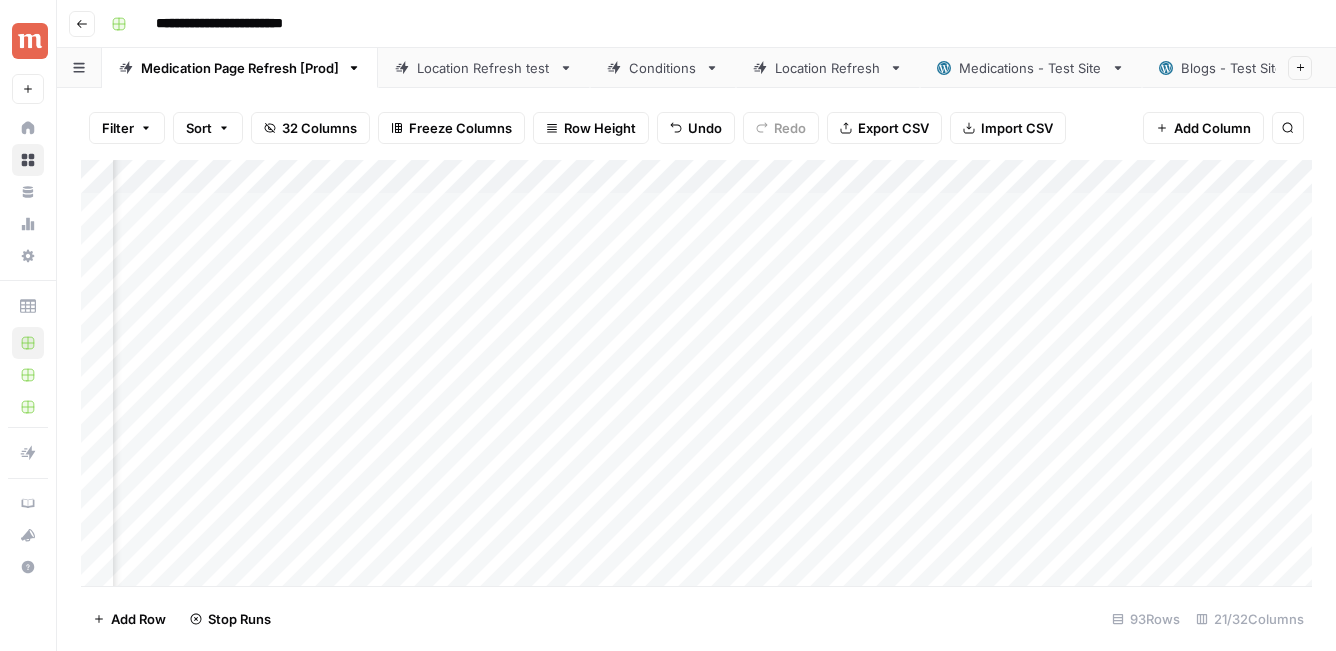 scroll, scrollTop: 0, scrollLeft: 3348, axis: horizontal 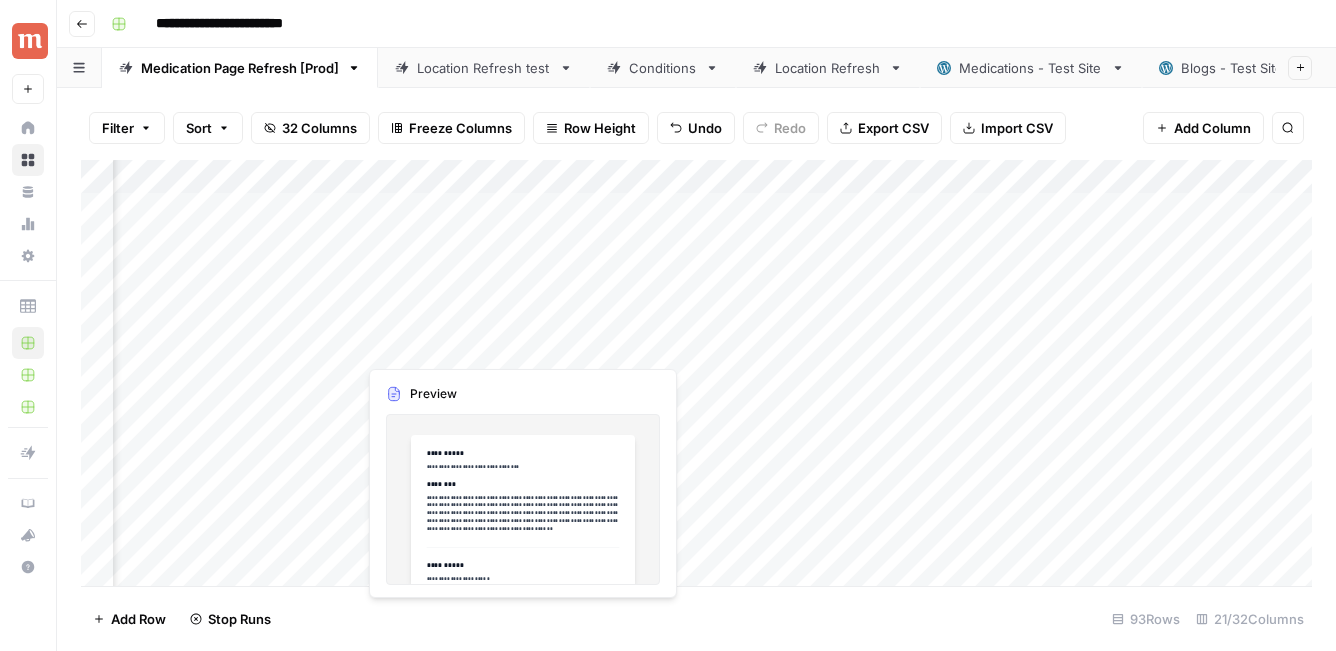 click on "Add Column" at bounding box center [696, 373] 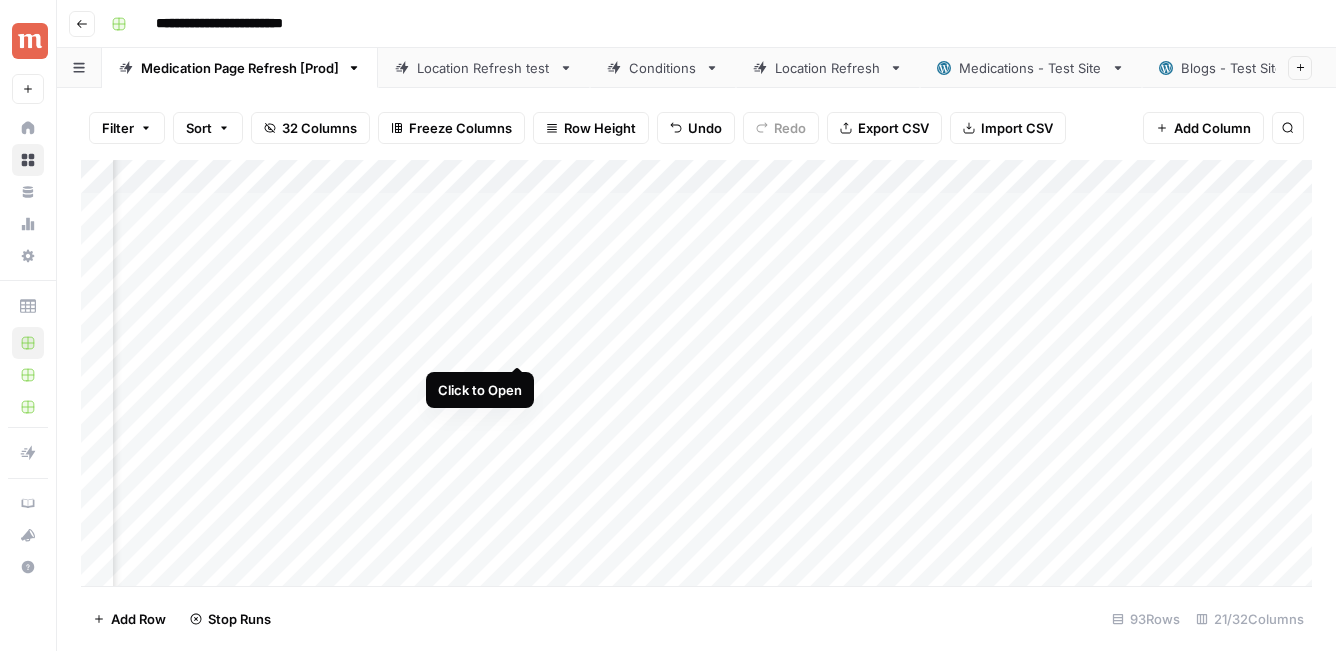 click on "Add Column" at bounding box center [696, 373] 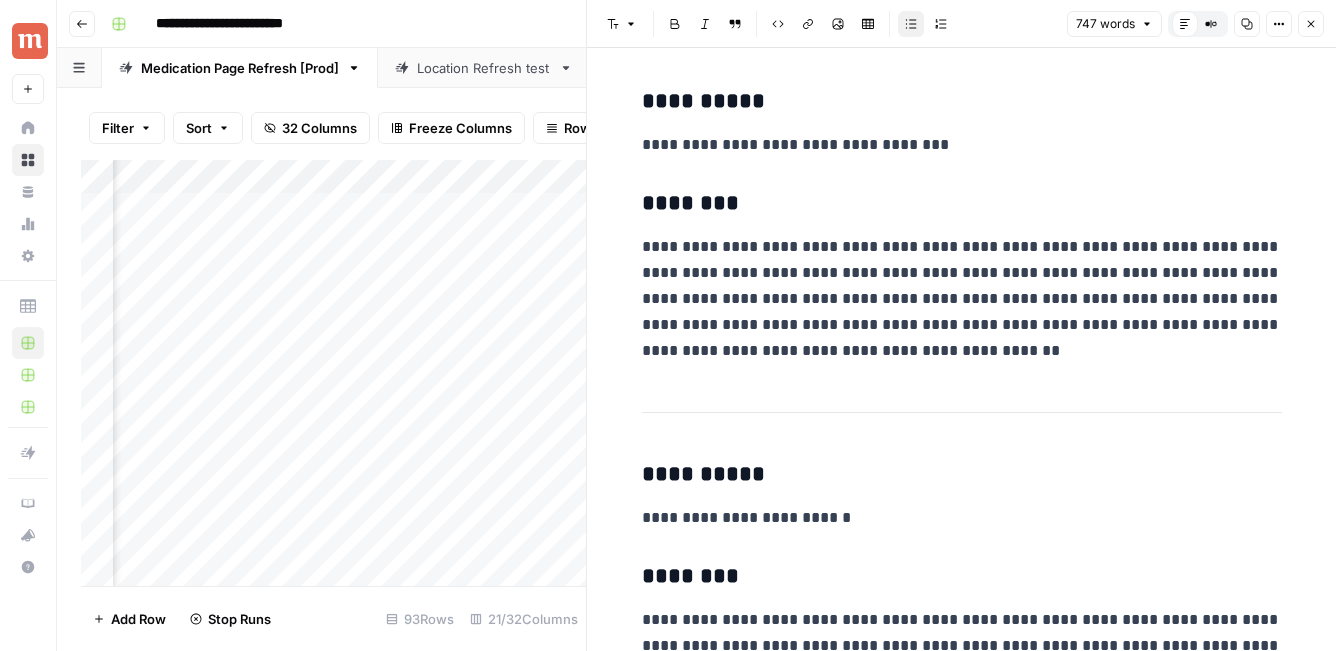 click on "Close" at bounding box center [1311, 24] 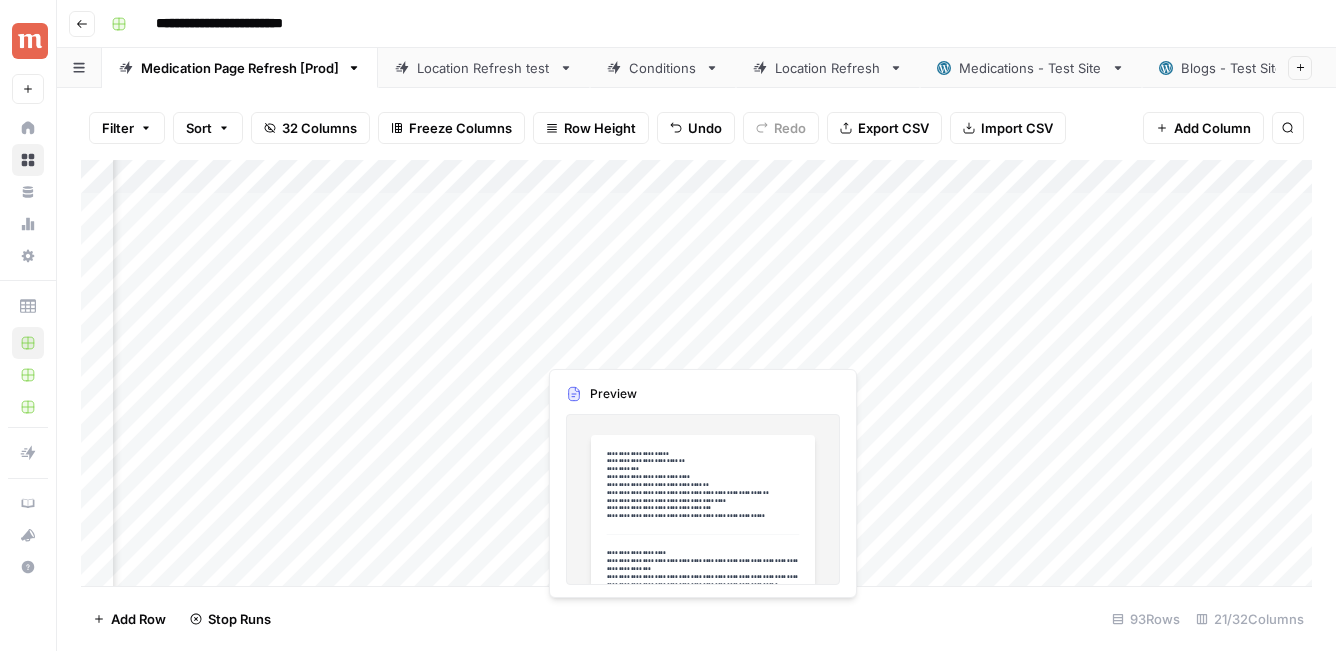 click on "Add Column" at bounding box center [696, 373] 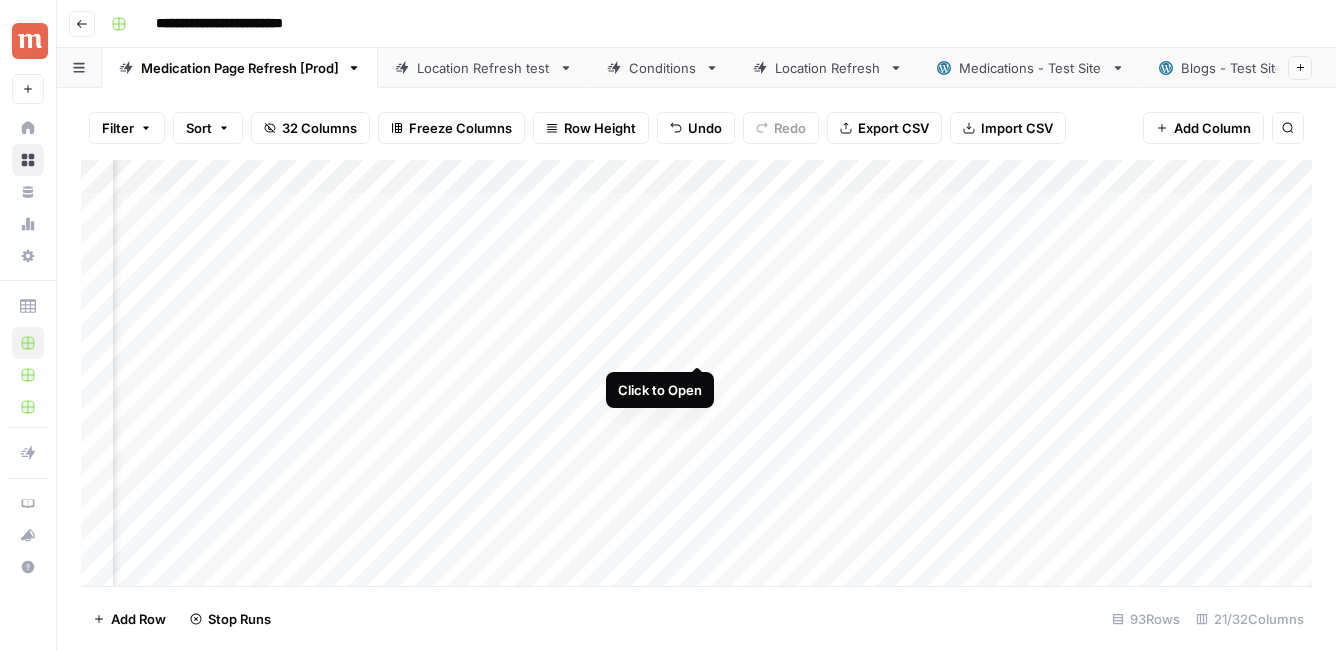 click on "Add Column" at bounding box center [696, 373] 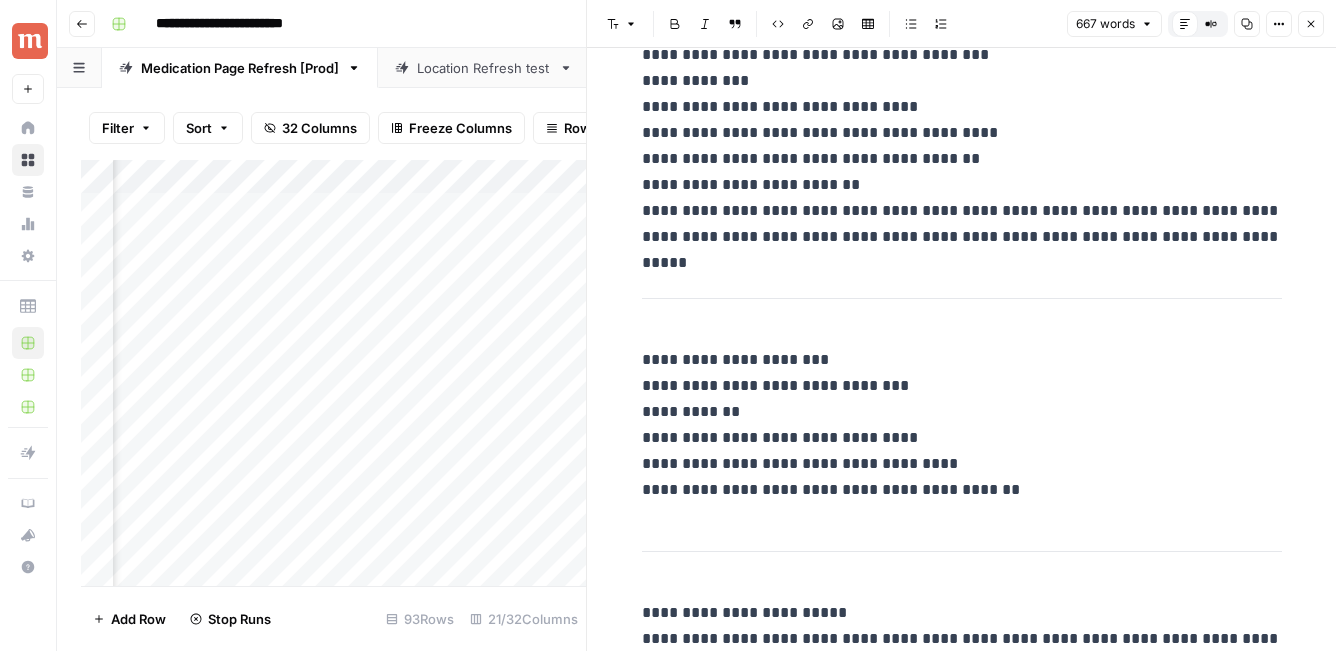 scroll, scrollTop: 1778, scrollLeft: 0, axis: vertical 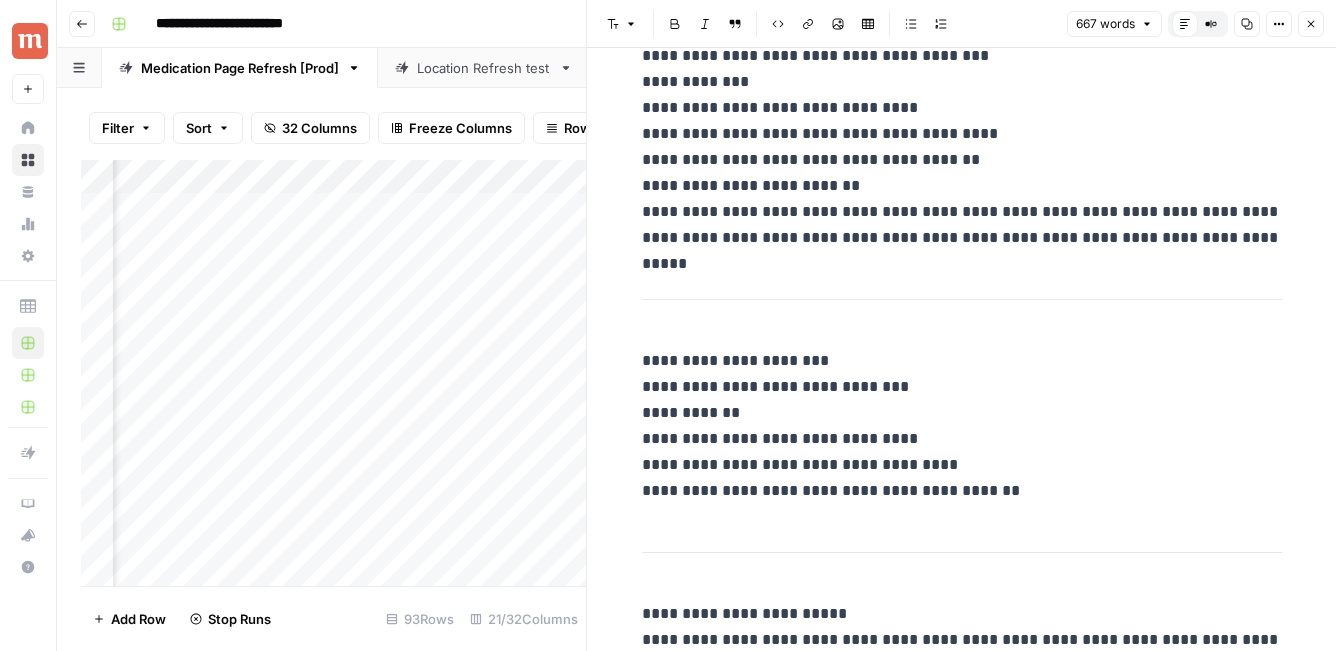 click on "Close" at bounding box center [1311, 24] 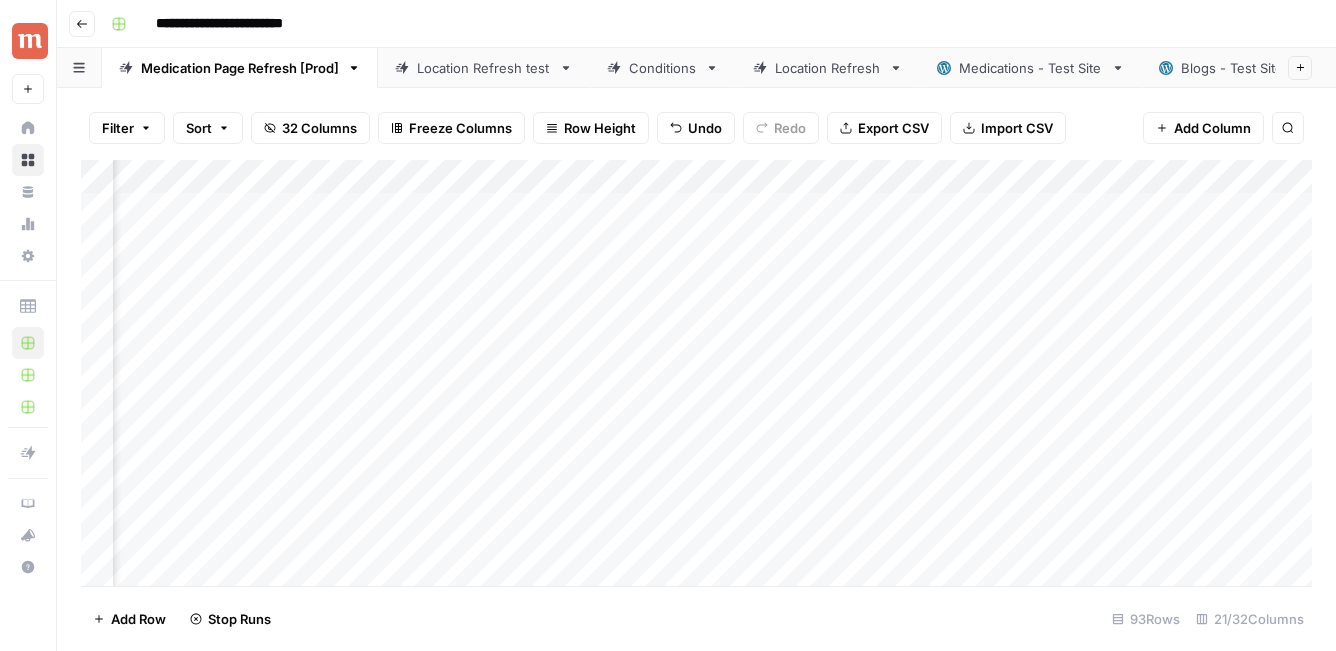 scroll, scrollTop: 0, scrollLeft: 2863, axis: horizontal 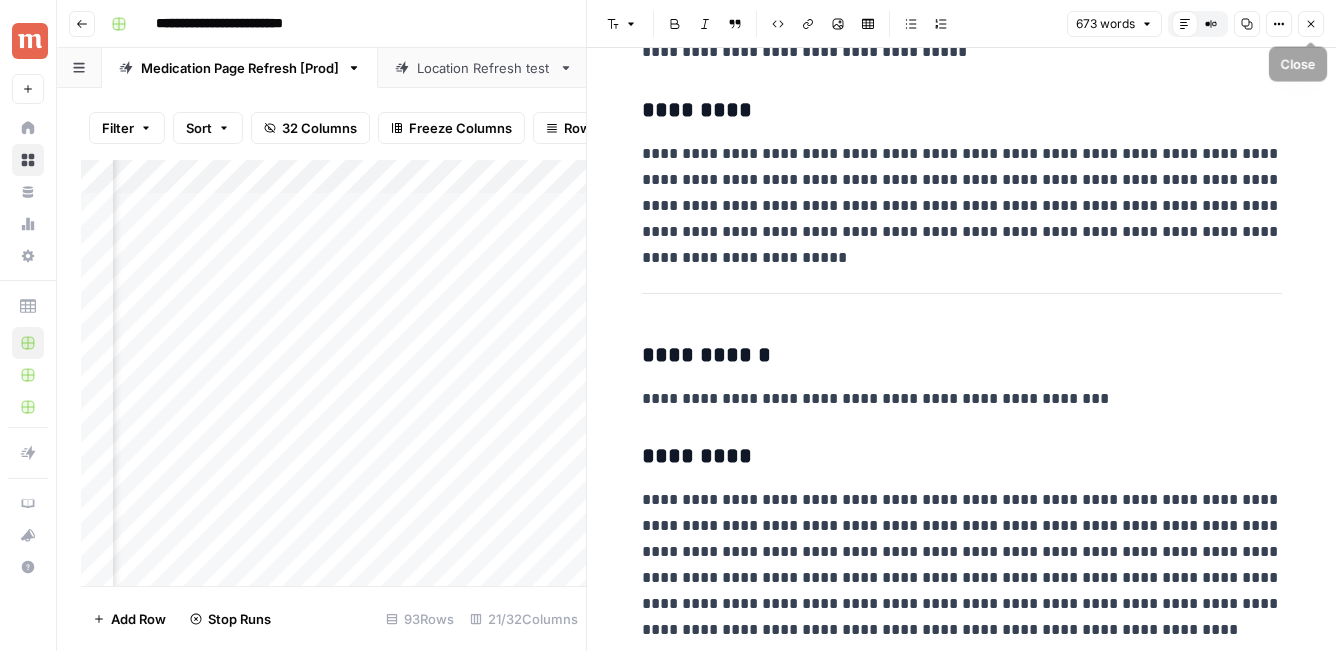 click 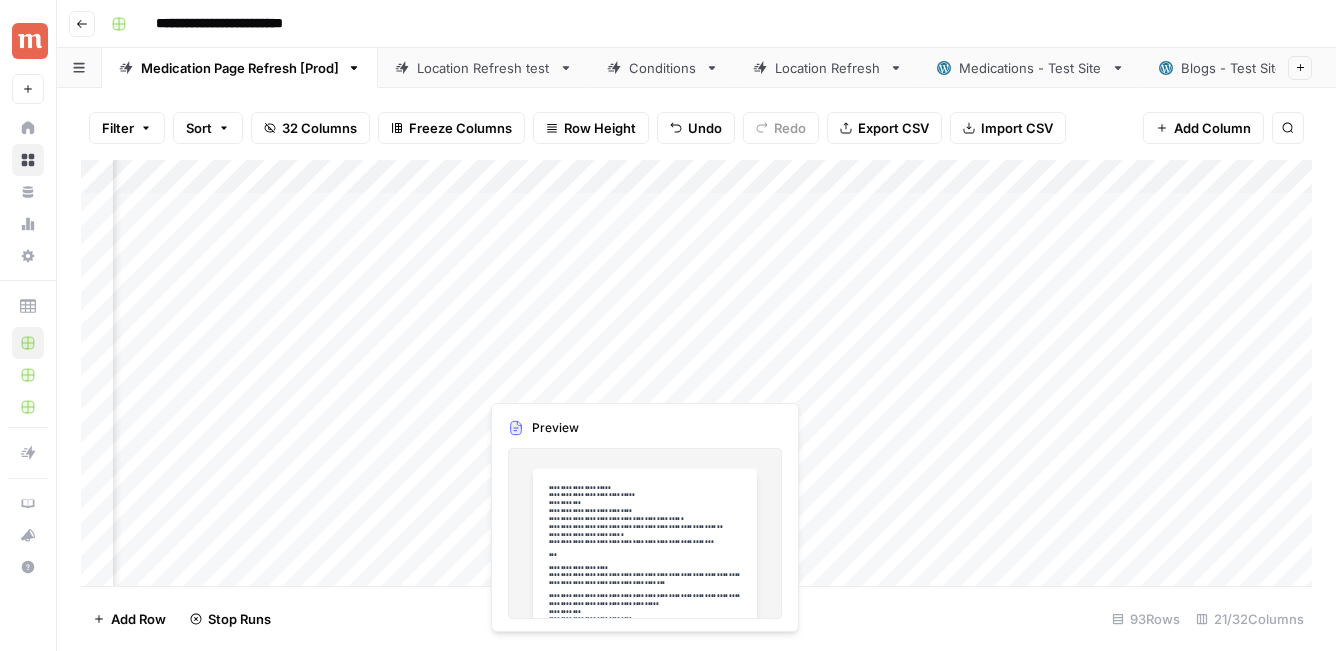 click on "Add Column" at bounding box center (696, 373) 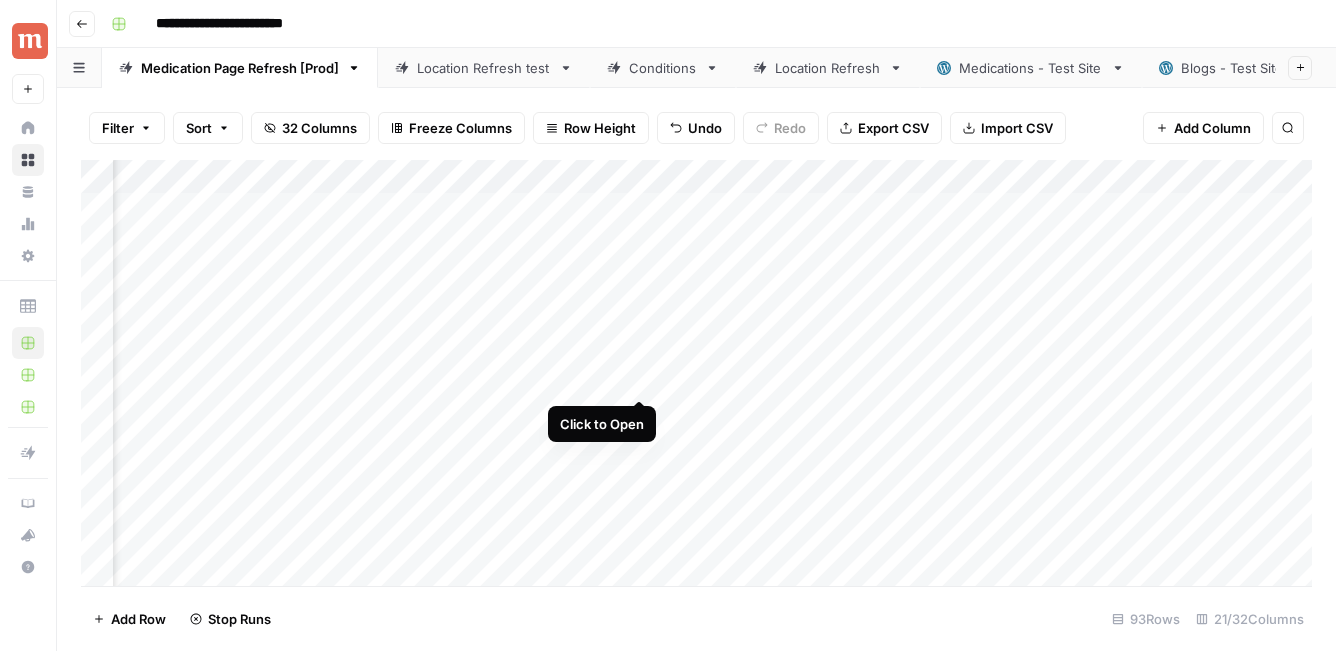 click on "Add Column" at bounding box center (696, 373) 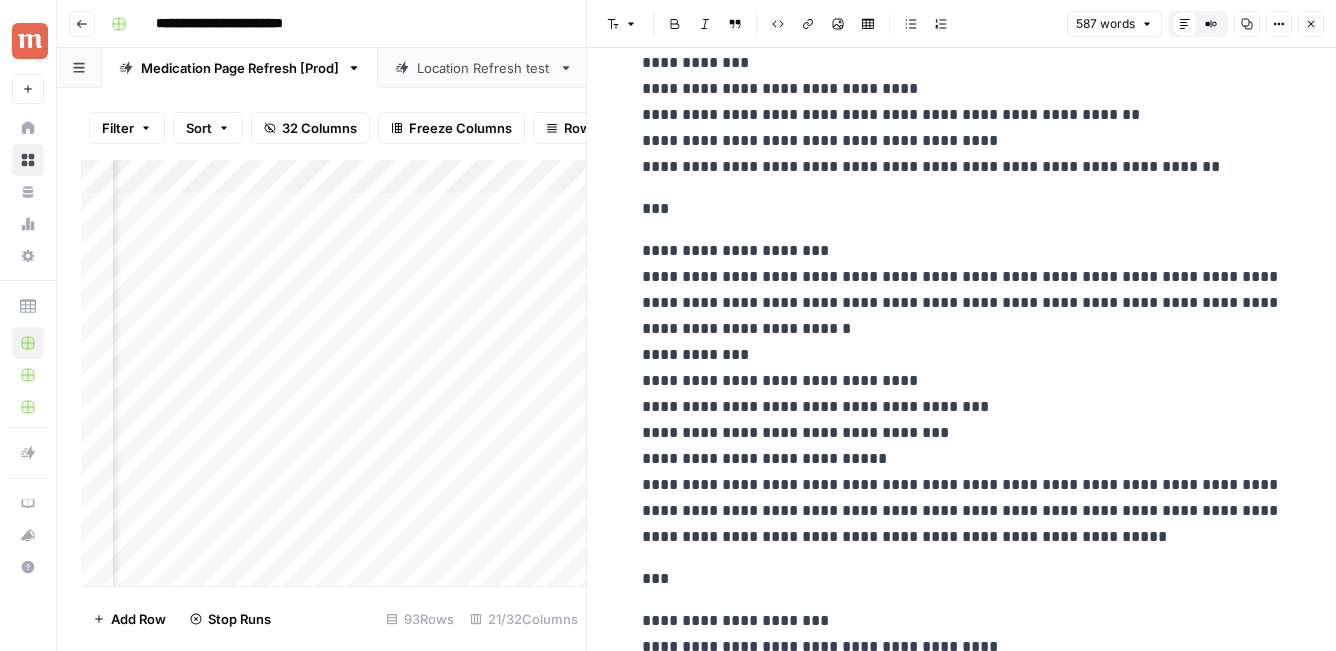 scroll, scrollTop: 729, scrollLeft: 0, axis: vertical 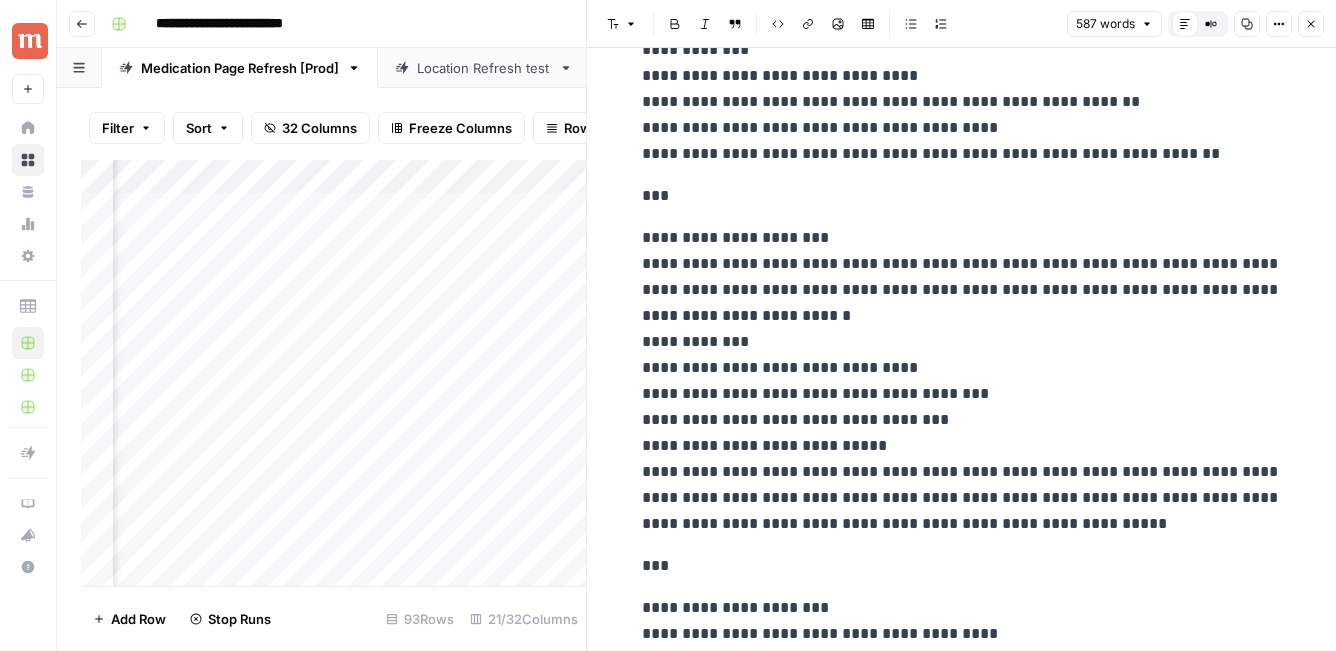 click on "**********" at bounding box center [962, 381] 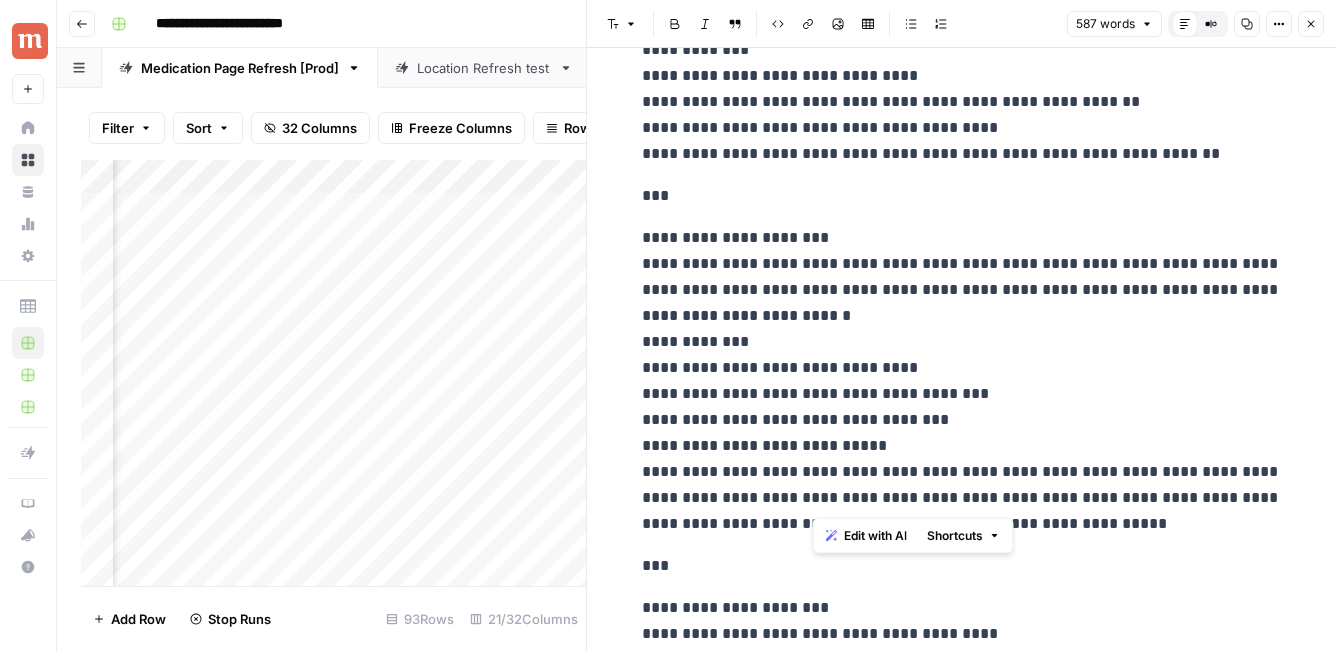 drag, startPoint x: 843, startPoint y: 499, endPoint x: 812, endPoint y: 478, distance: 37.44329 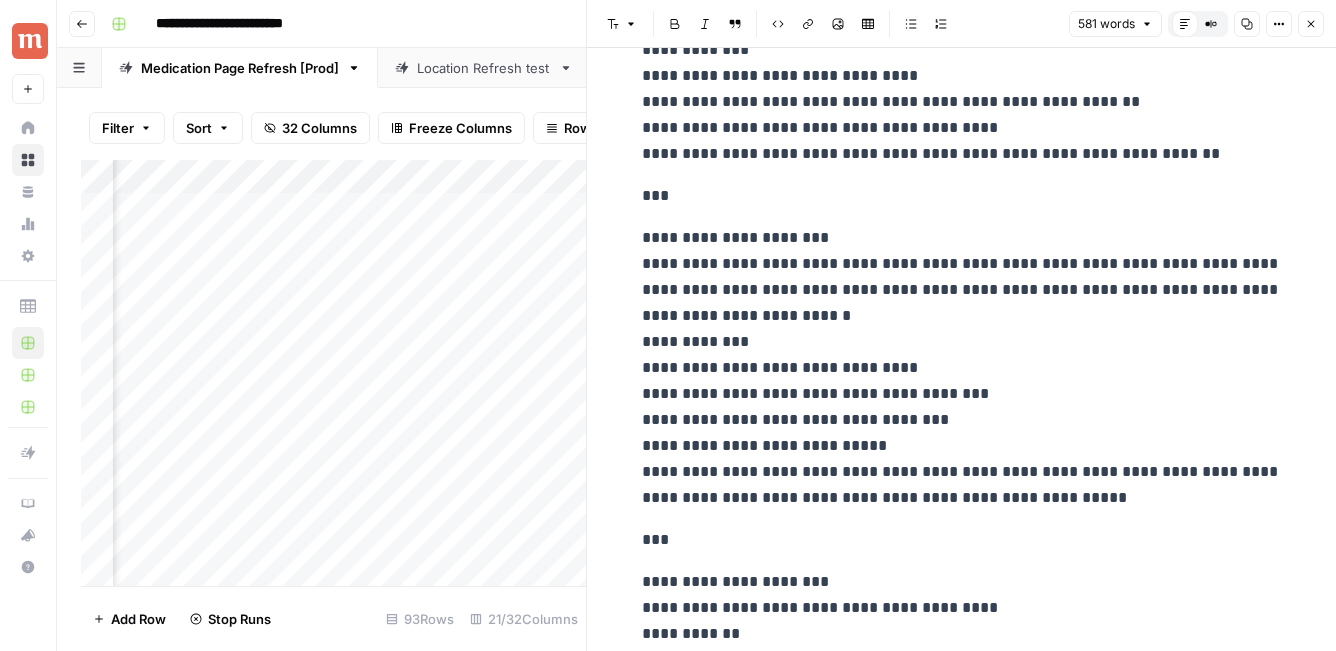type 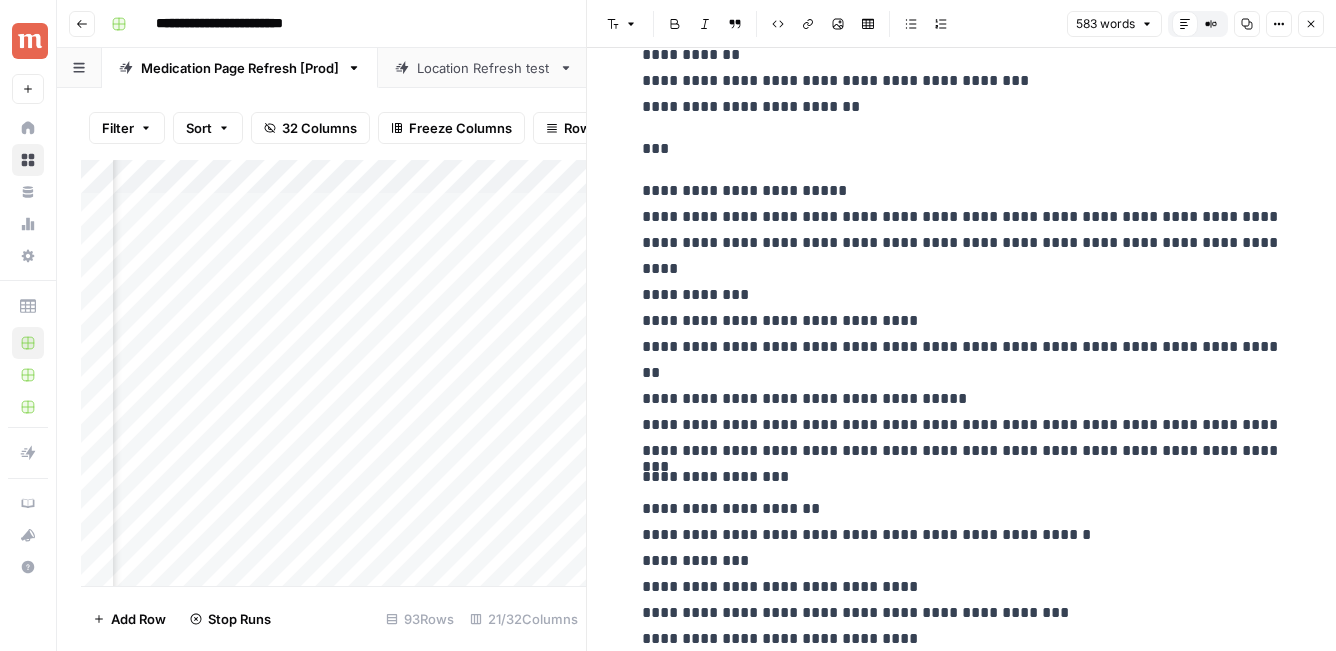 scroll, scrollTop: 2329, scrollLeft: 0, axis: vertical 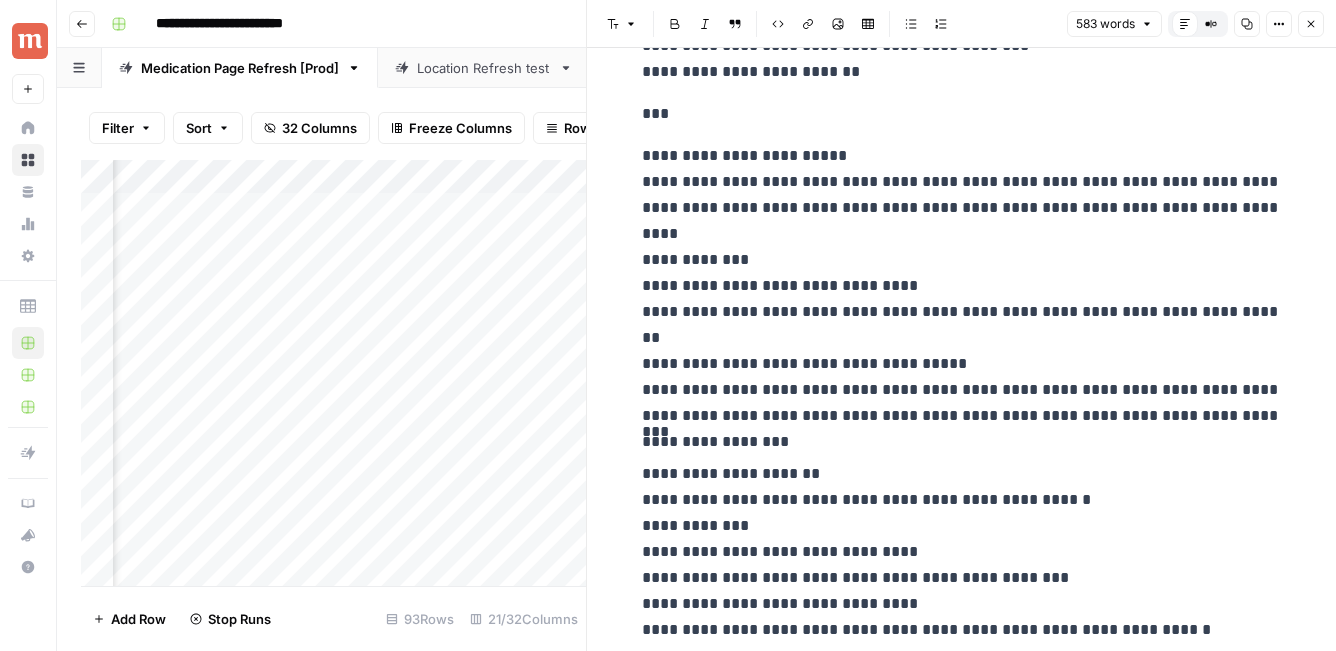 click 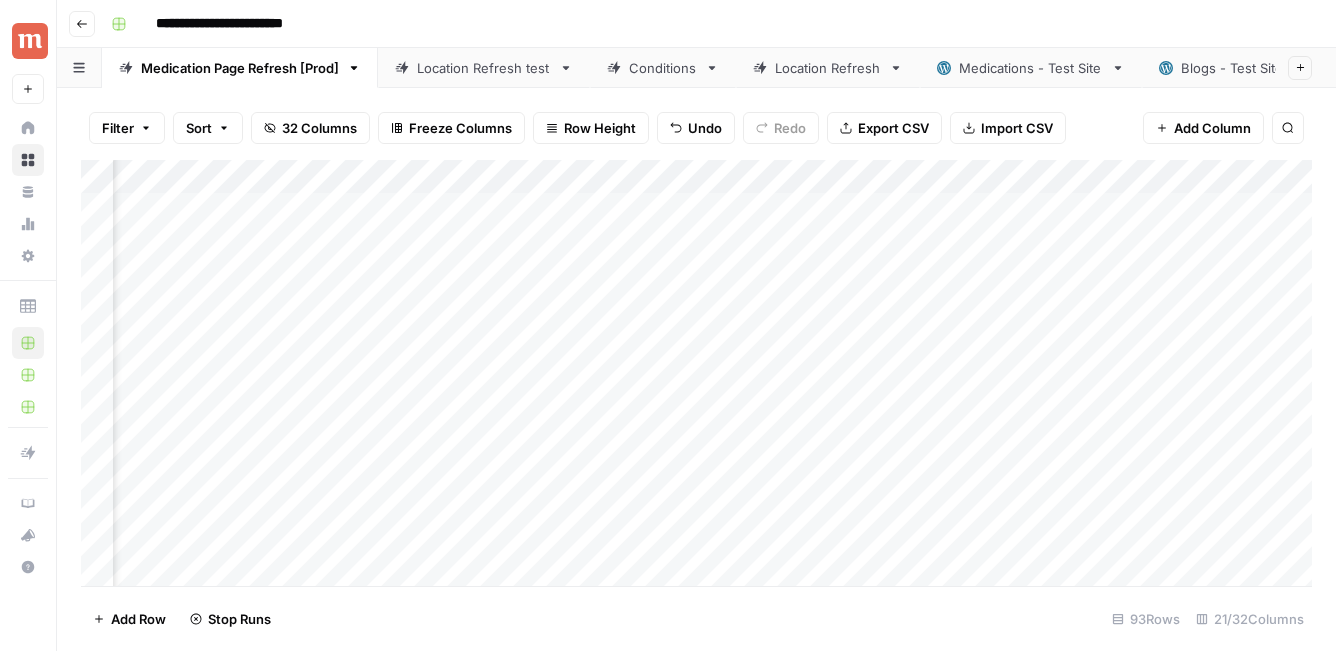 click on "Add Column" at bounding box center [696, 373] 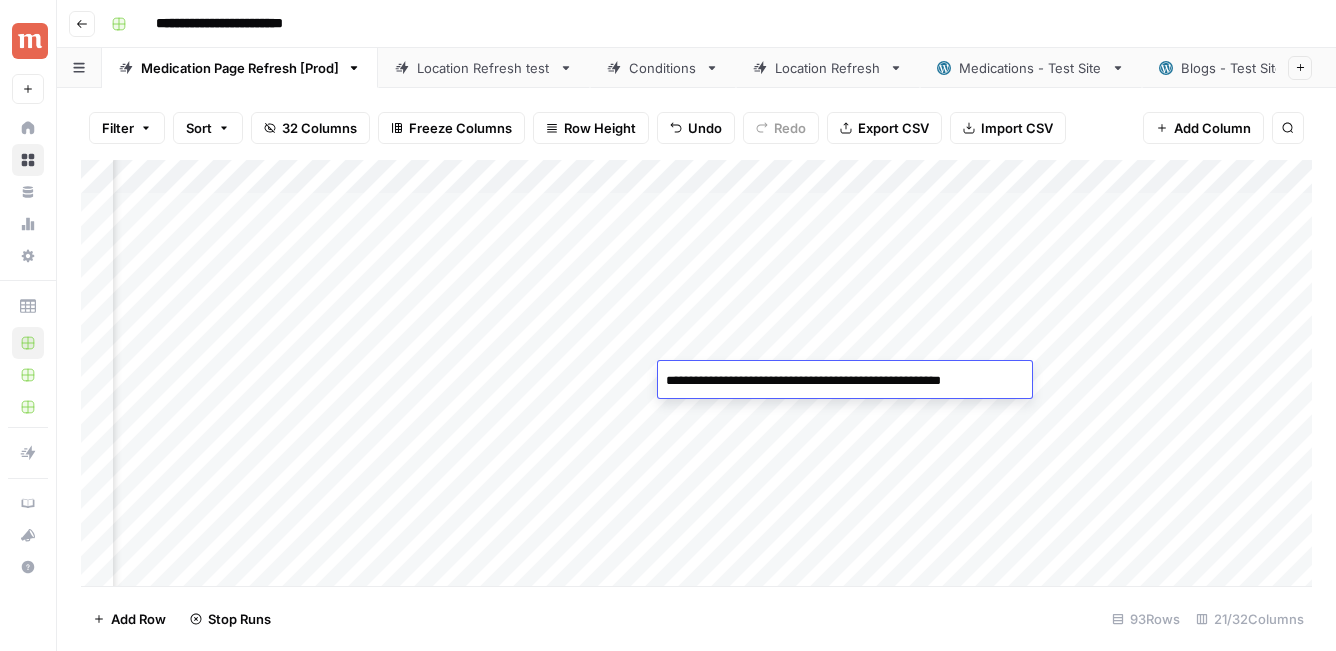 click on "Add Column" at bounding box center [696, 373] 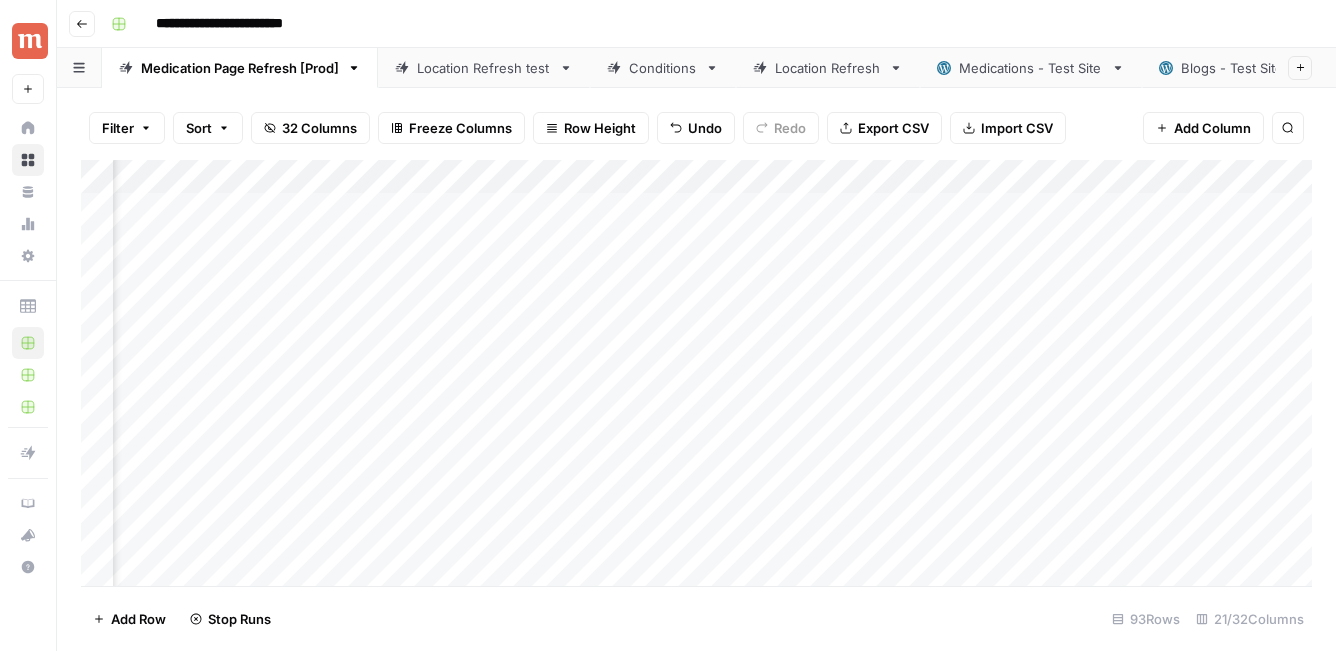 click on "Add Column" at bounding box center (696, 373) 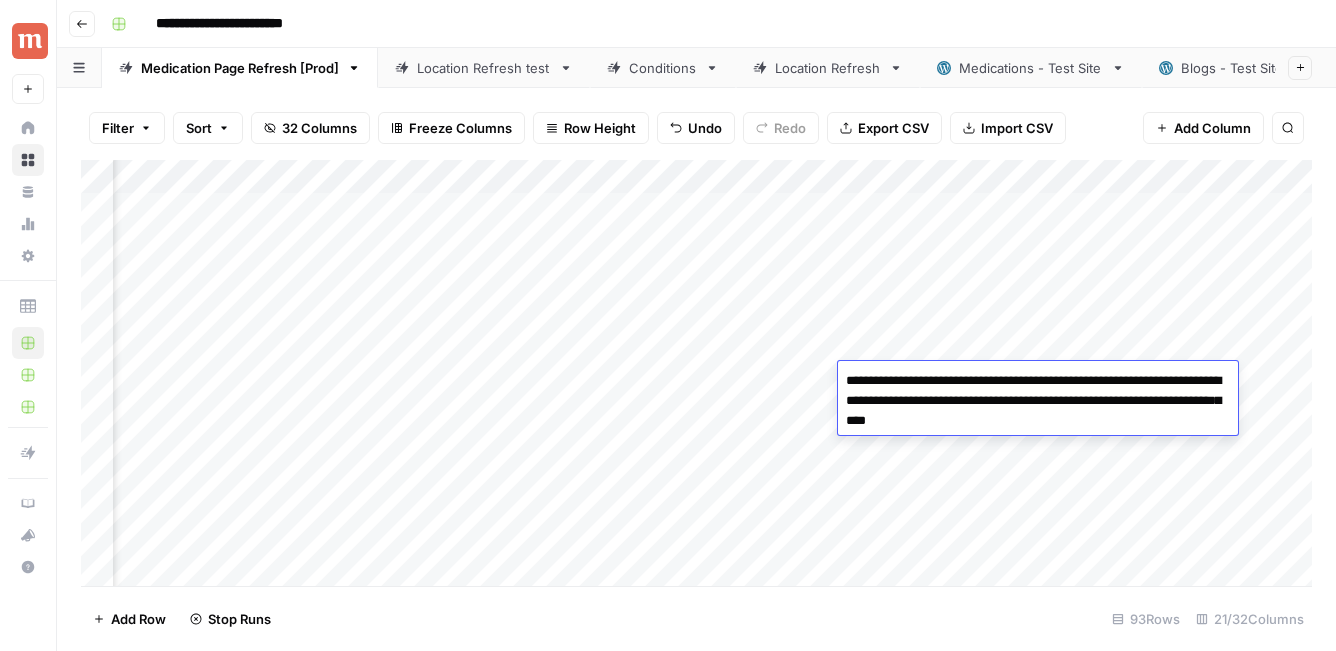 drag, startPoint x: 931, startPoint y: 398, endPoint x: 1080, endPoint y: 382, distance: 149.8566 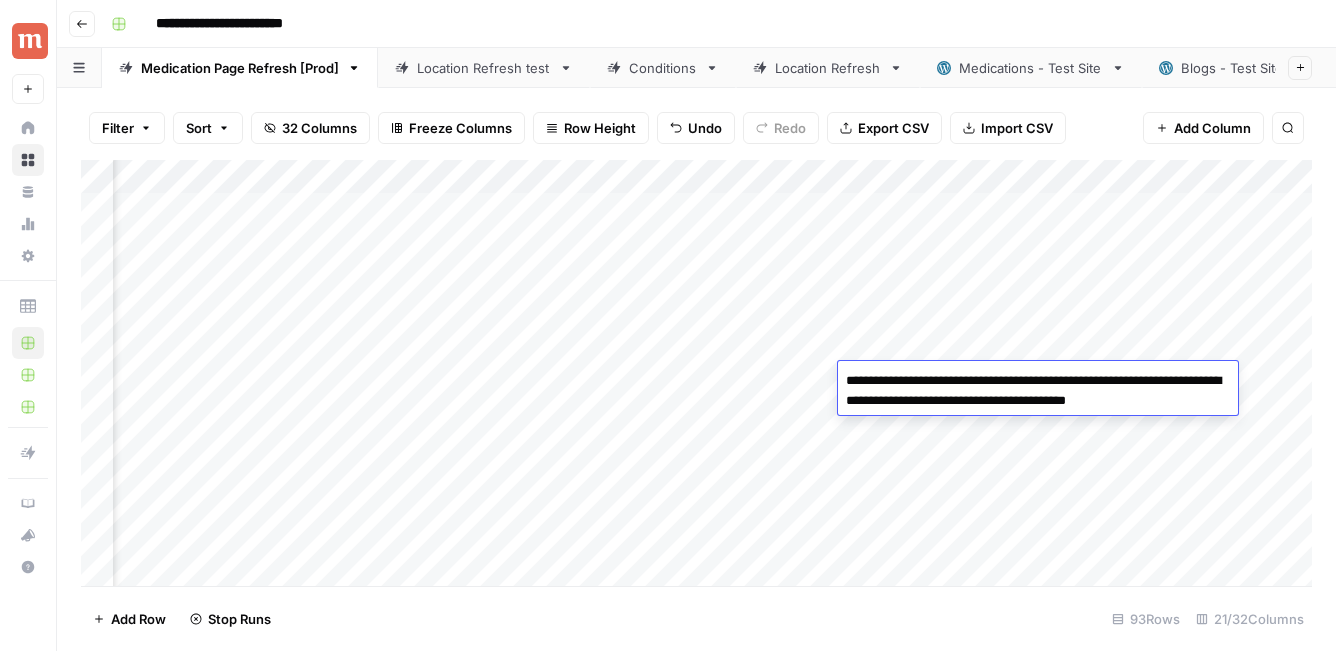 type on "**********" 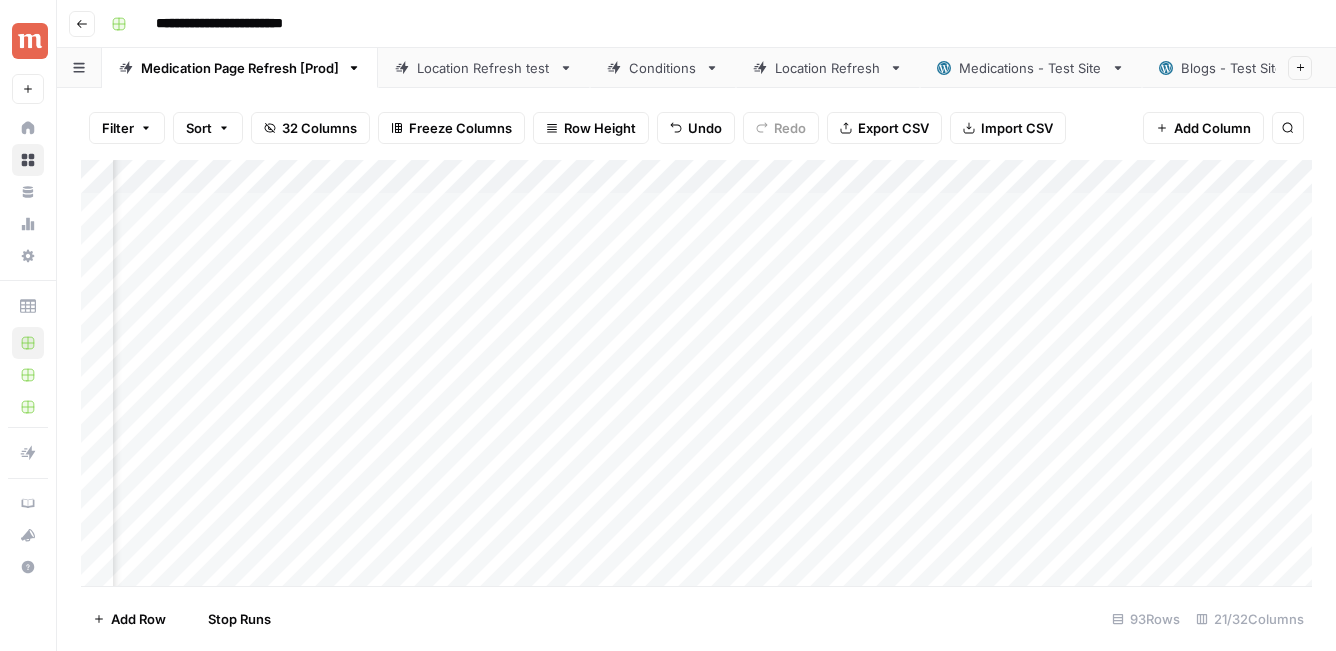 click on "Add Column" at bounding box center [696, 373] 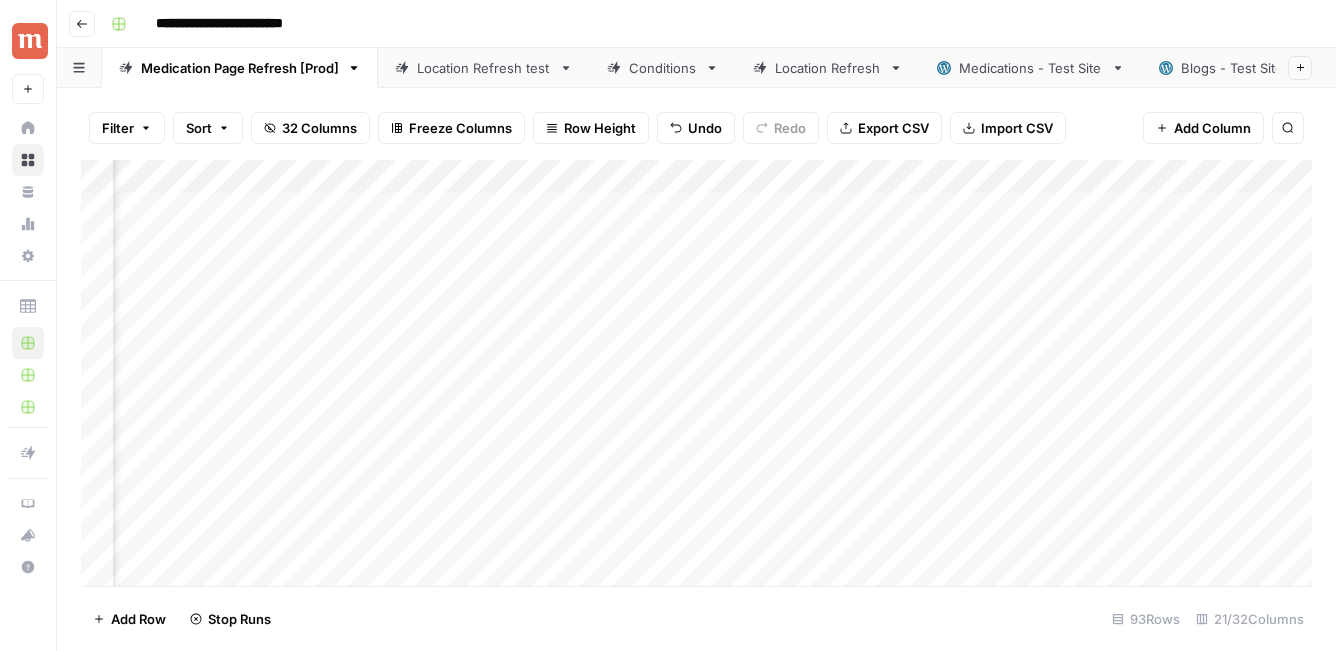 scroll, scrollTop: 0, scrollLeft: 3158, axis: horizontal 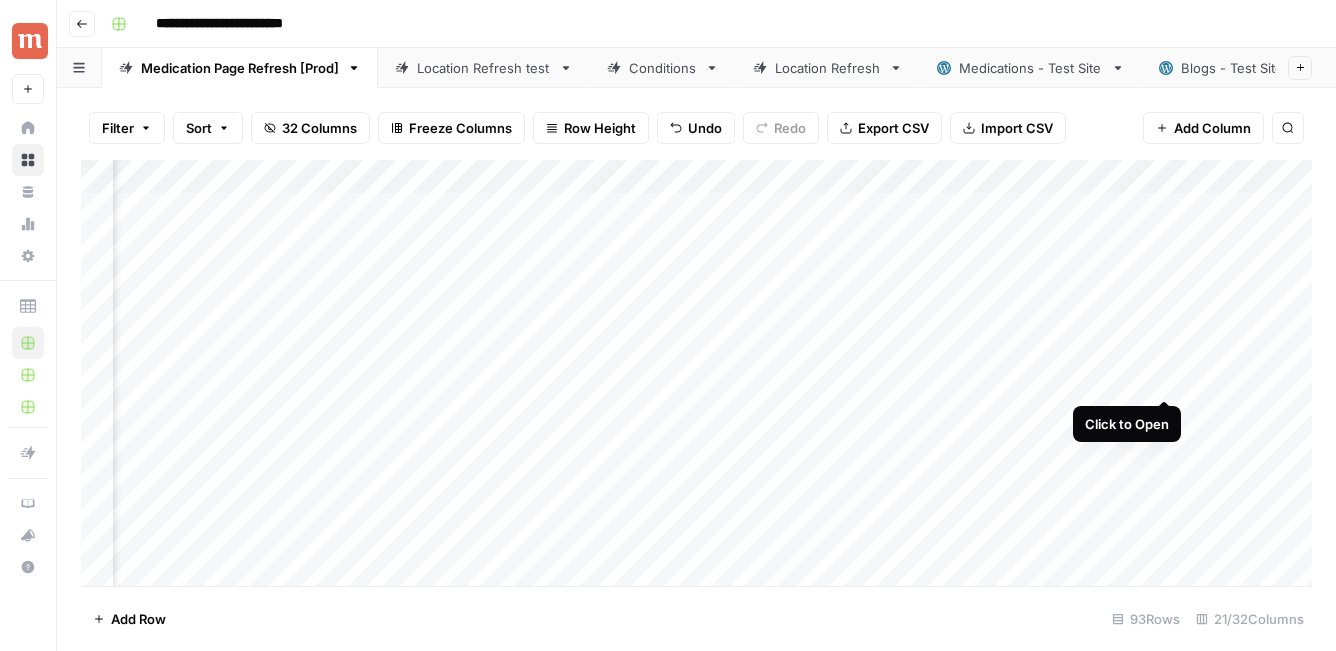 click on "Add Column" at bounding box center [696, 373] 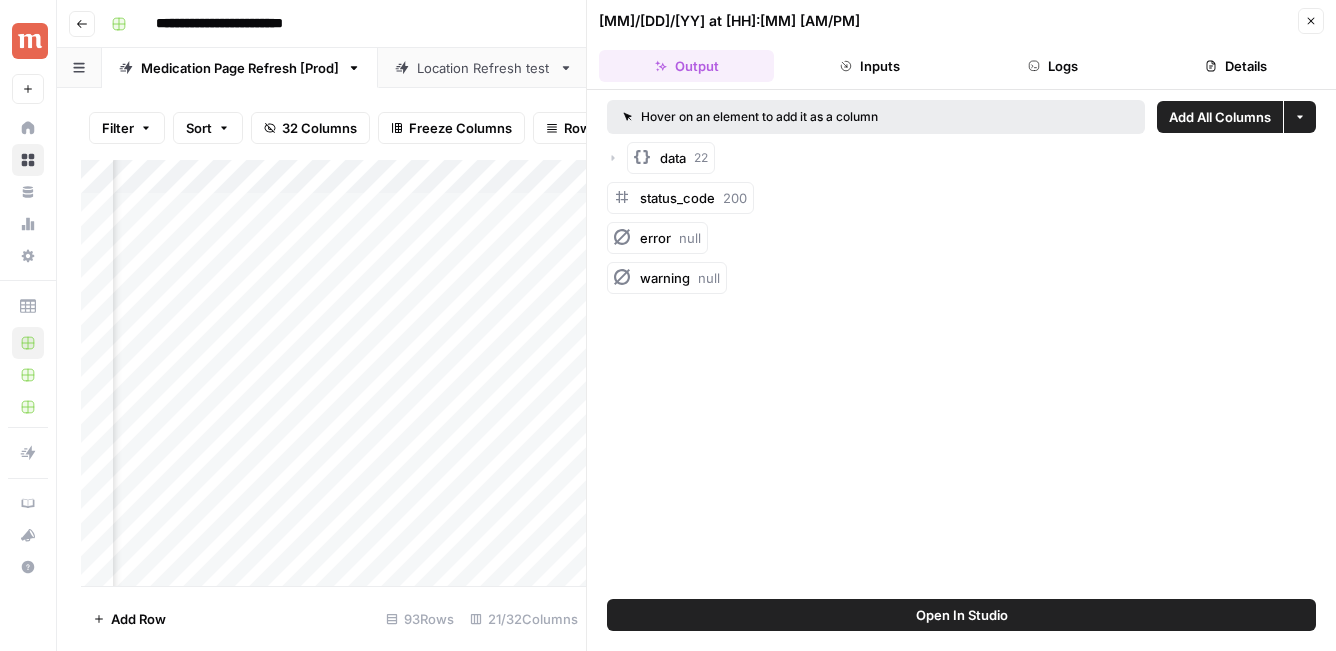 click on "Close" at bounding box center [1311, 21] 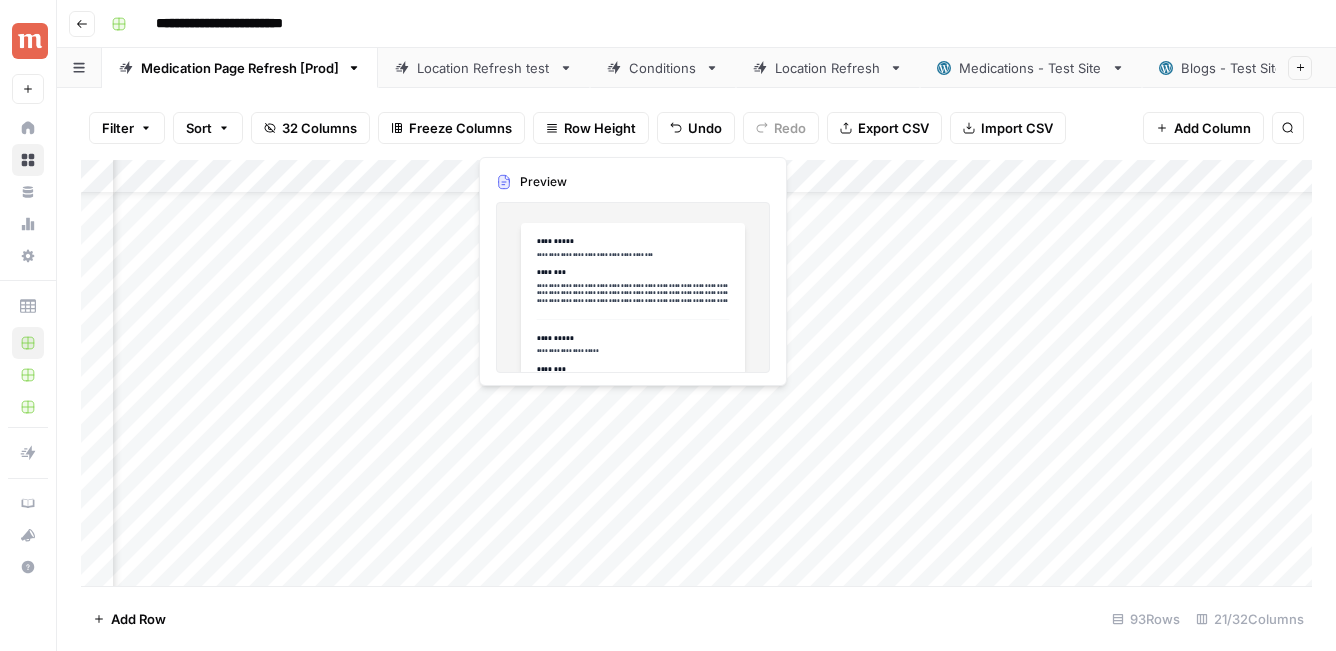 scroll, scrollTop: 71, scrollLeft: 2716, axis: both 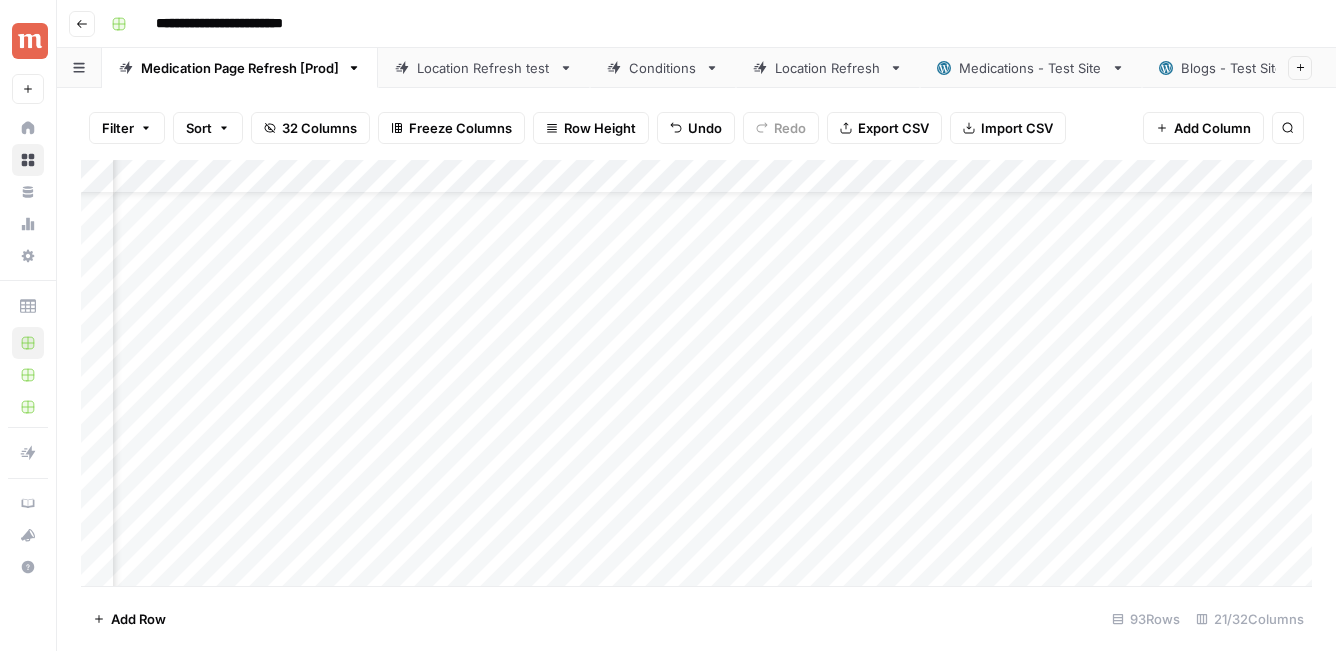 click on "Add Column" at bounding box center (696, 373) 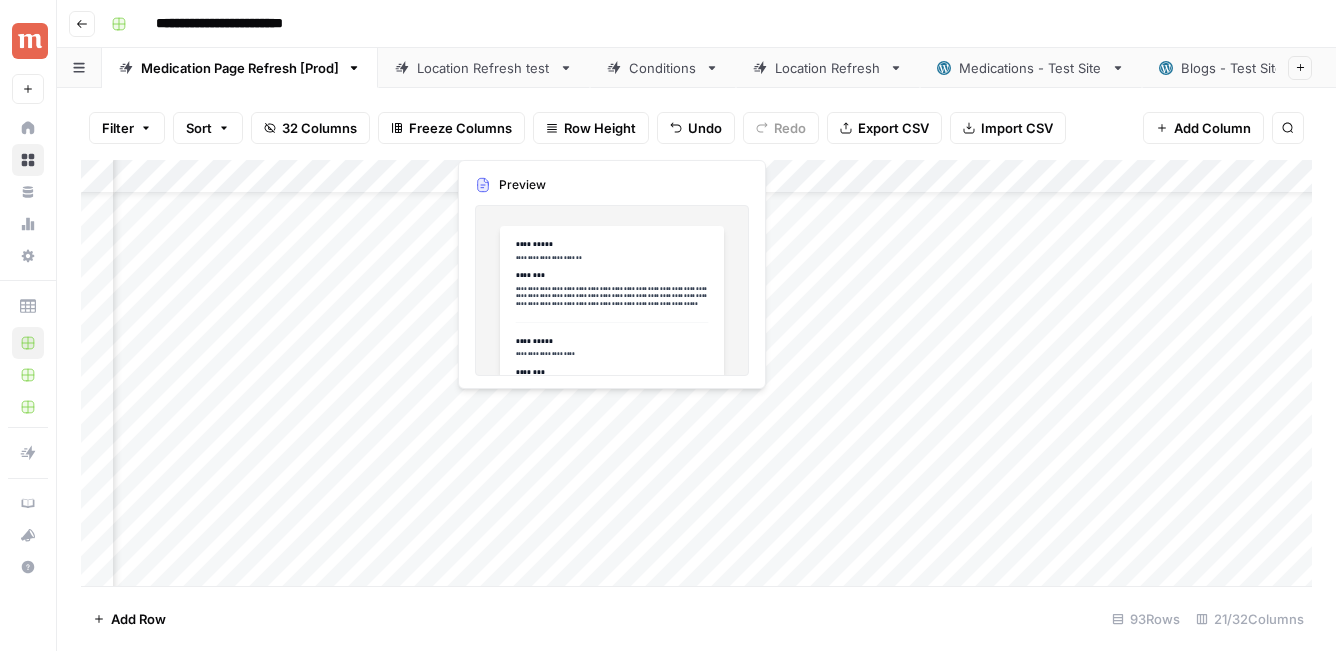 click on "Add Column" at bounding box center [696, 373] 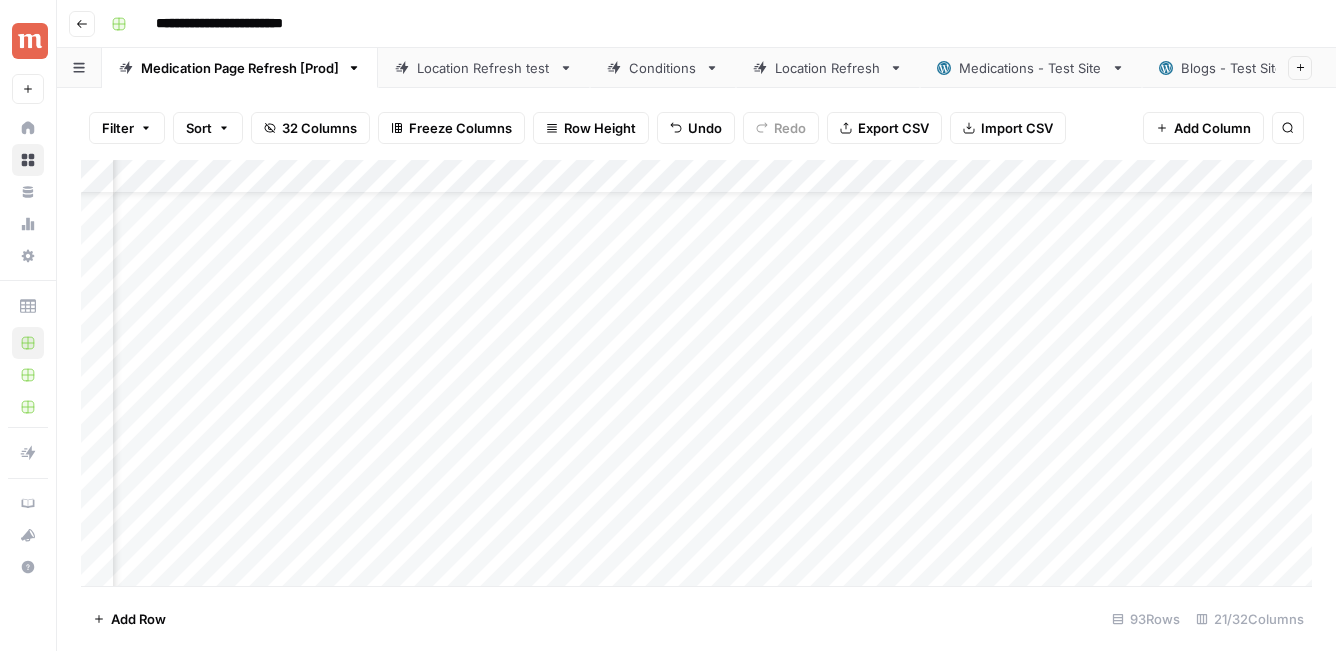 click on "Add Column" at bounding box center (696, 373) 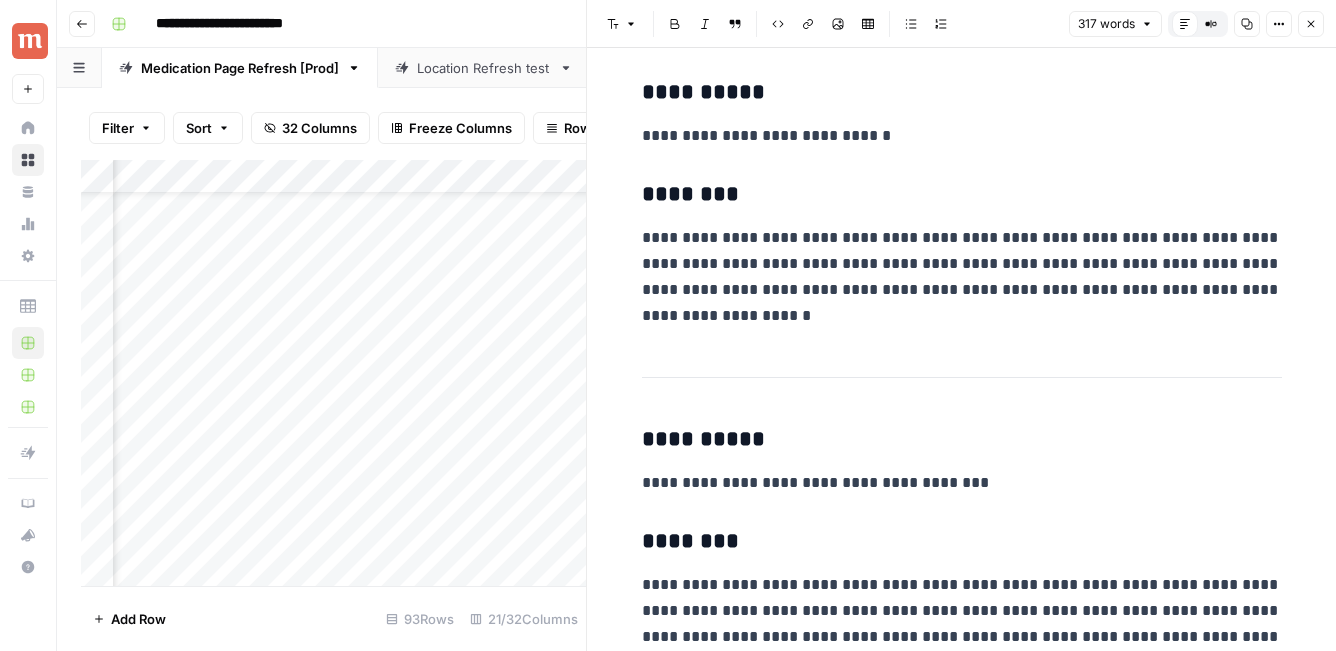 scroll, scrollTop: 1620, scrollLeft: 0, axis: vertical 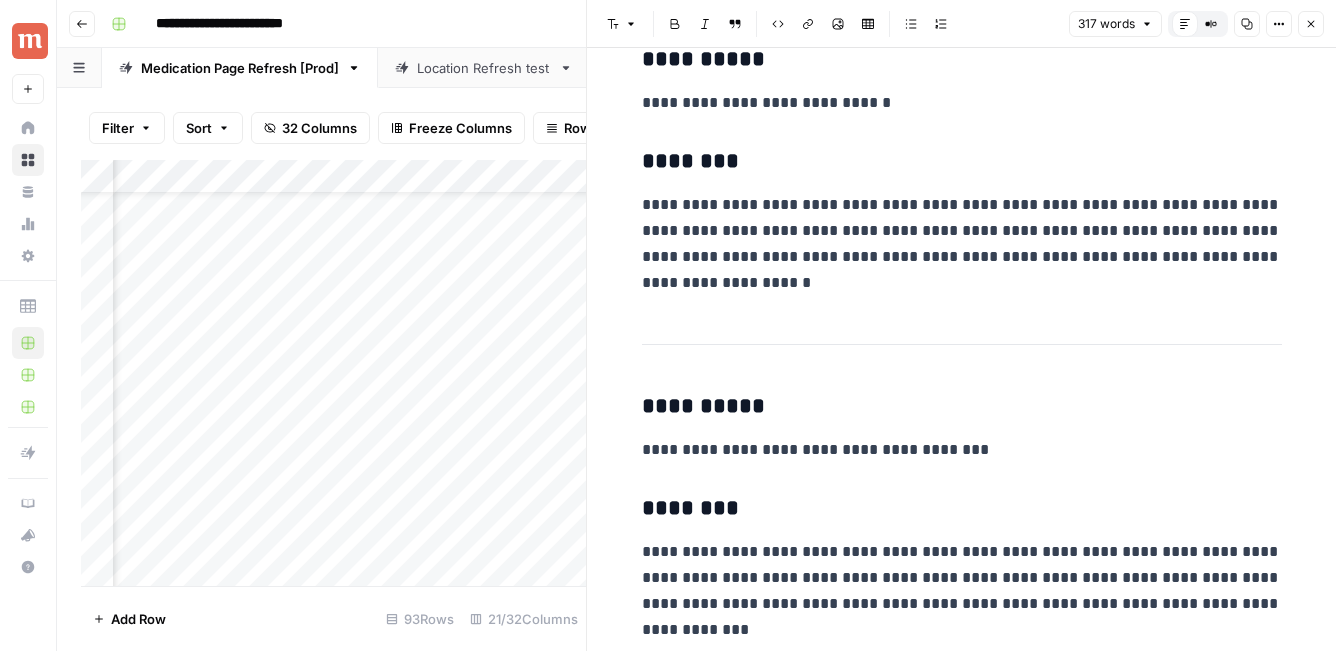 click 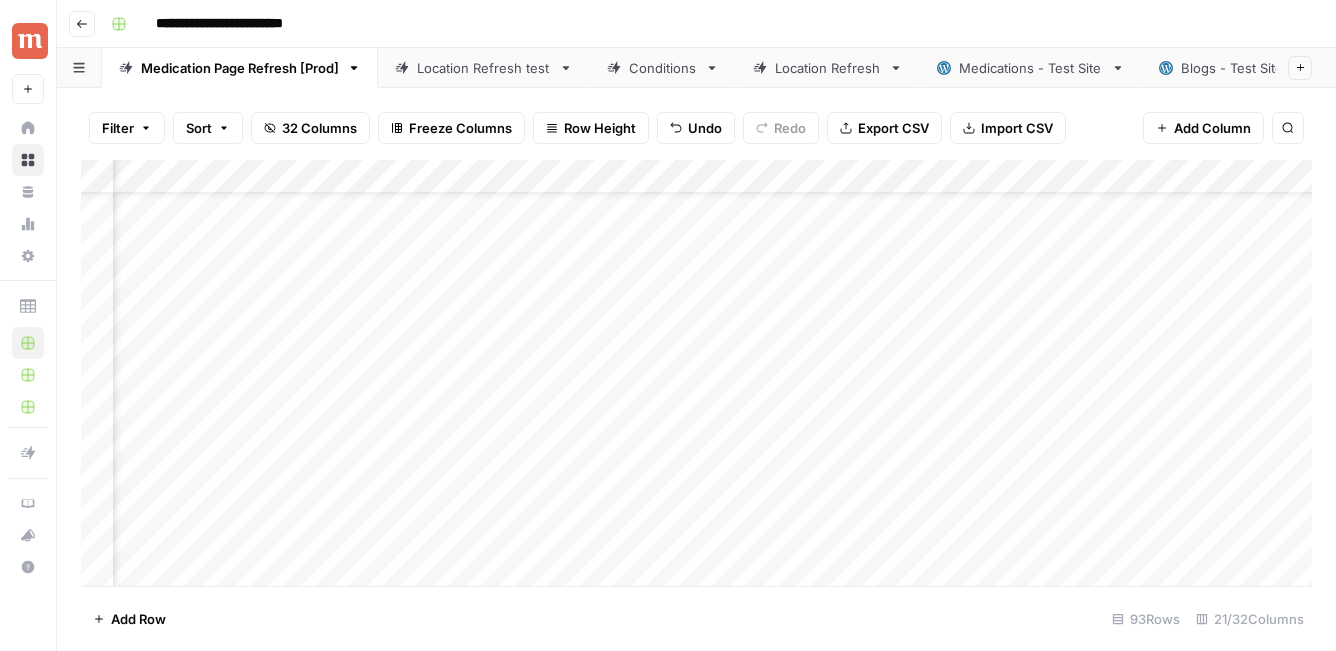 scroll, scrollTop: 71, scrollLeft: 2987, axis: both 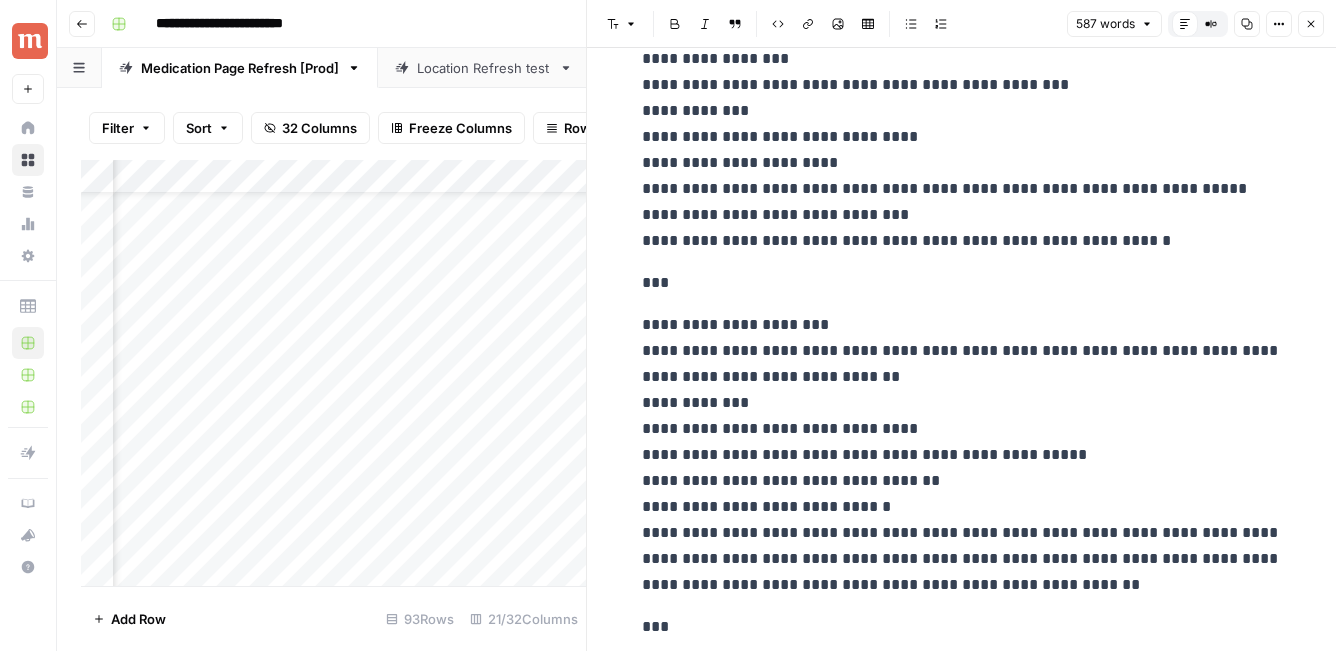 click on "**********" at bounding box center (962, 455) 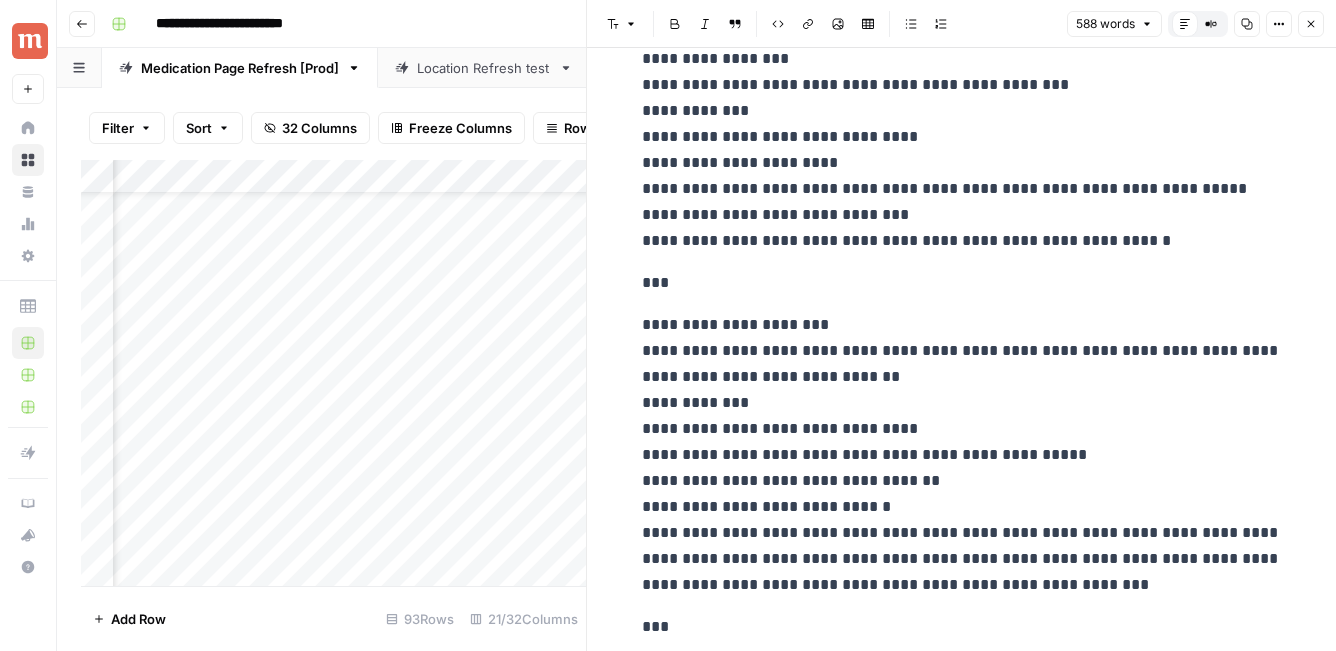 click on "**********" at bounding box center (962, 455) 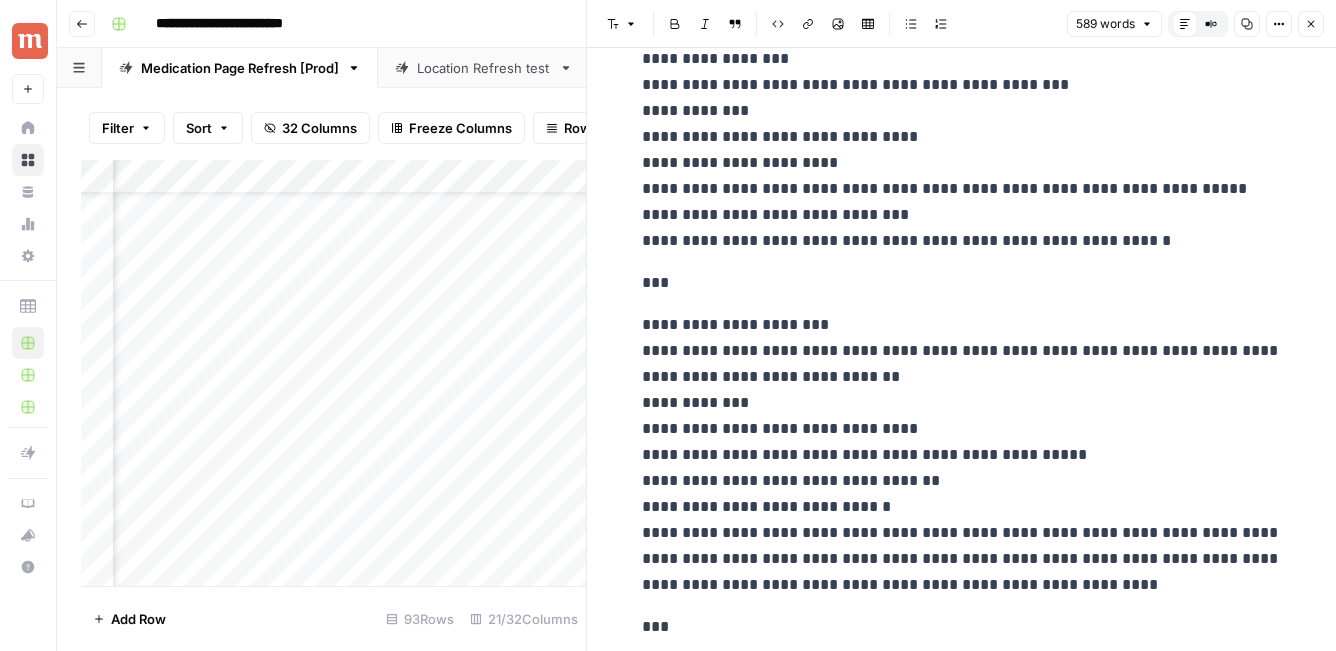 click on "**********" at bounding box center (962, 455) 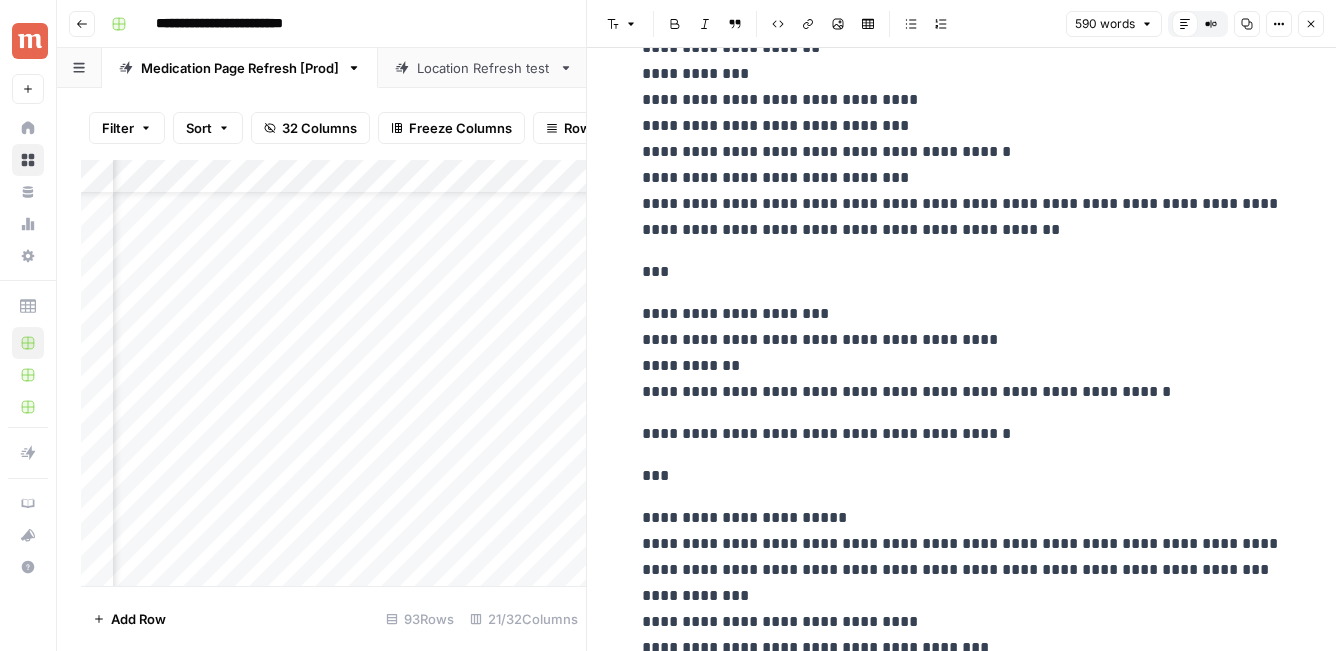 scroll, scrollTop: 2338, scrollLeft: 0, axis: vertical 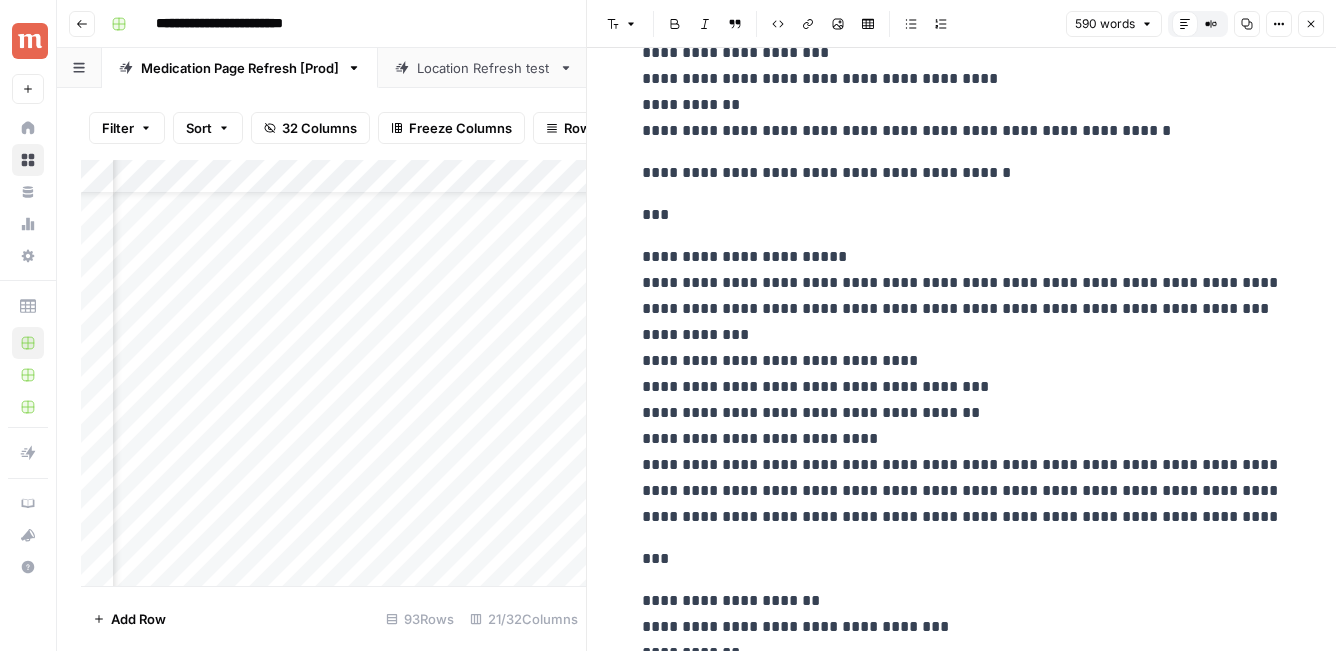 click on "**********" at bounding box center [962, 387] 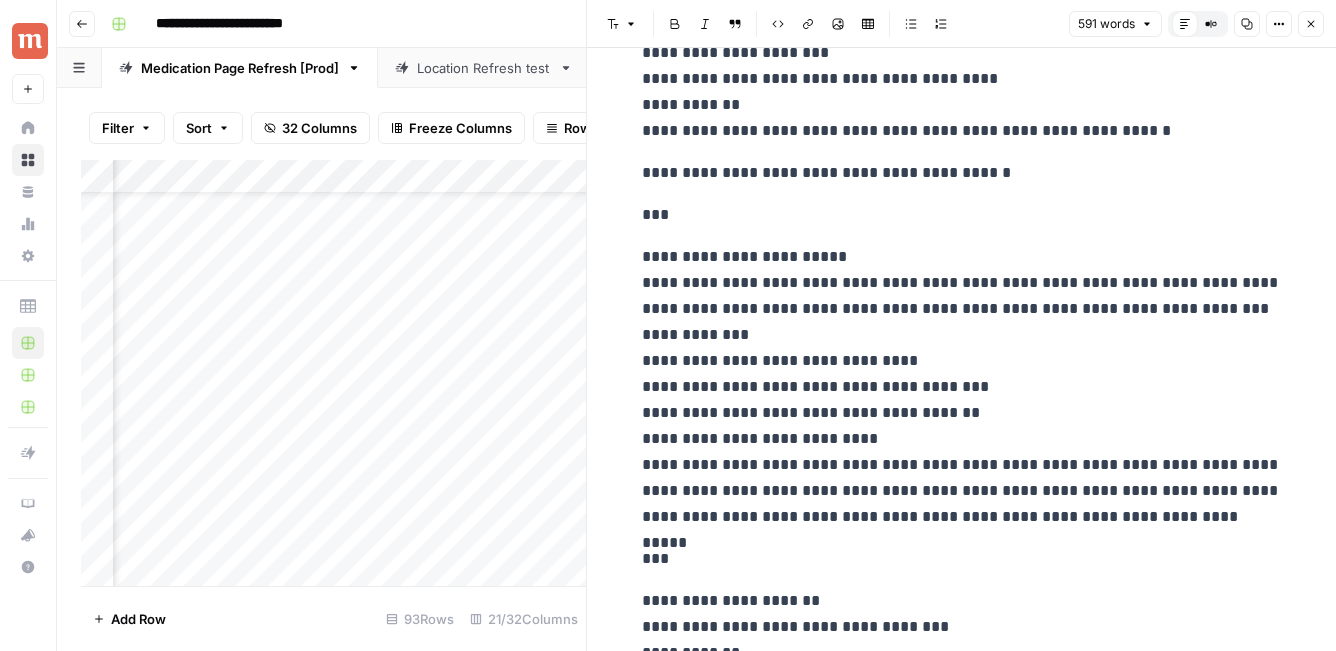 click on "**********" at bounding box center (962, 387) 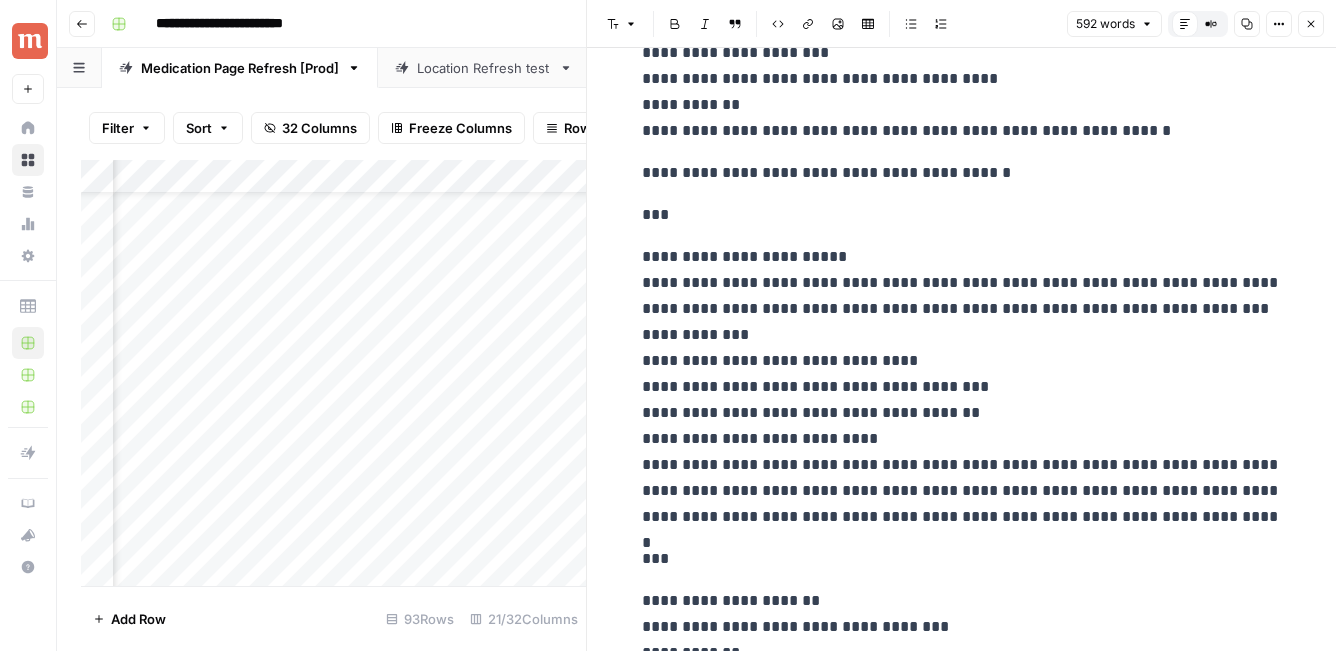 click on "**********" at bounding box center (962, 387) 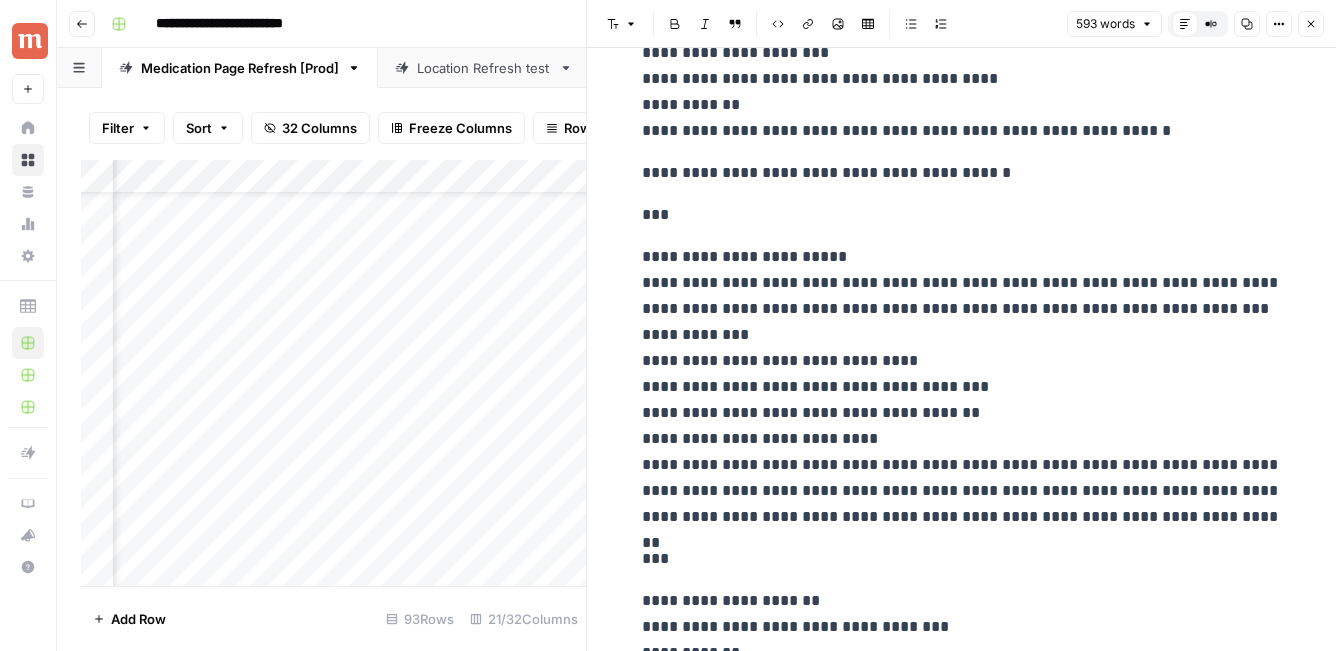 click on "**********" at bounding box center (962, 387) 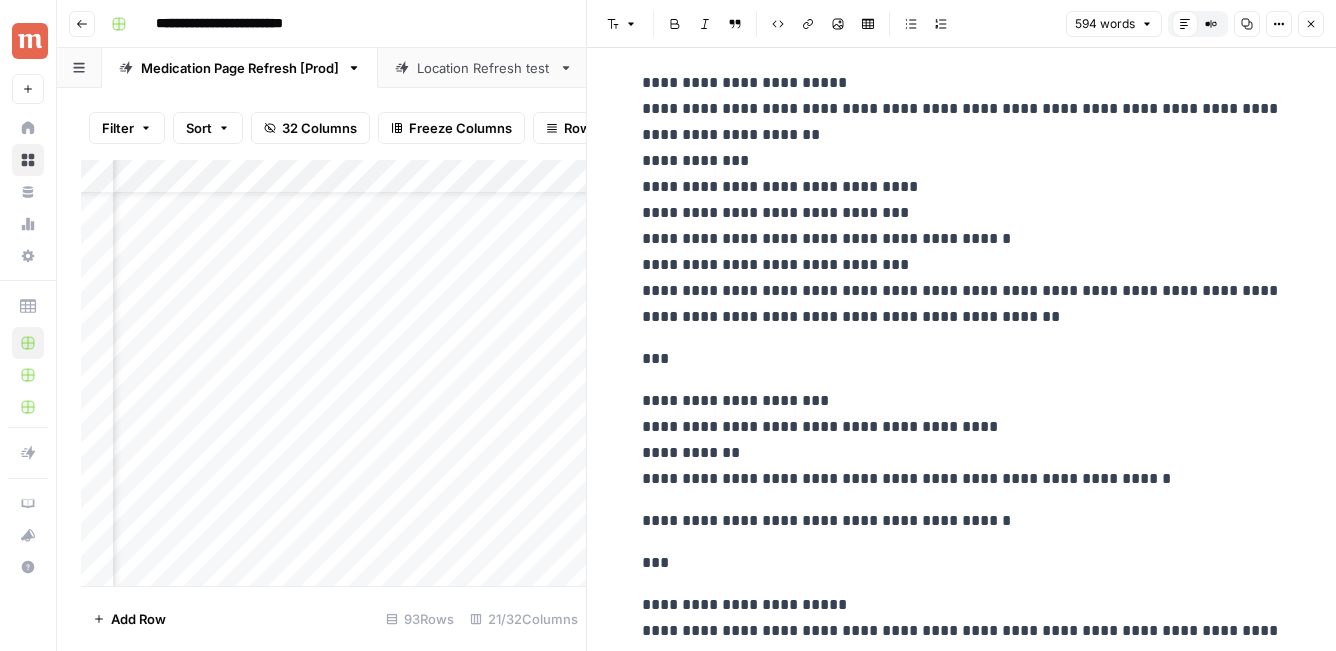 scroll, scrollTop: 1965, scrollLeft: 0, axis: vertical 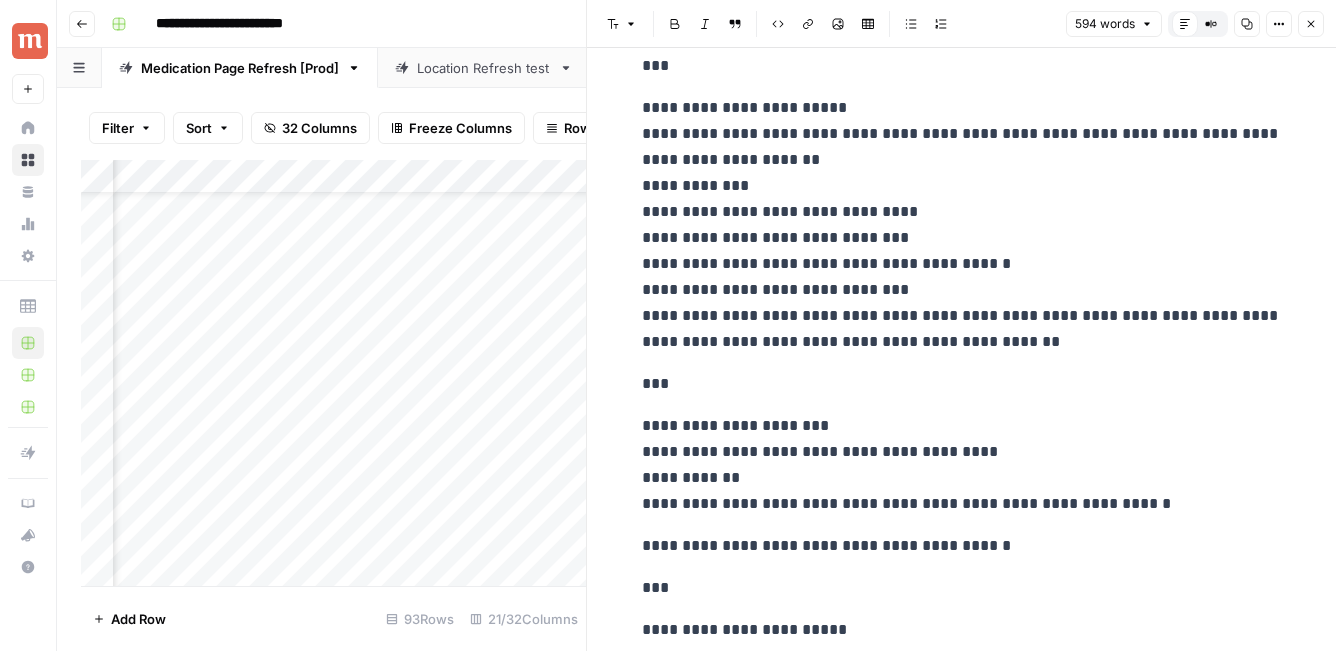 click 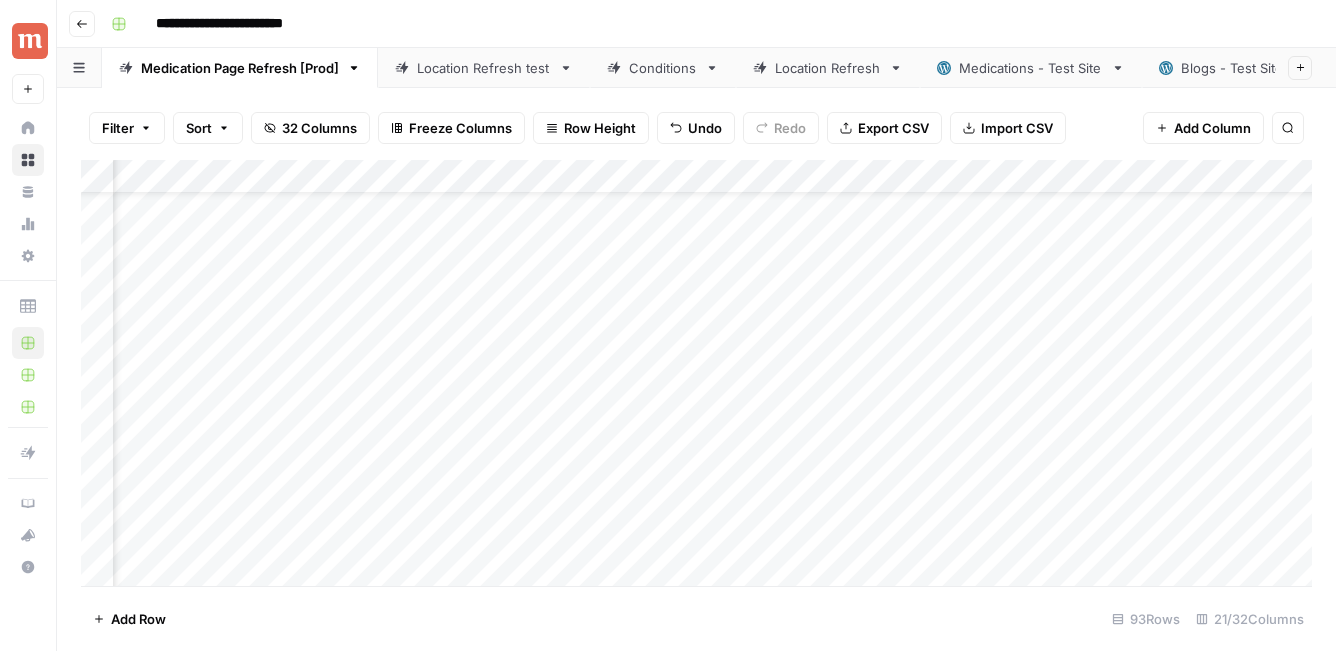 click on "Add Column" at bounding box center (696, 373) 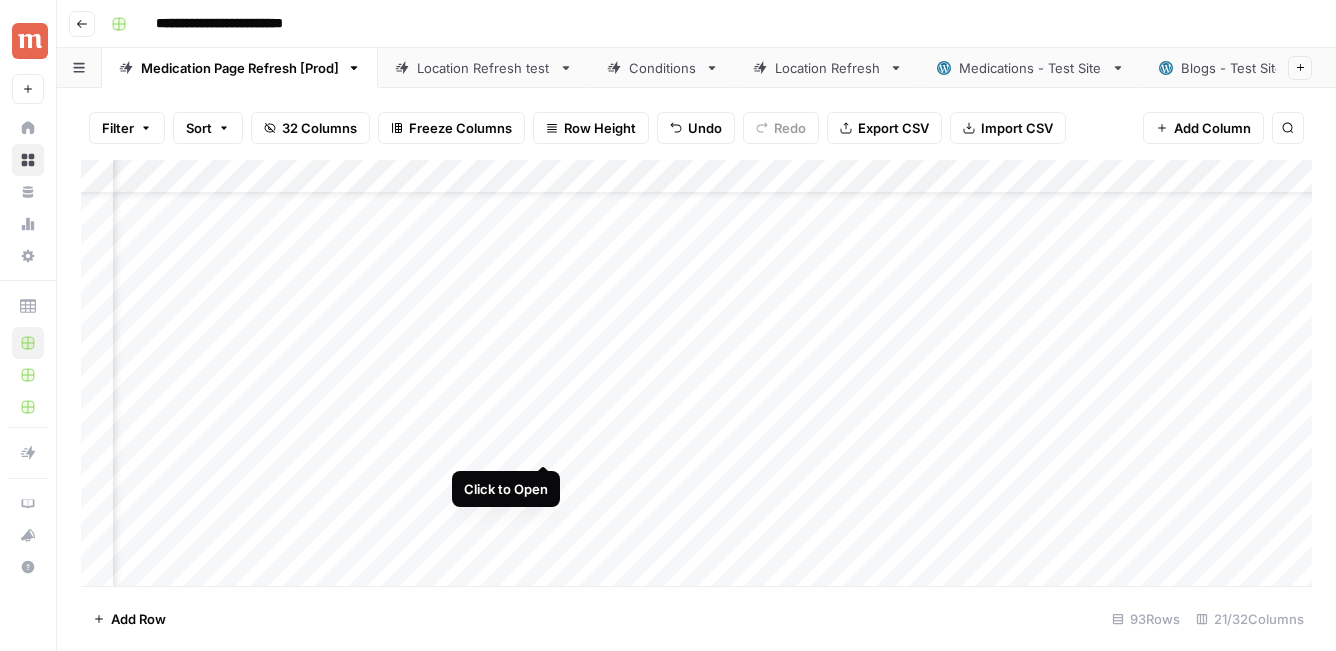 click on "Add Column" at bounding box center (696, 373) 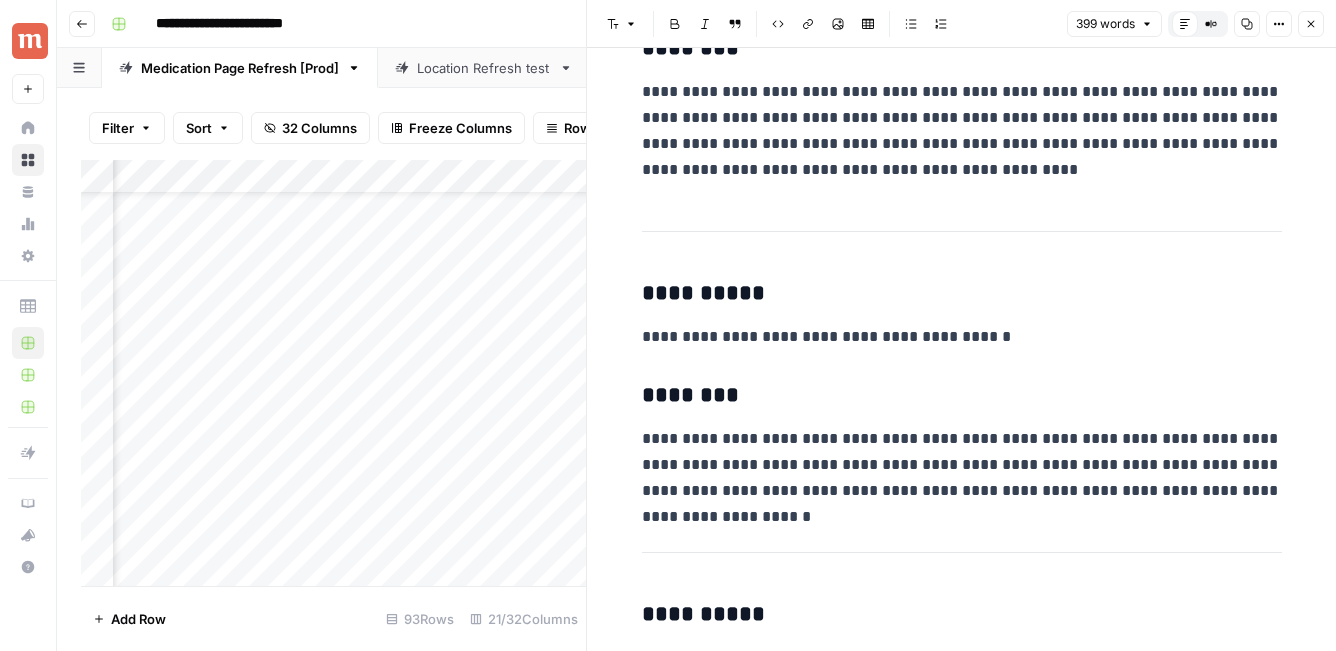 scroll, scrollTop: 154, scrollLeft: 0, axis: vertical 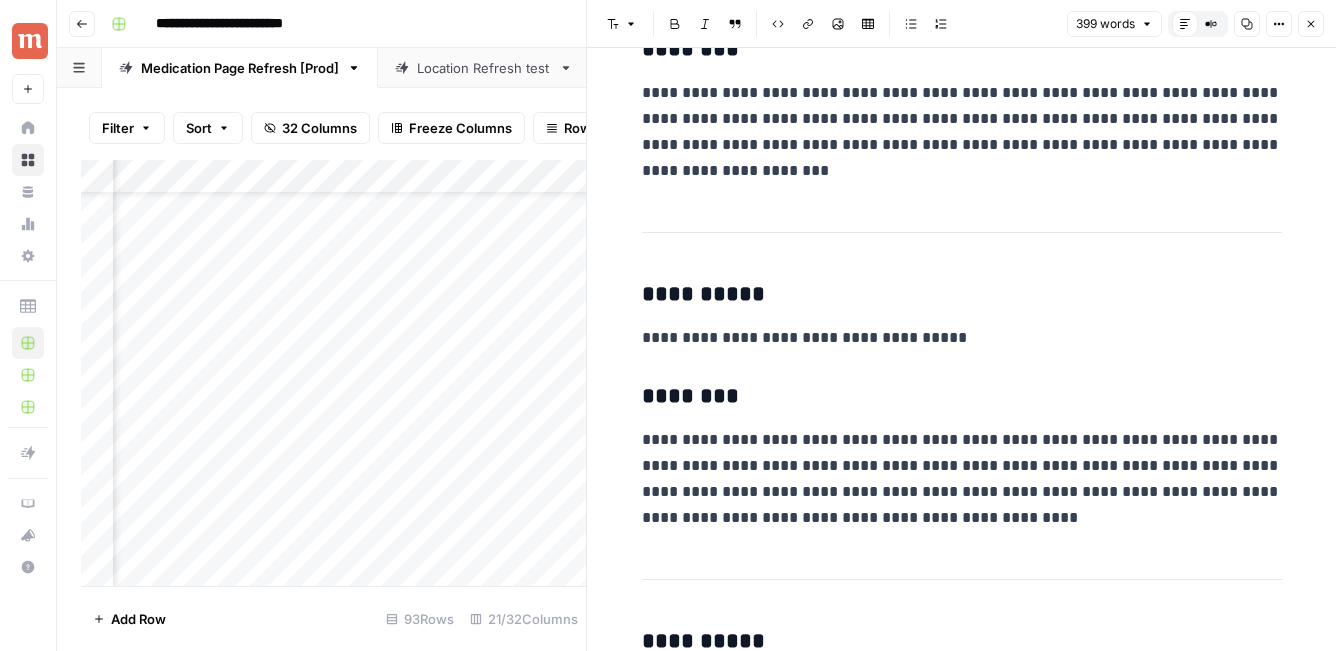click 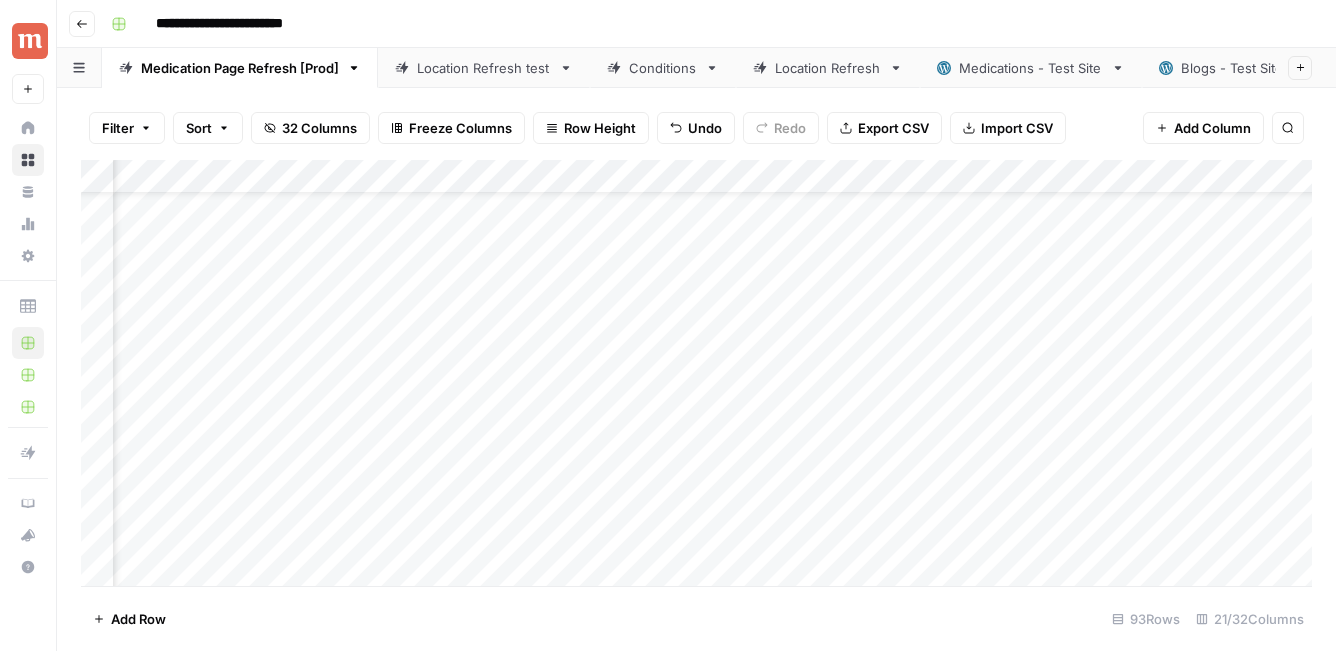 click on "Add Column" at bounding box center (696, 373) 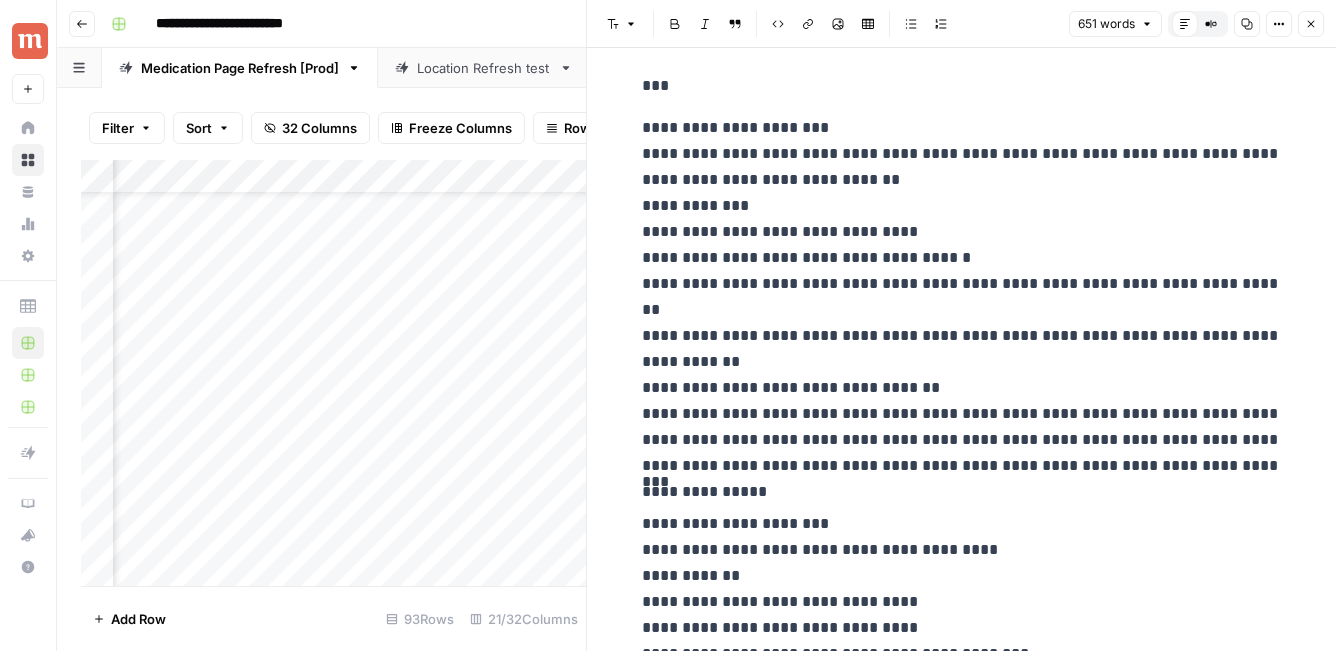 scroll, scrollTop: 905, scrollLeft: 0, axis: vertical 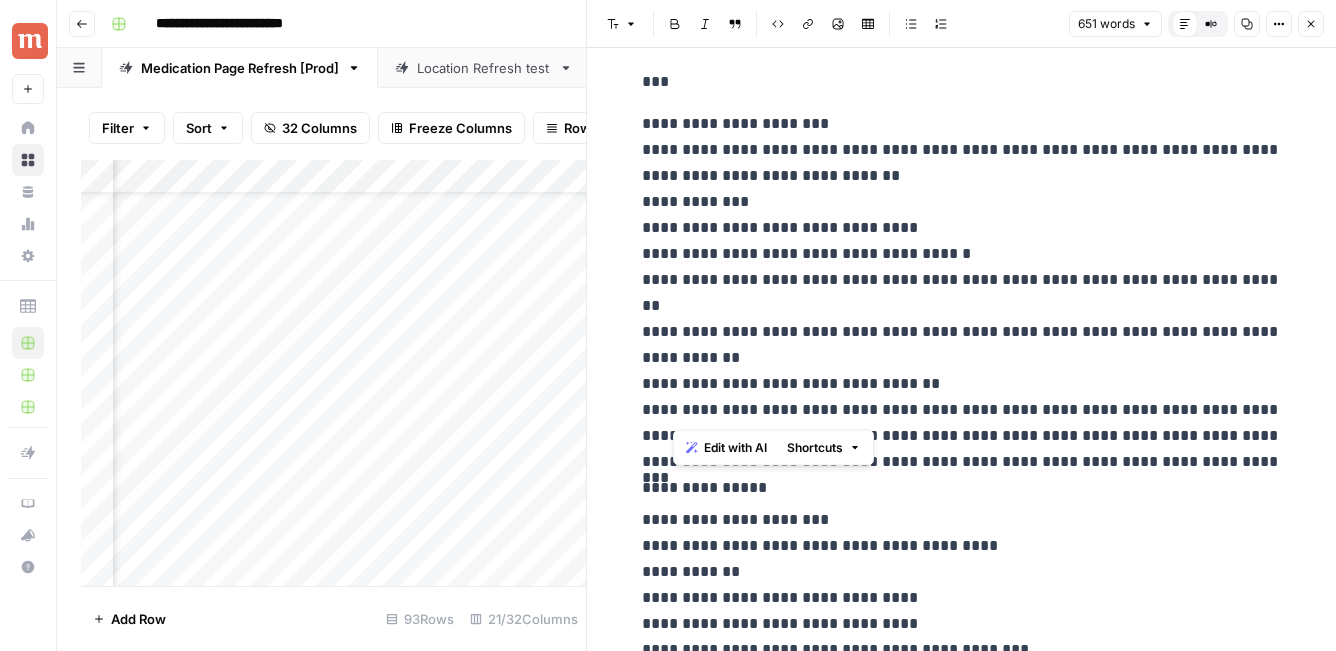 drag, startPoint x: 677, startPoint y: 412, endPoint x: 753, endPoint y: 390, distance: 79.12016 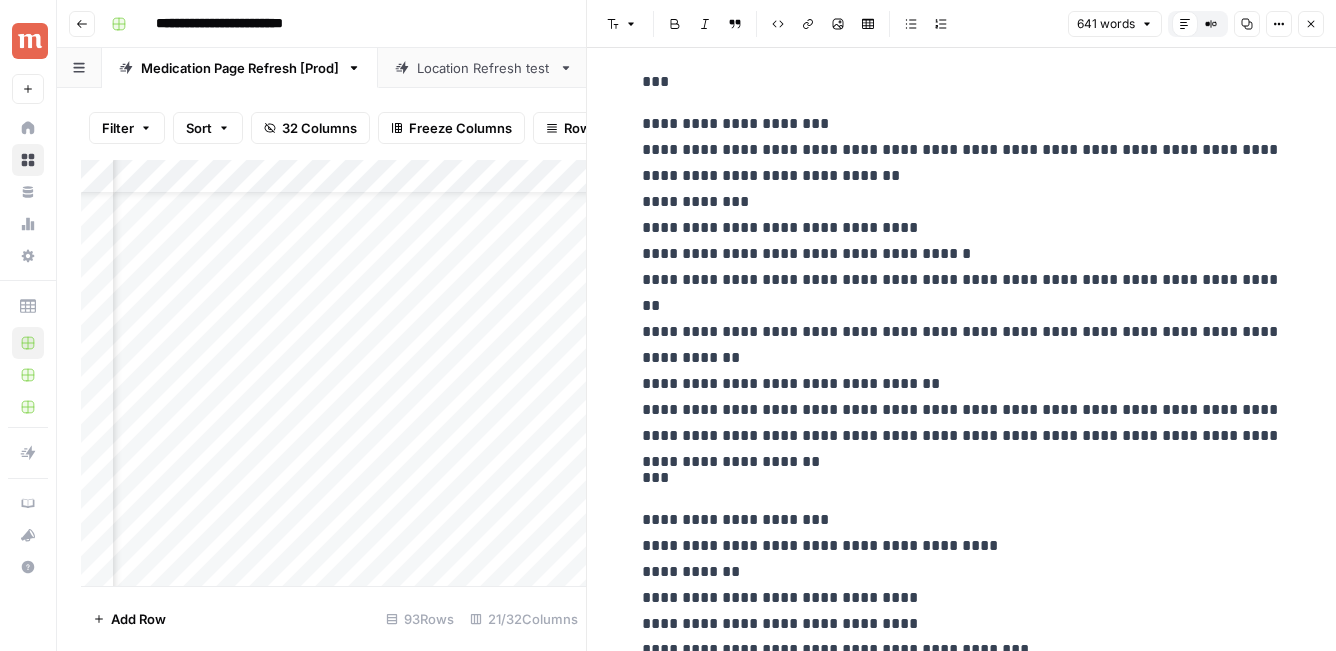 type 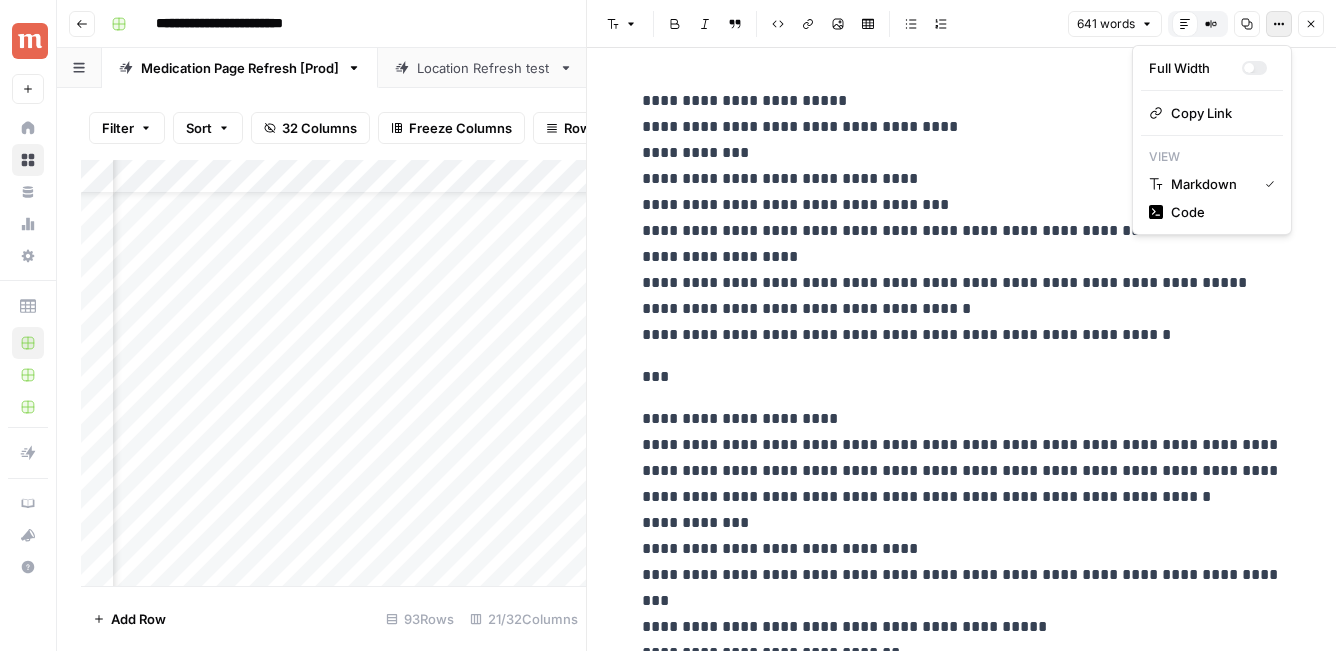 click 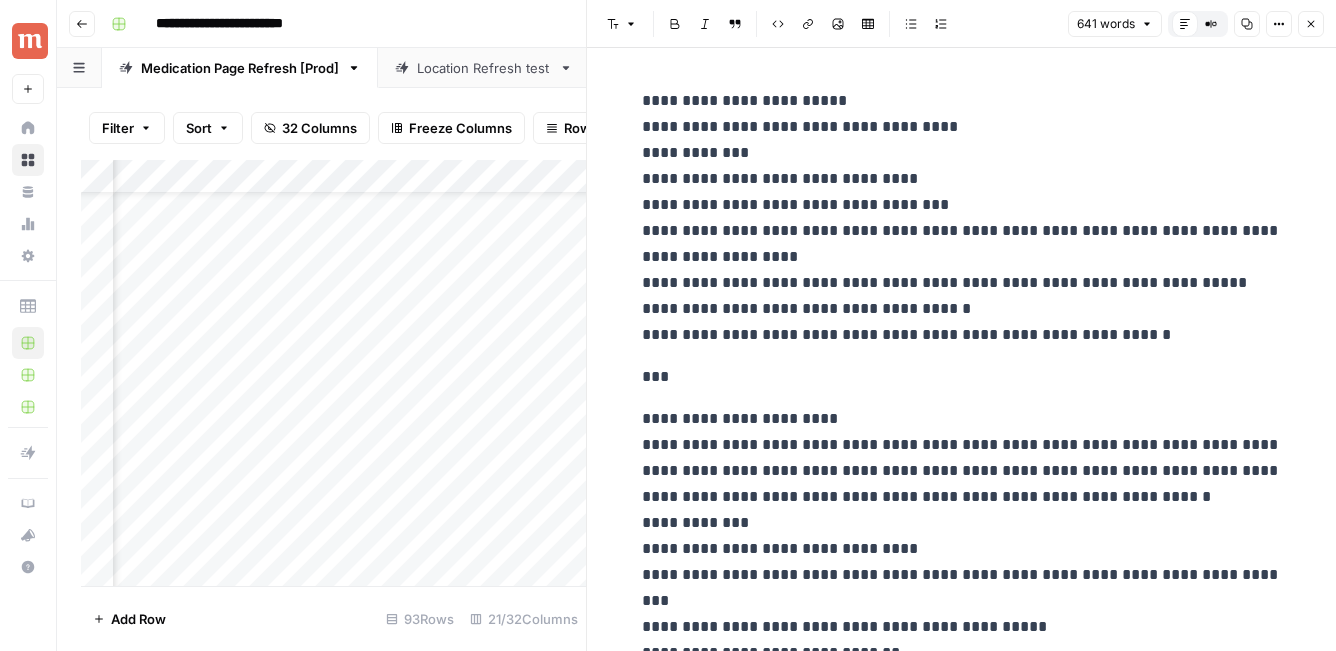 click on "**********" at bounding box center (962, 218) 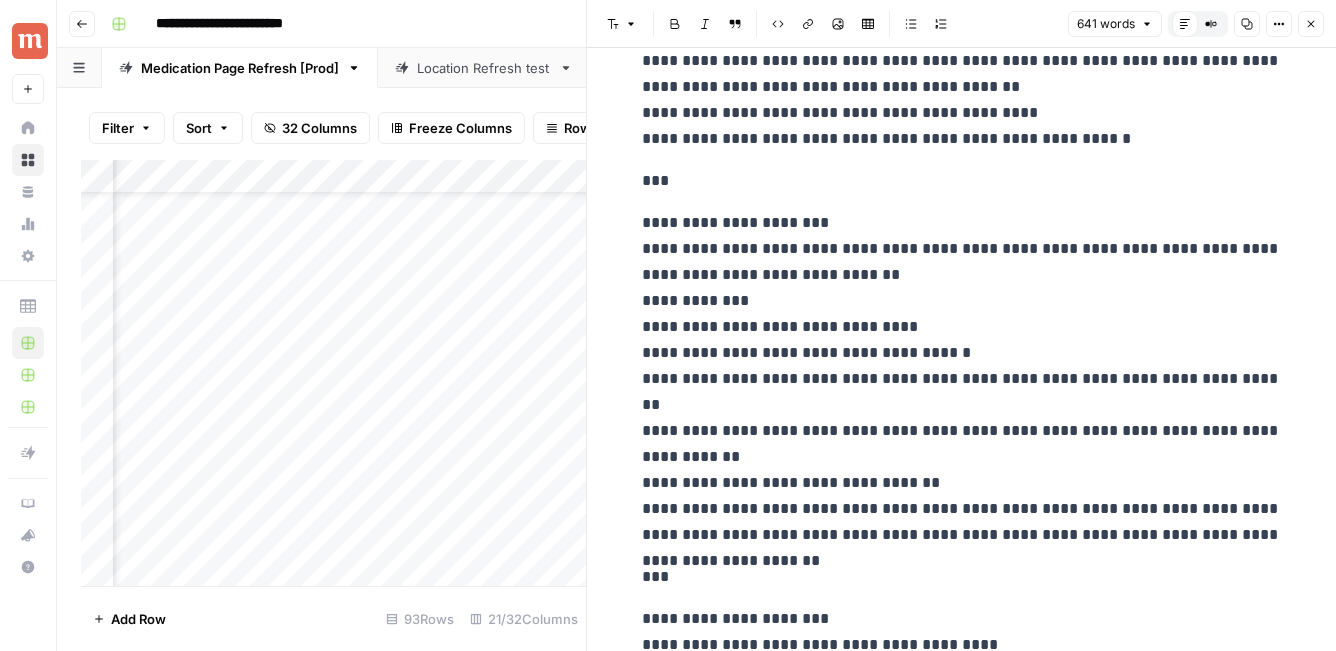 scroll, scrollTop: 804, scrollLeft: 0, axis: vertical 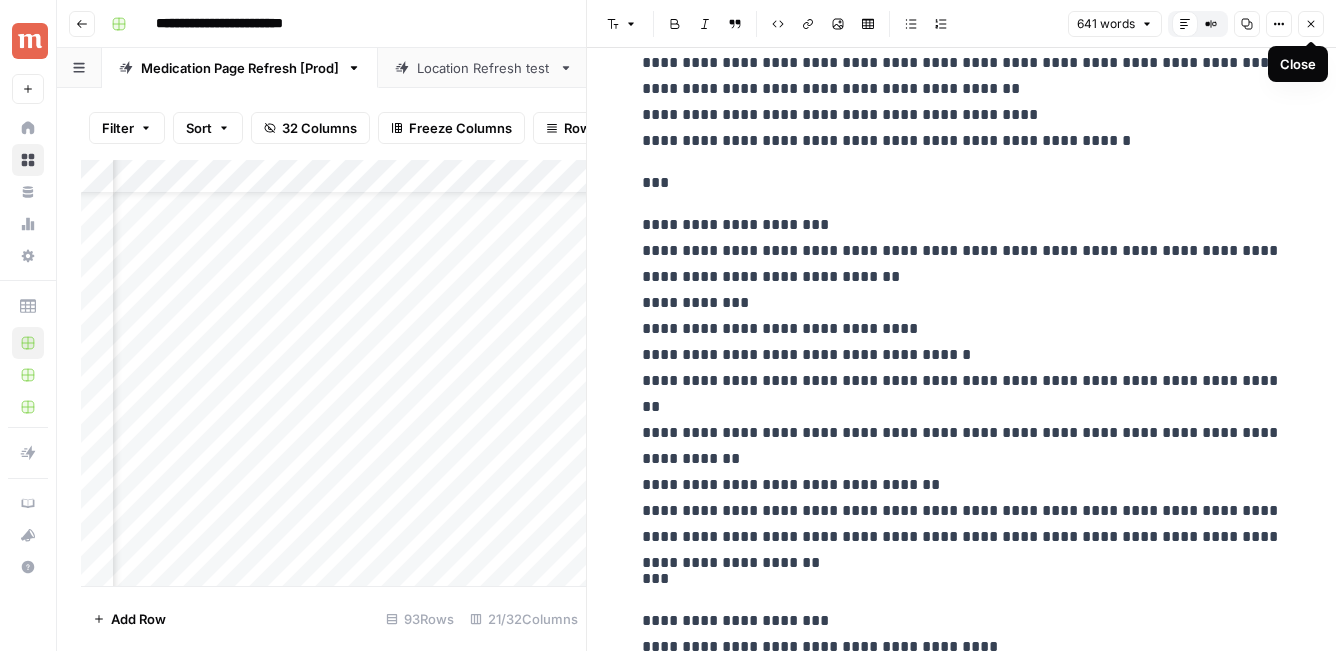 click 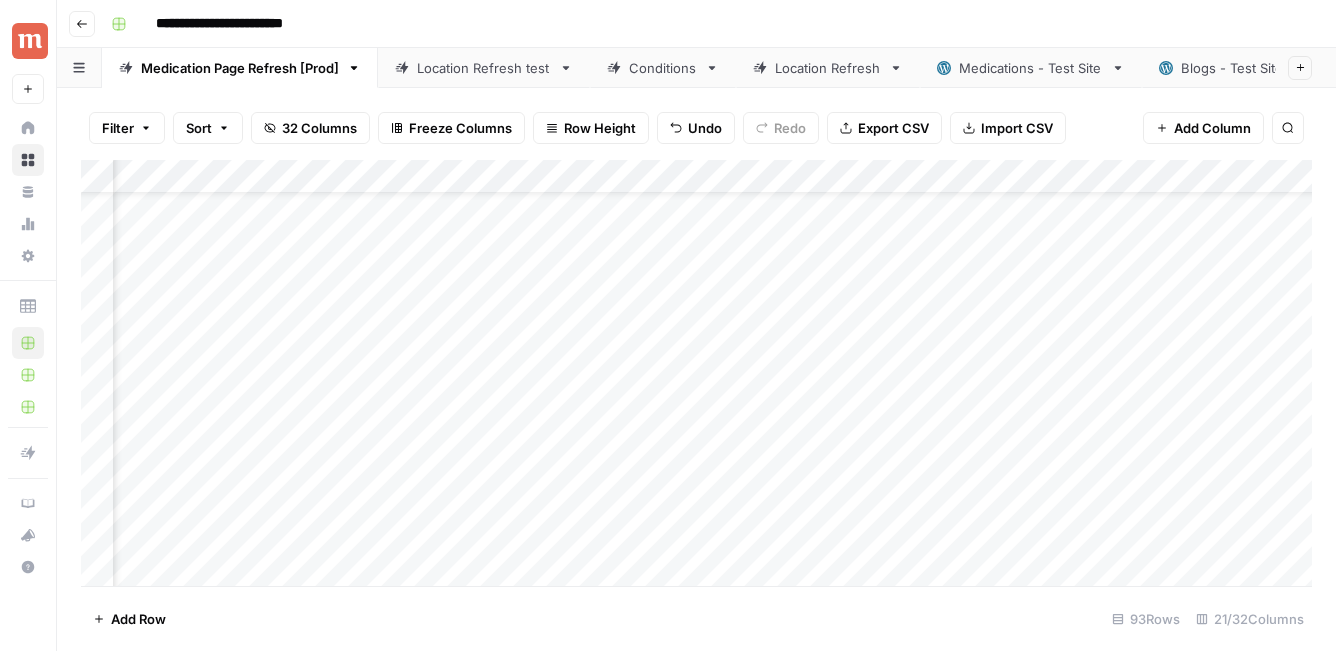 click on "Add Column" at bounding box center [696, 373] 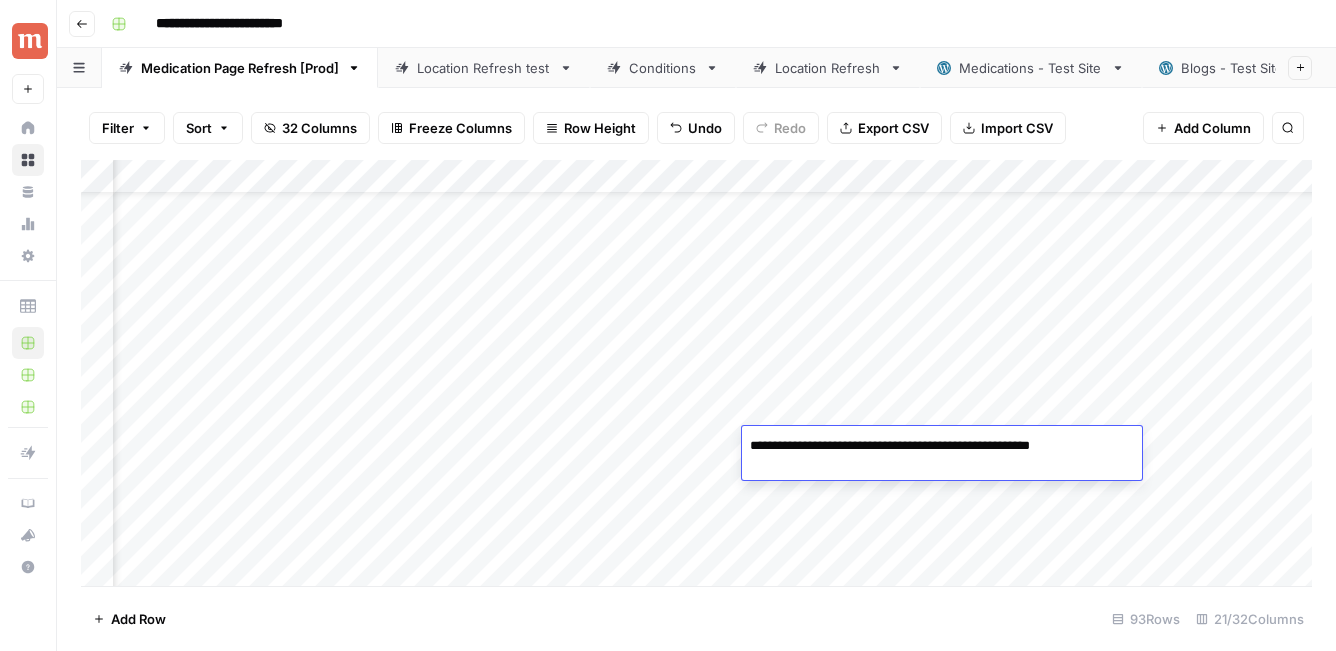 drag, startPoint x: 1045, startPoint y: 444, endPoint x: 988, endPoint y: 446, distance: 57.035076 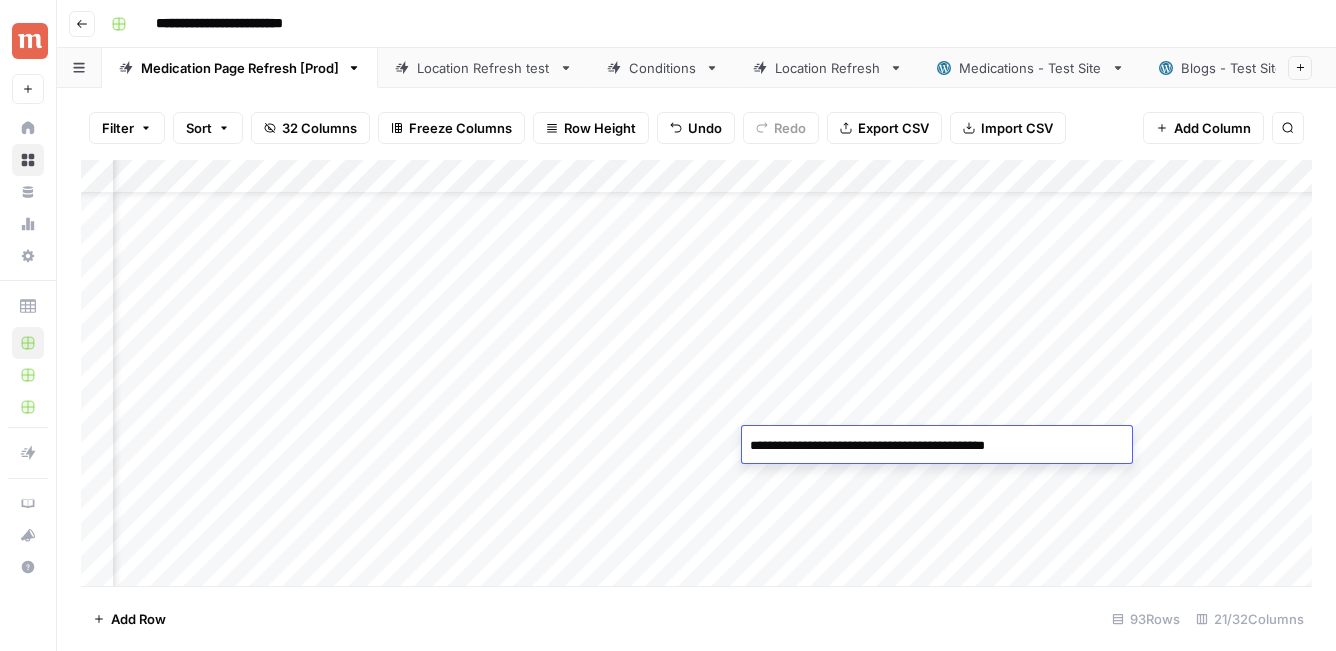 click on "Add Column" at bounding box center [696, 373] 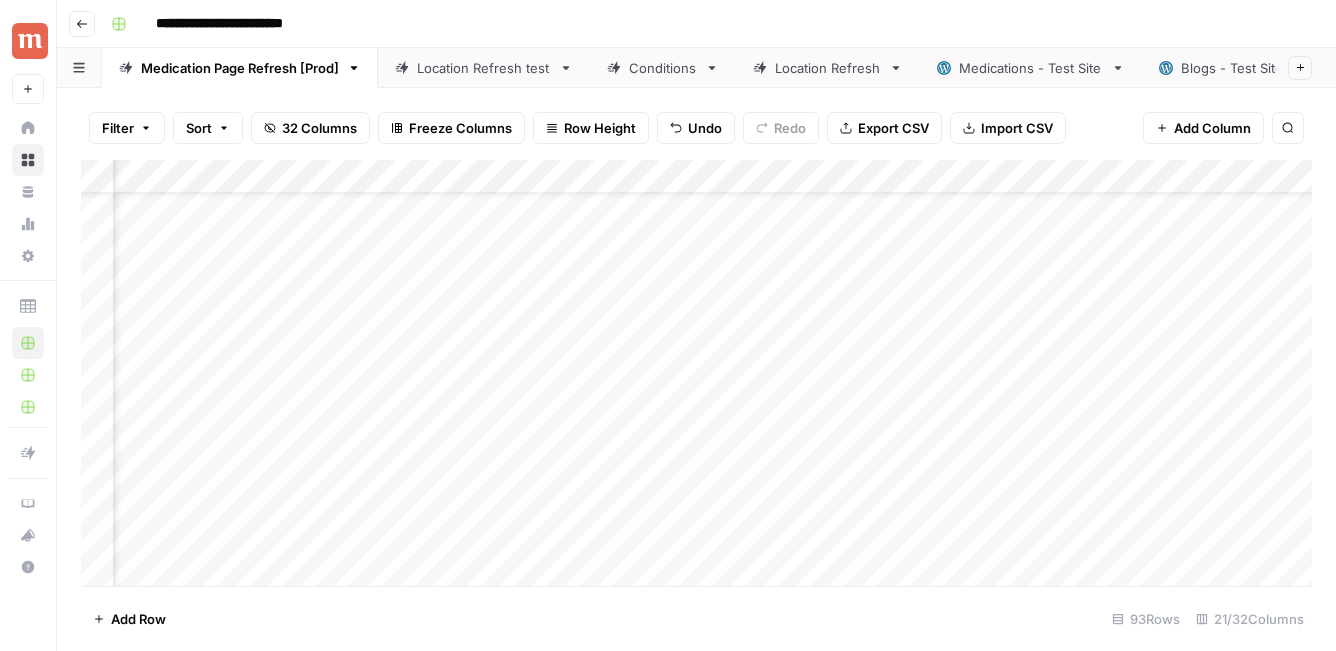 click on "Add Column" at bounding box center [696, 373] 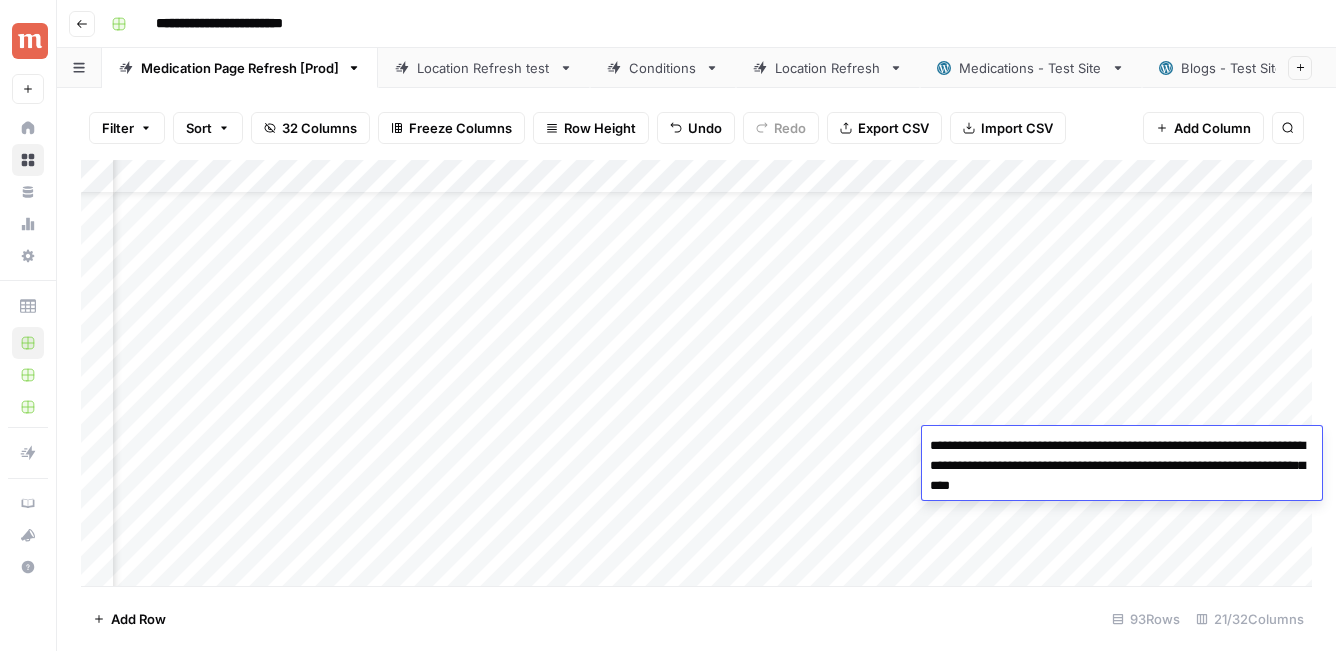 drag, startPoint x: 1040, startPoint y: 466, endPoint x: 1259, endPoint y: 447, distance: 219.82266 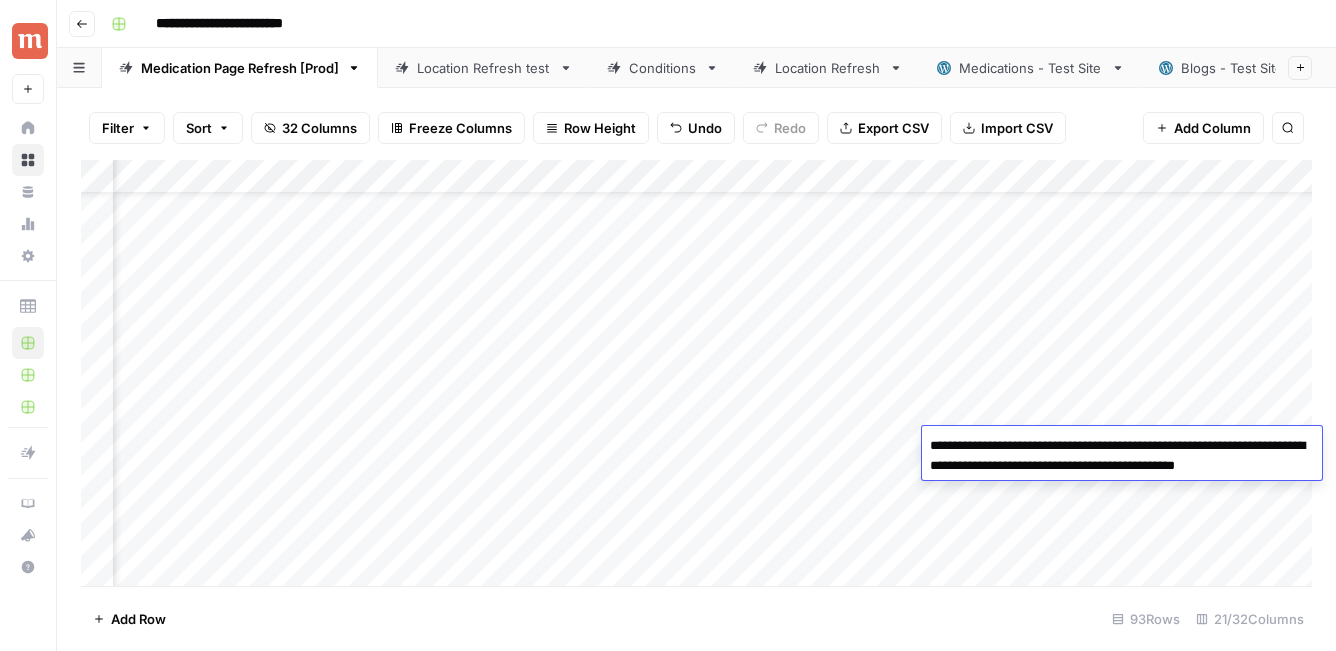 type on "**********" 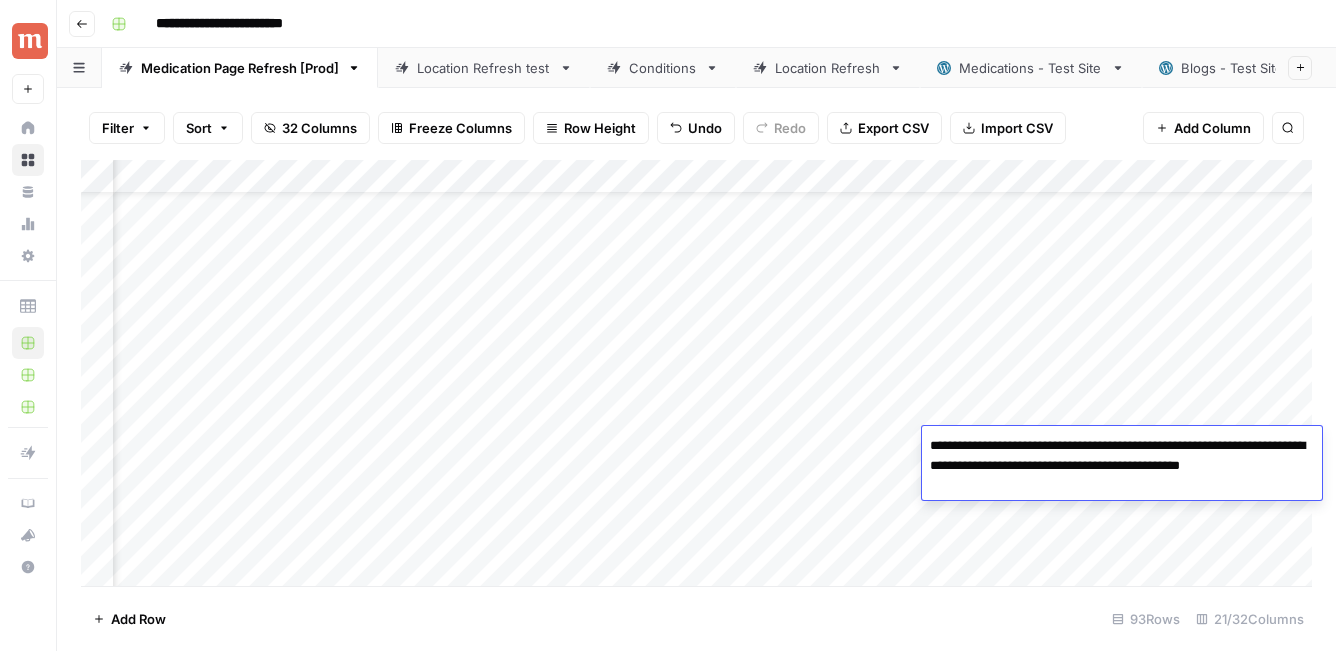 click on "Add Column" at bounding box center [696, 373] 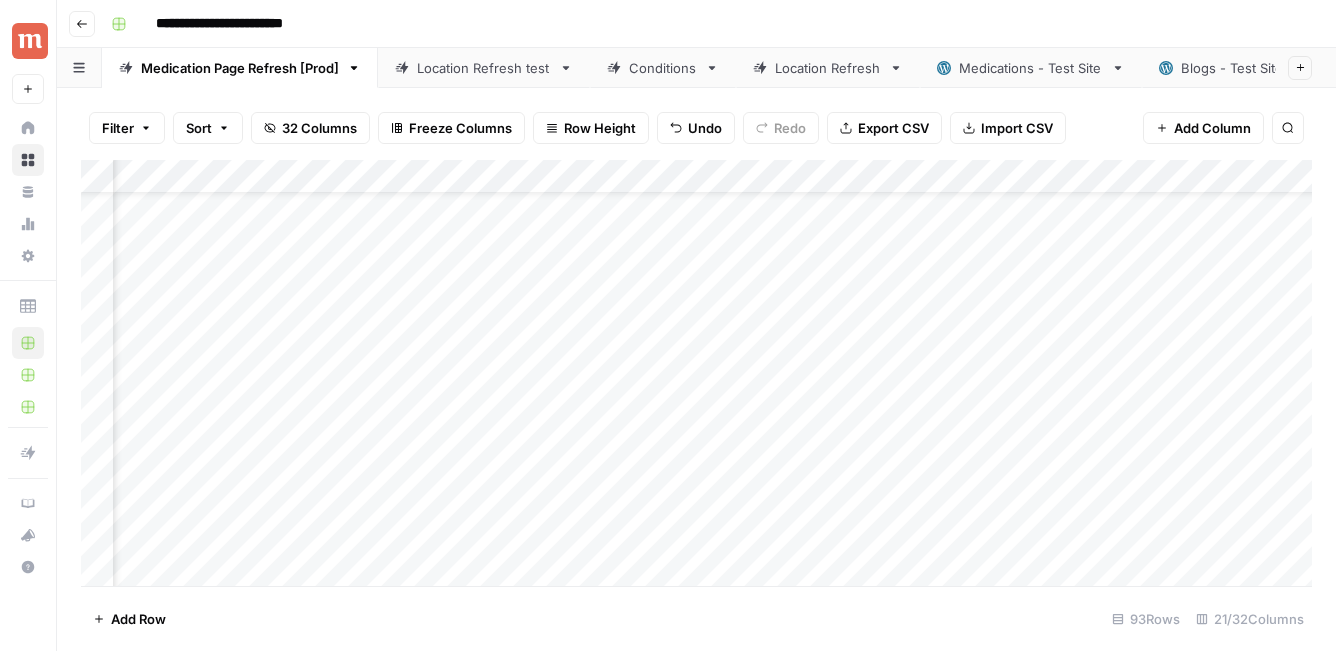 scroll, scrollTop: 71, scrollLeft: 3017, axis: both 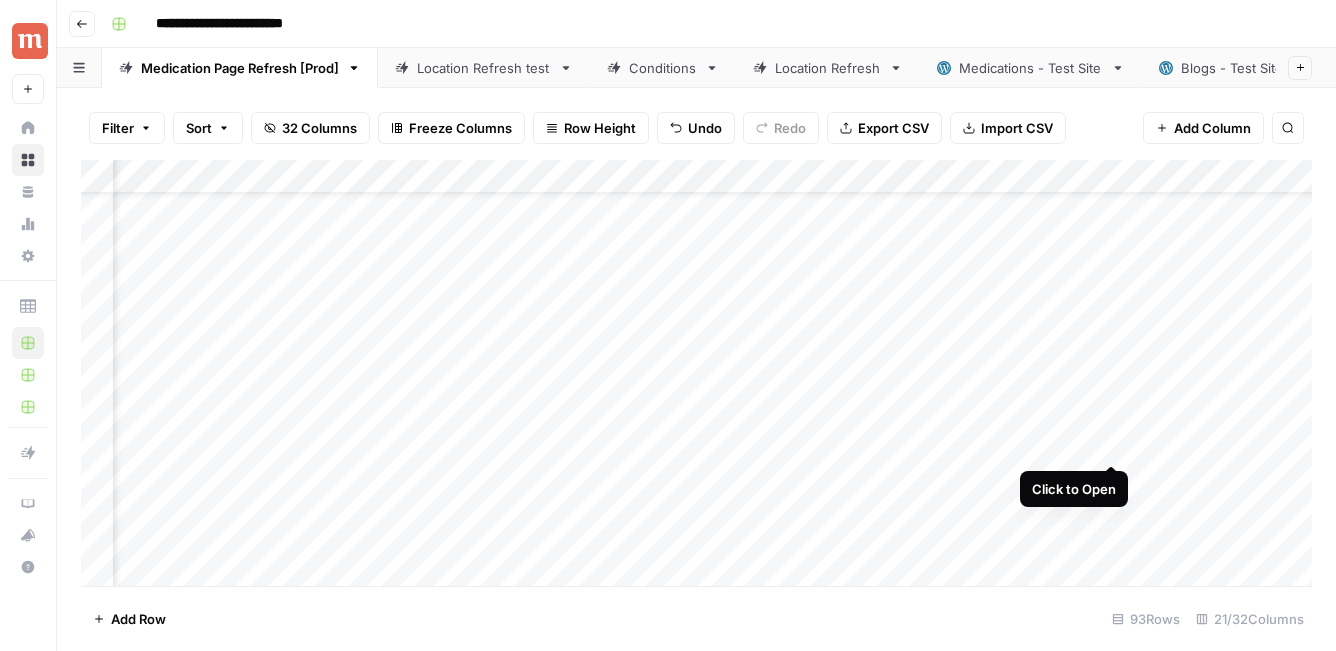 click on "Add Column" at bounding box center (696, 373) 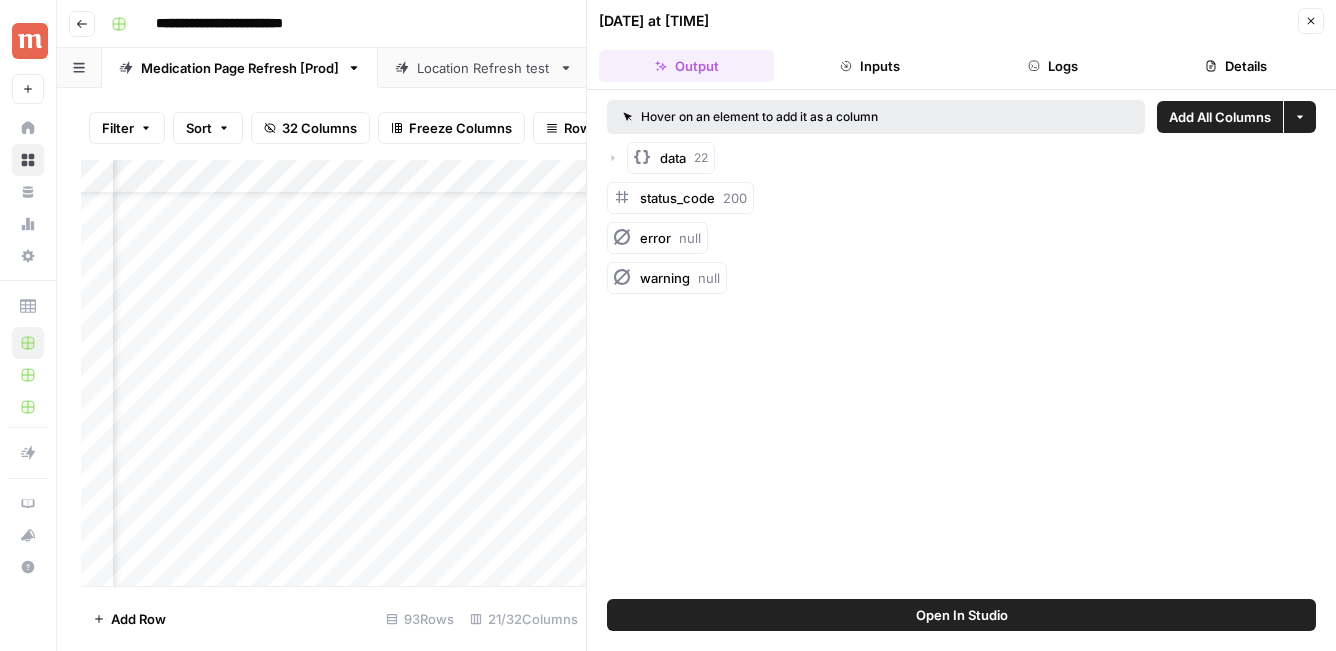 click 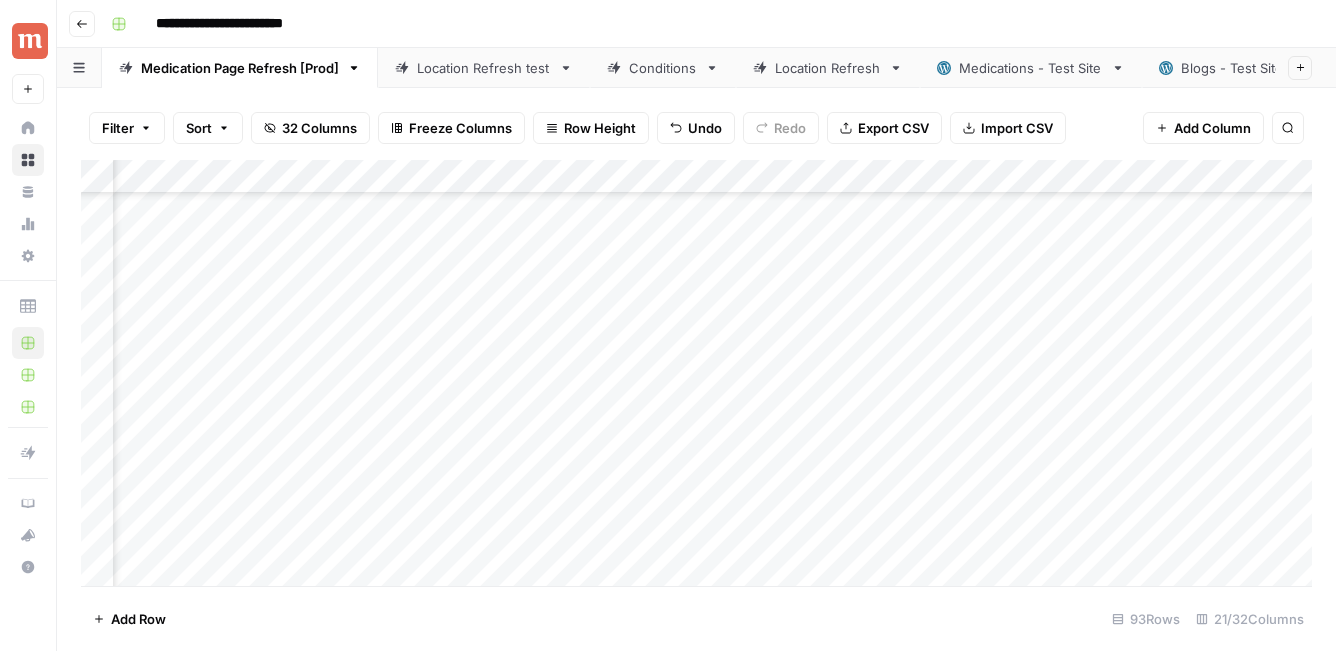scroll, scrollTop: 232, scrollLeft: 3211, axis: both 